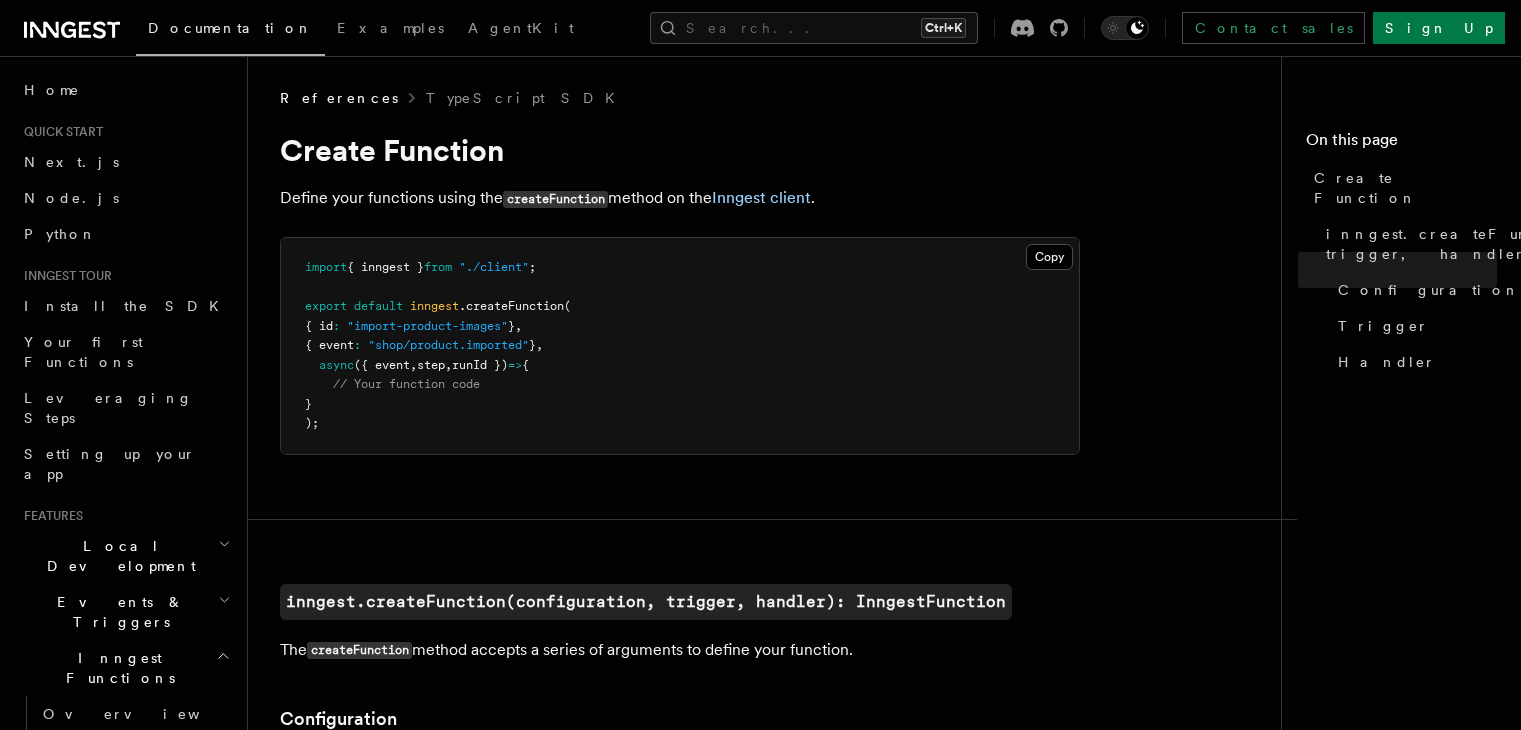 scroll, scrollTop: 608, scrollLeft: 0, axis: vertical 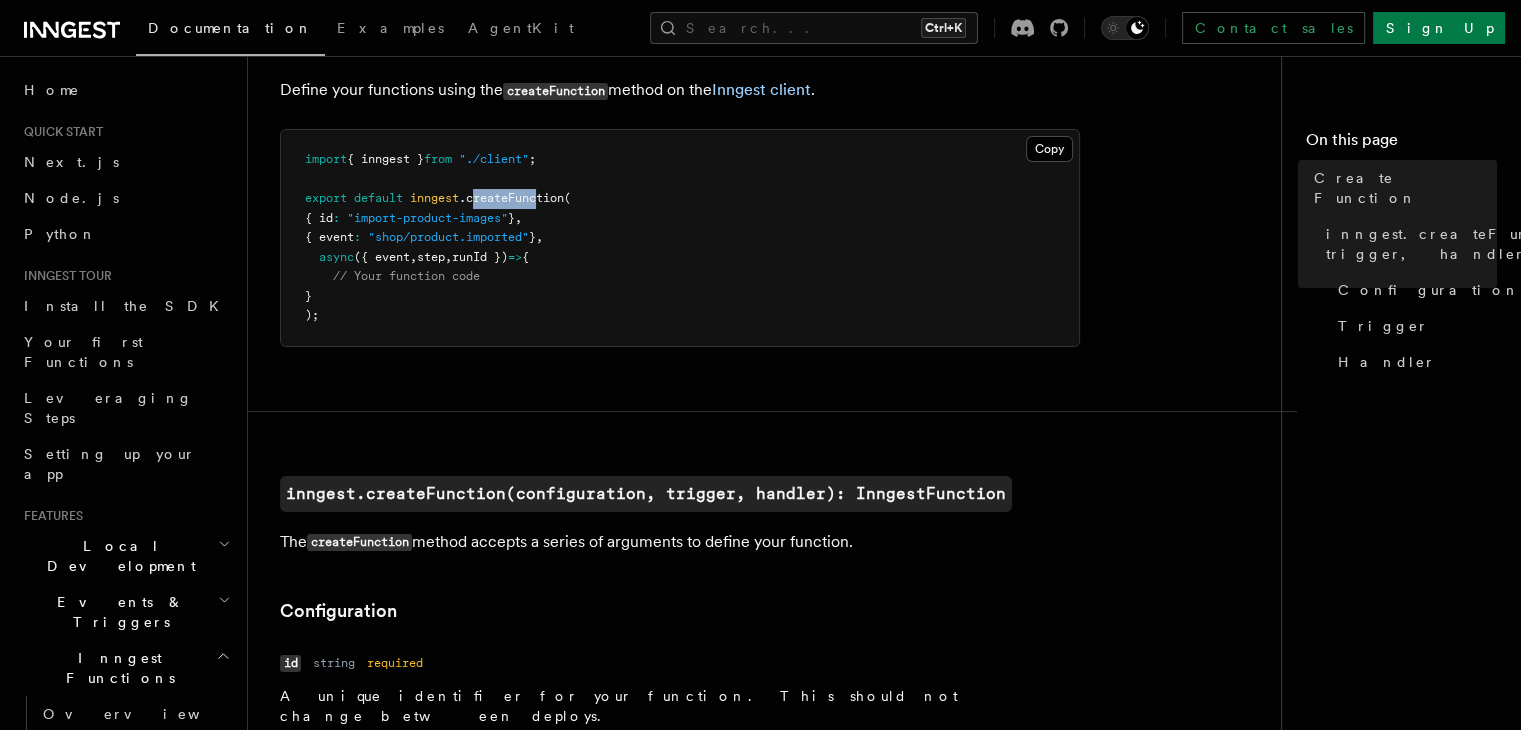 drag, startPoint x: 478, startPoint y: 197, endPoint x: 540, endPoint y: 197, distance: 62 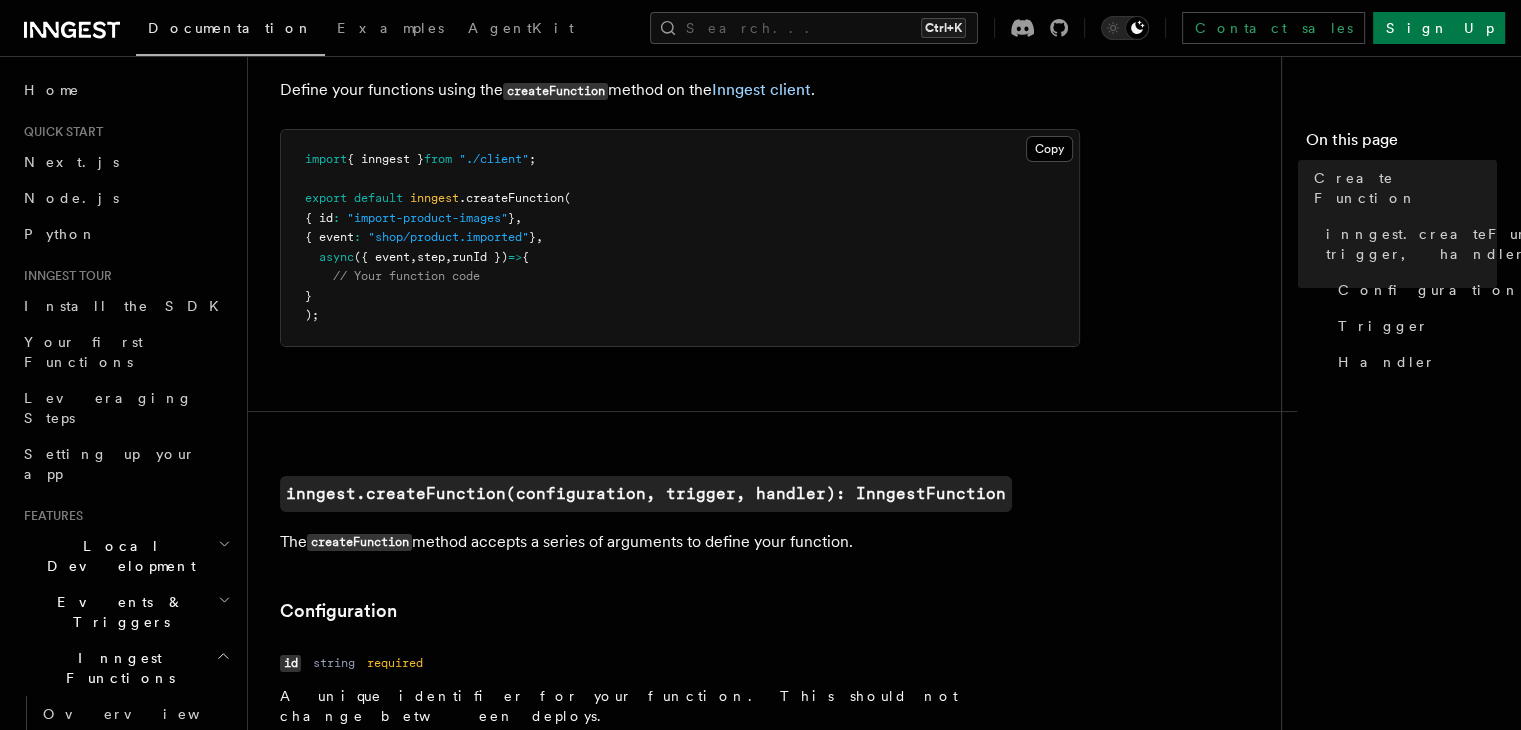 click on ""shop/product.imported"" at bounding box center [448, 237] 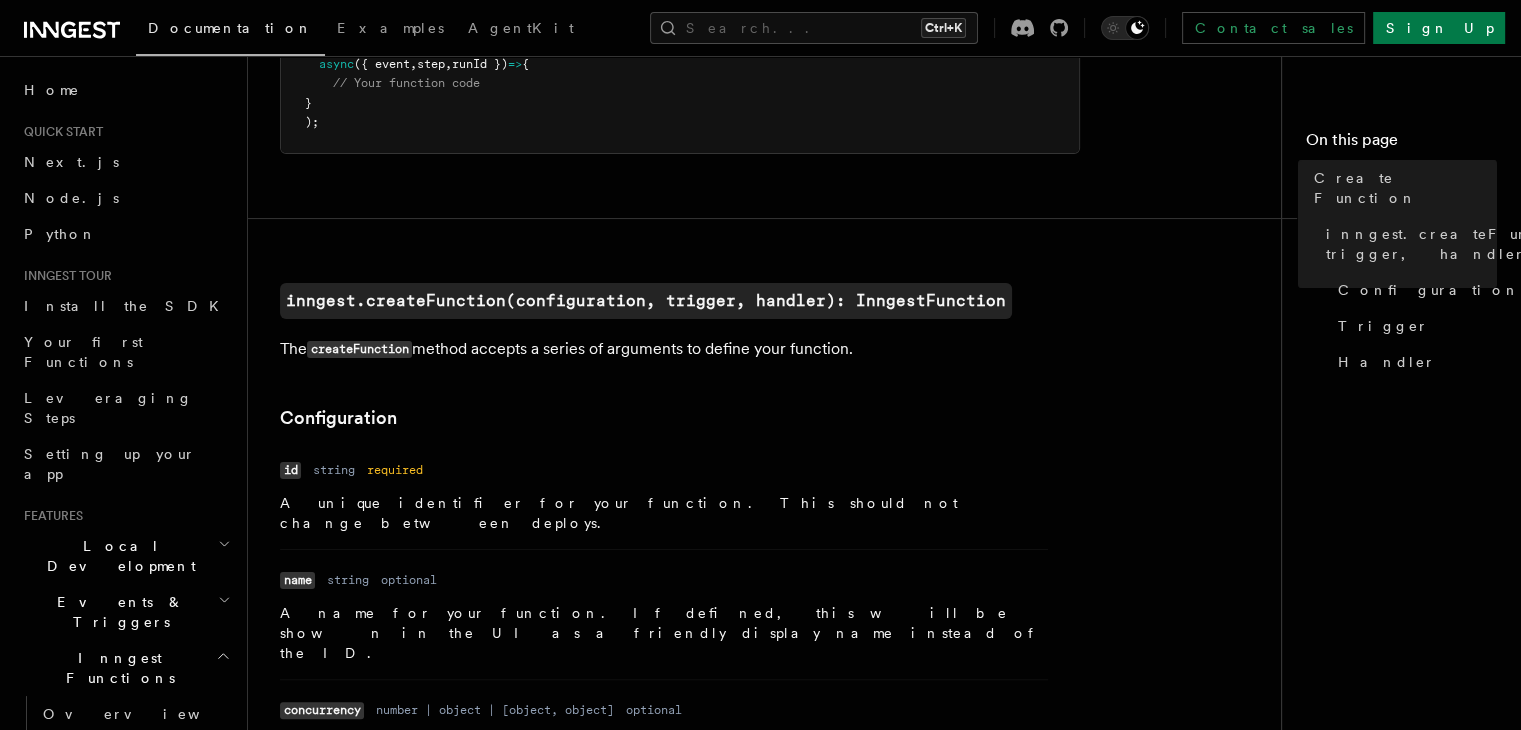 scroll, scrollTop: 308, scrollLeft: 0, axis: vertical 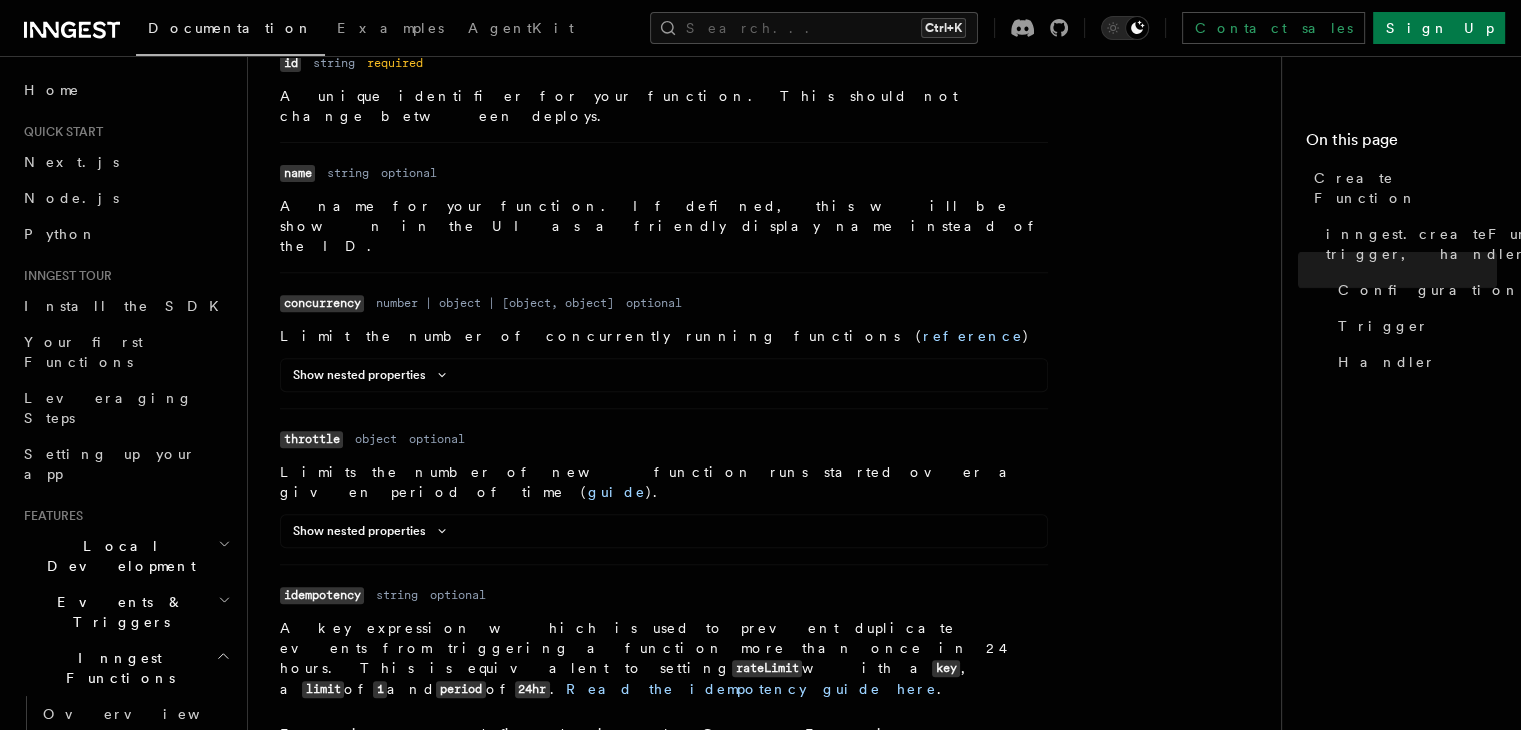 click on "concurrency" at bounding box center [322, 303] 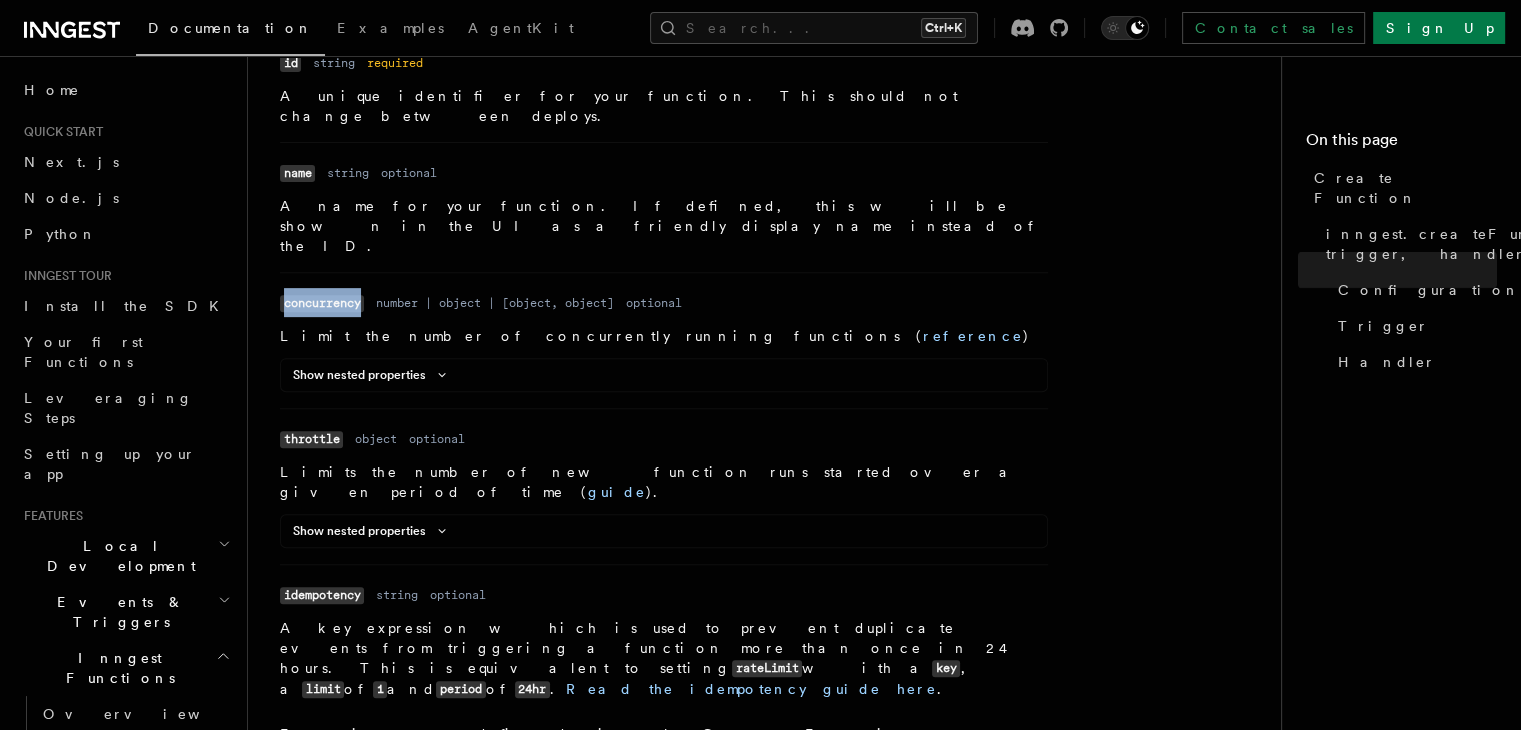click on "concurrency" at bounding box center (322, 303) 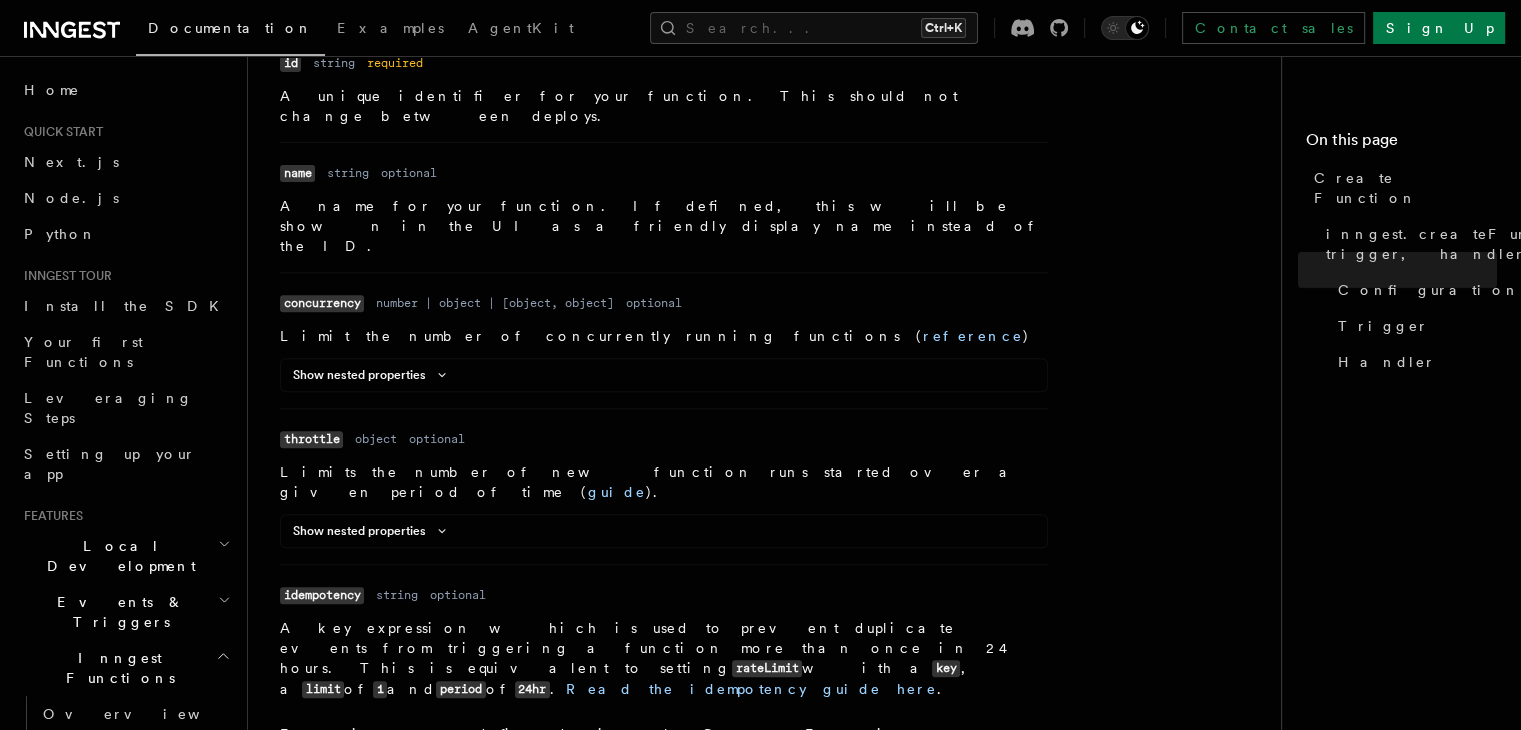 drag, startPoint x: 970, startPoint y: 294, endPoint x: 964, endPoint y: 284, distance: 11.661903 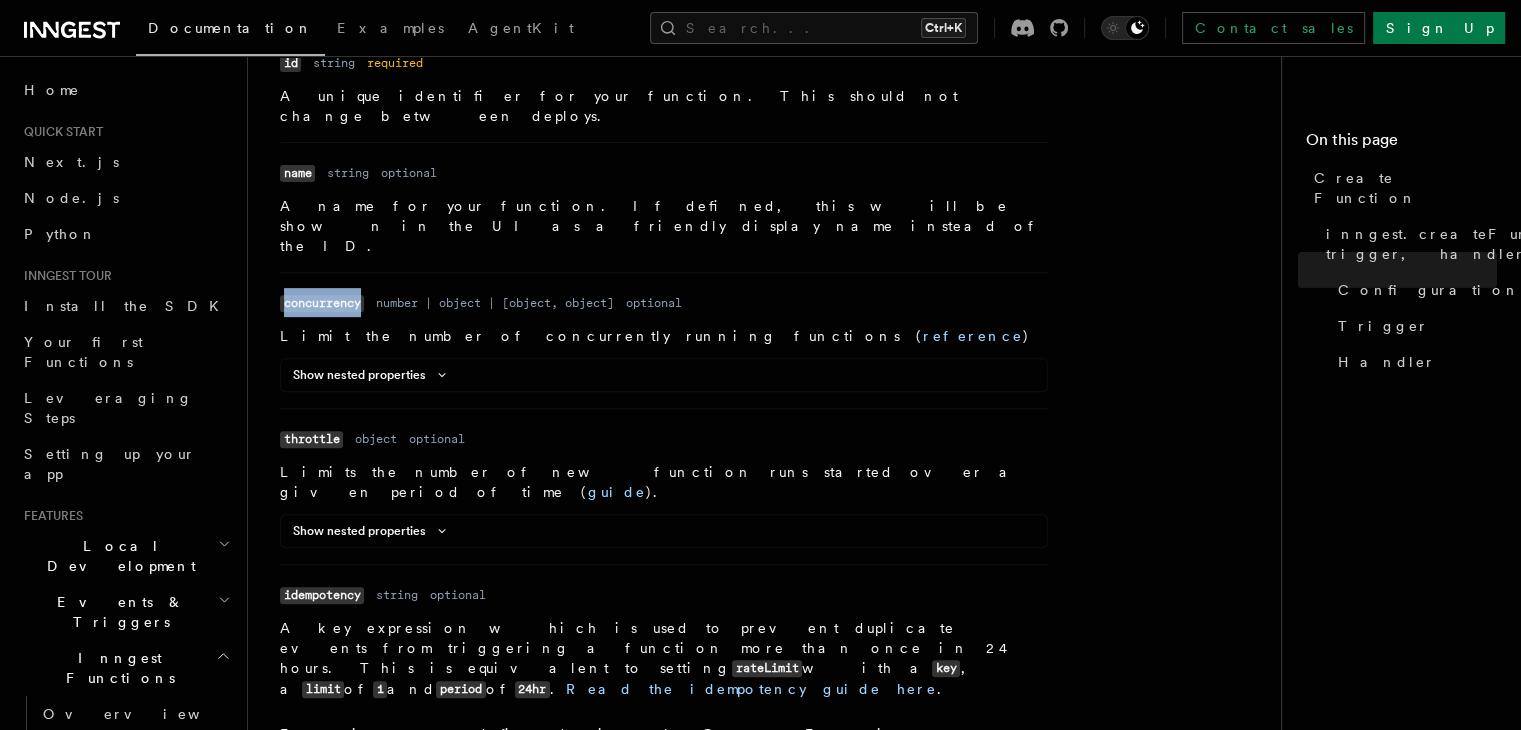 copy on "concurrency" 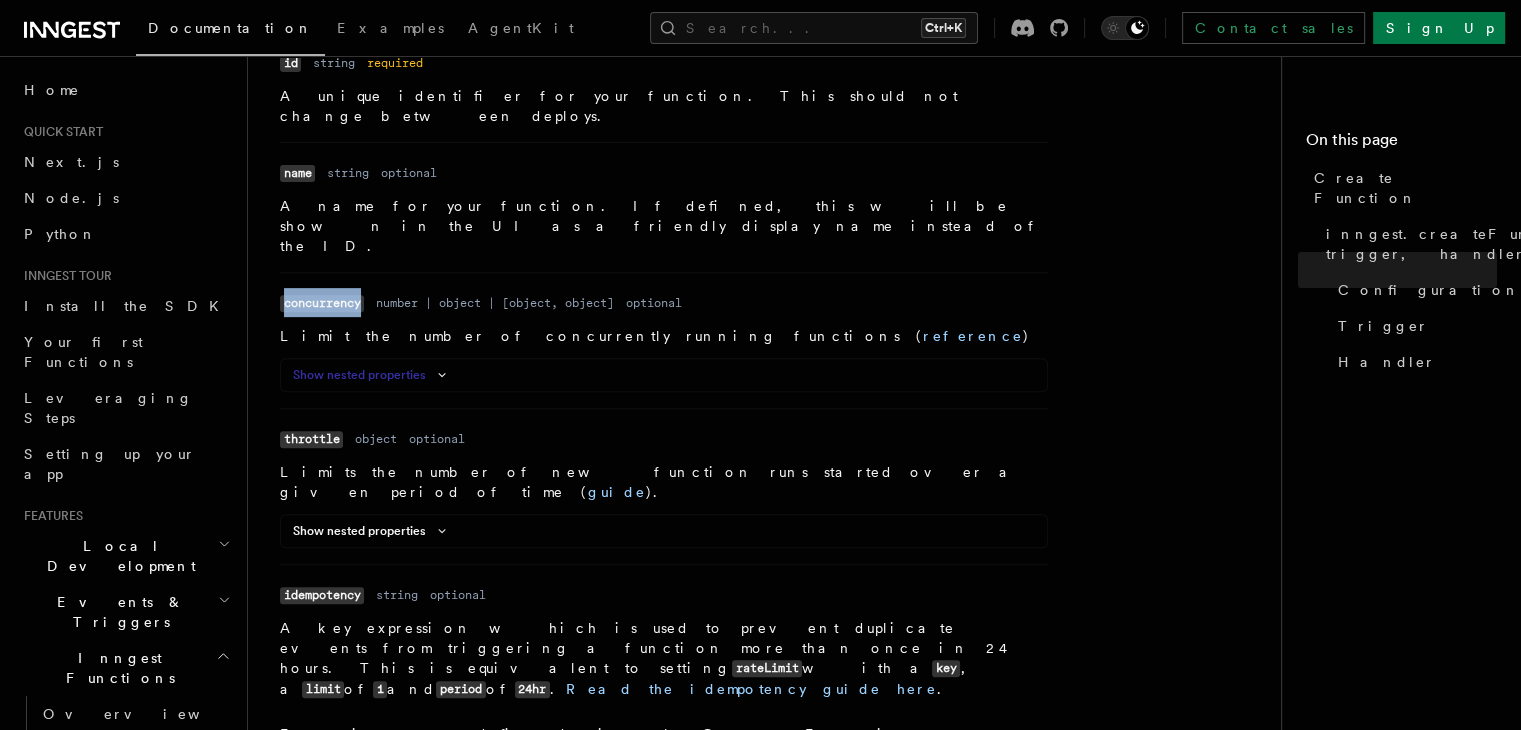 click on "Show nested properties" at bounding box center (373, 375) 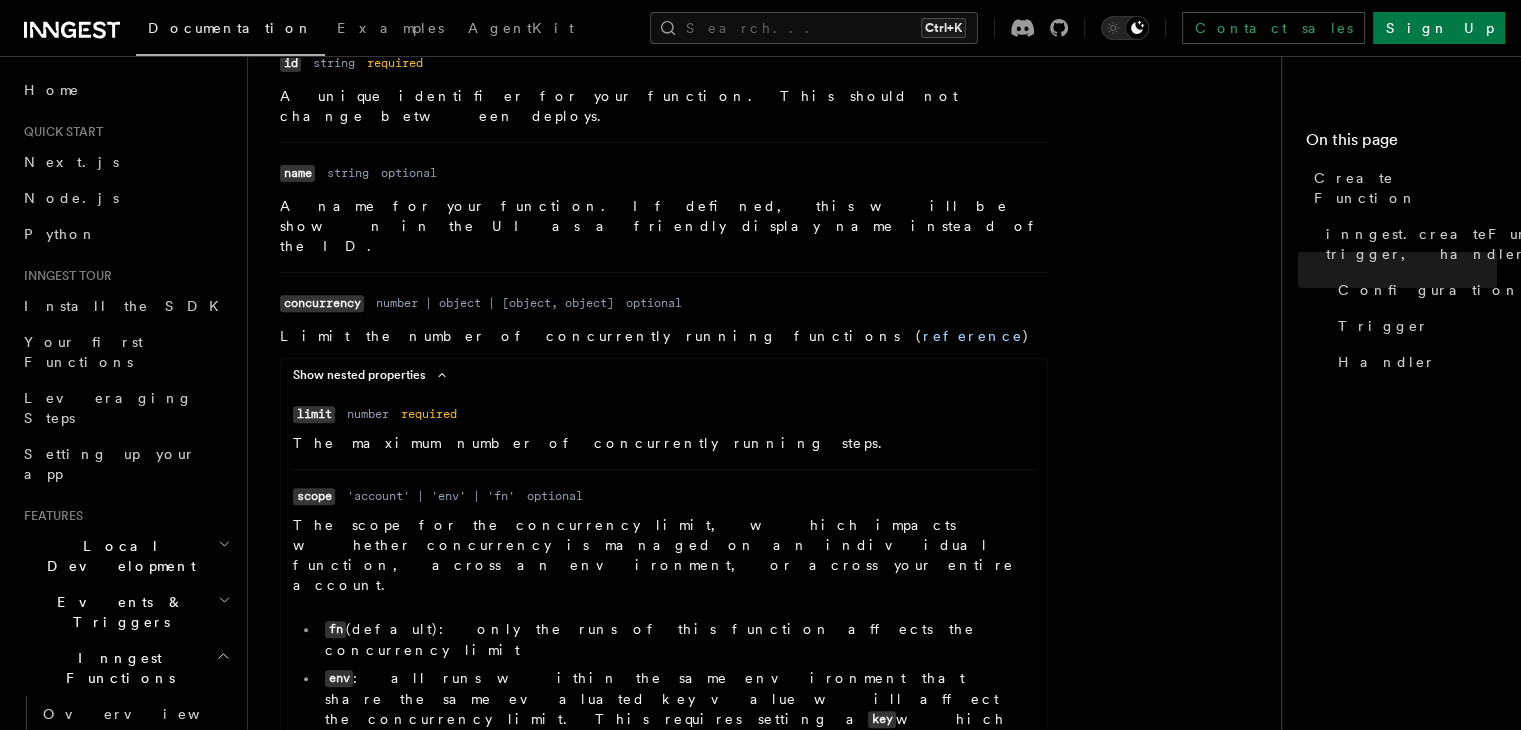 click on "limit" at bounding box center (314, 414) 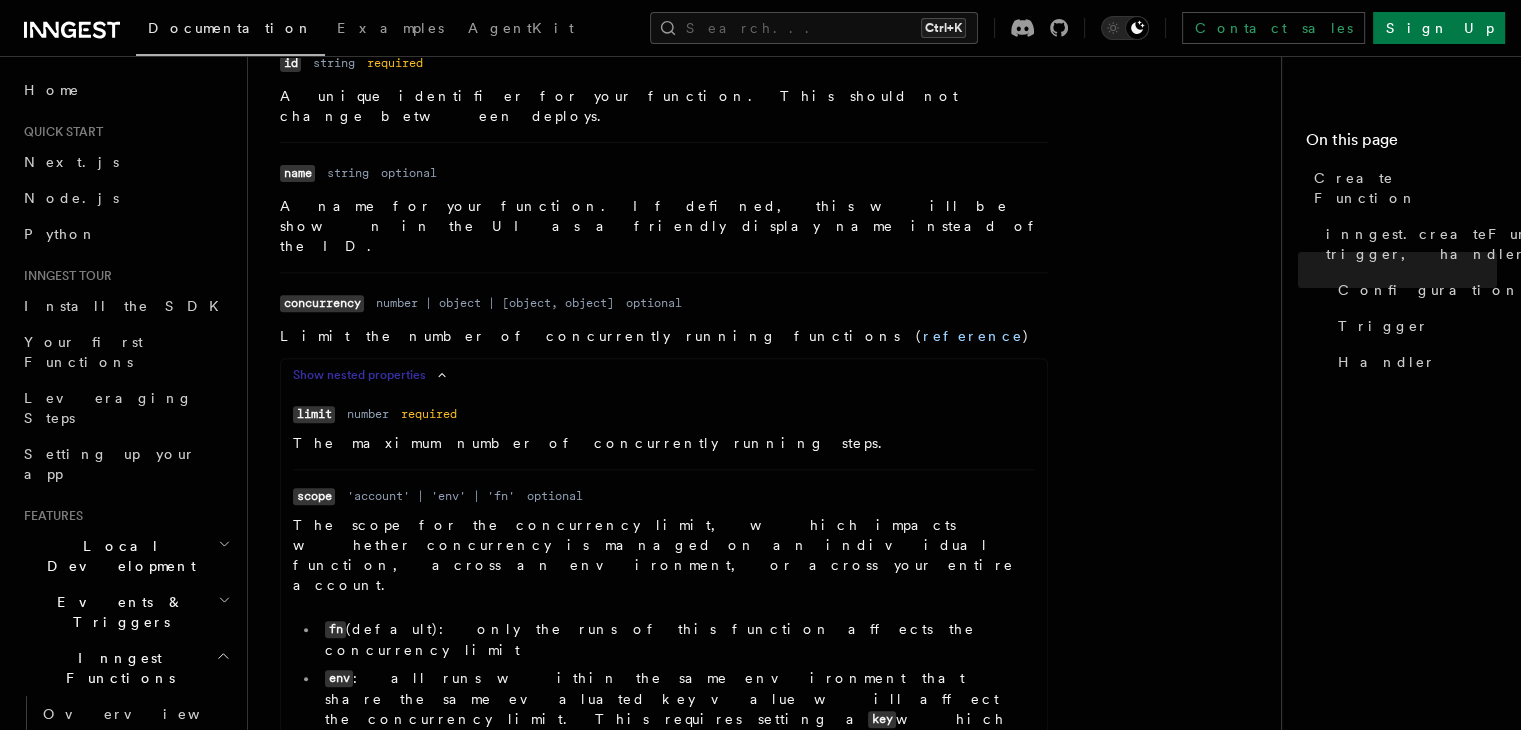 click on "Show nested properties" at bounding box center [373, 375] 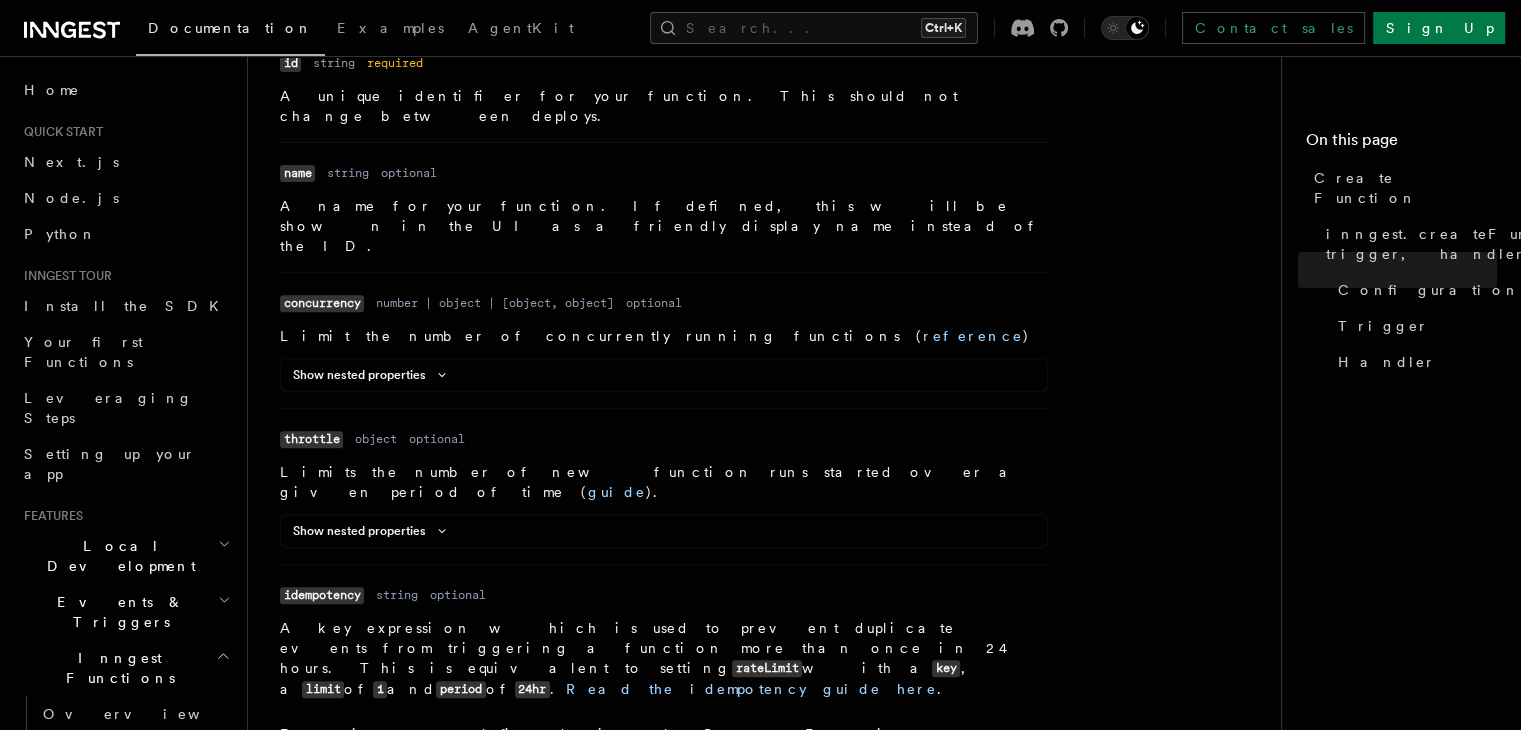 click on "Show nested properties  Name limit Type number Required required Description The maximum number of concurrently running steps. Name scope Type 'account' | 'env' | 'fn' Required optional Description The scope for the concurrency limit, which impacts whether concurrency is managed on an individual function, across an environment, or across your entire account.
fn  (default):  only the runs of this function affects the concurrency limit
env :  all runs within the same environment that share the same evaluated key value will affect the concurrency limit.  This requires setting a  key  which evaluates to a virtual queue name.
account :  every run that shares the same evaluated key value will affect the concurrency limit, across every environment.  This requires setting a  key  which evaluates to a virtual queue name.
Name key Type string Required optional Description our guide to writing expressions  for more info." at bounding box center [664, 375] 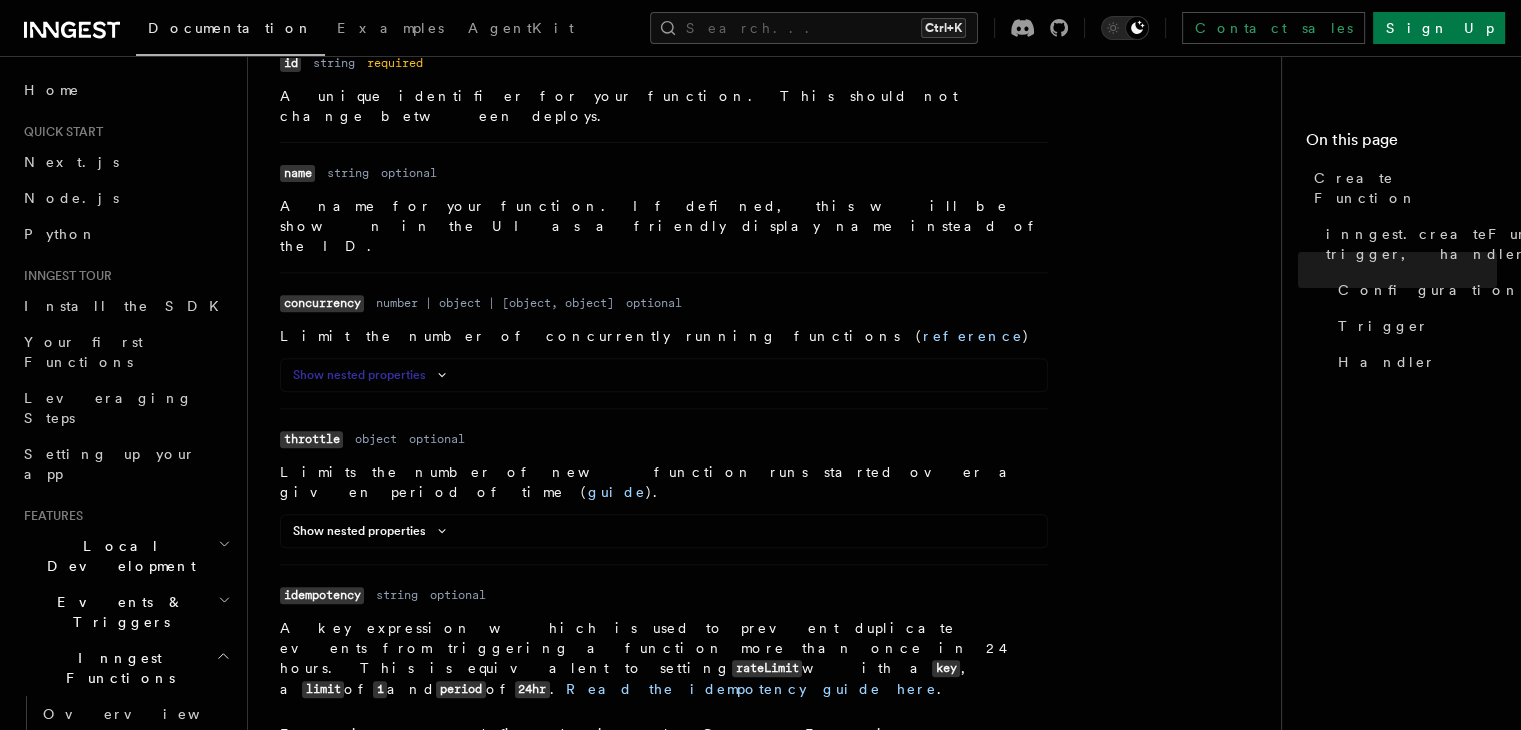 click on "Show nested properties" at bounding box center (373, 375) 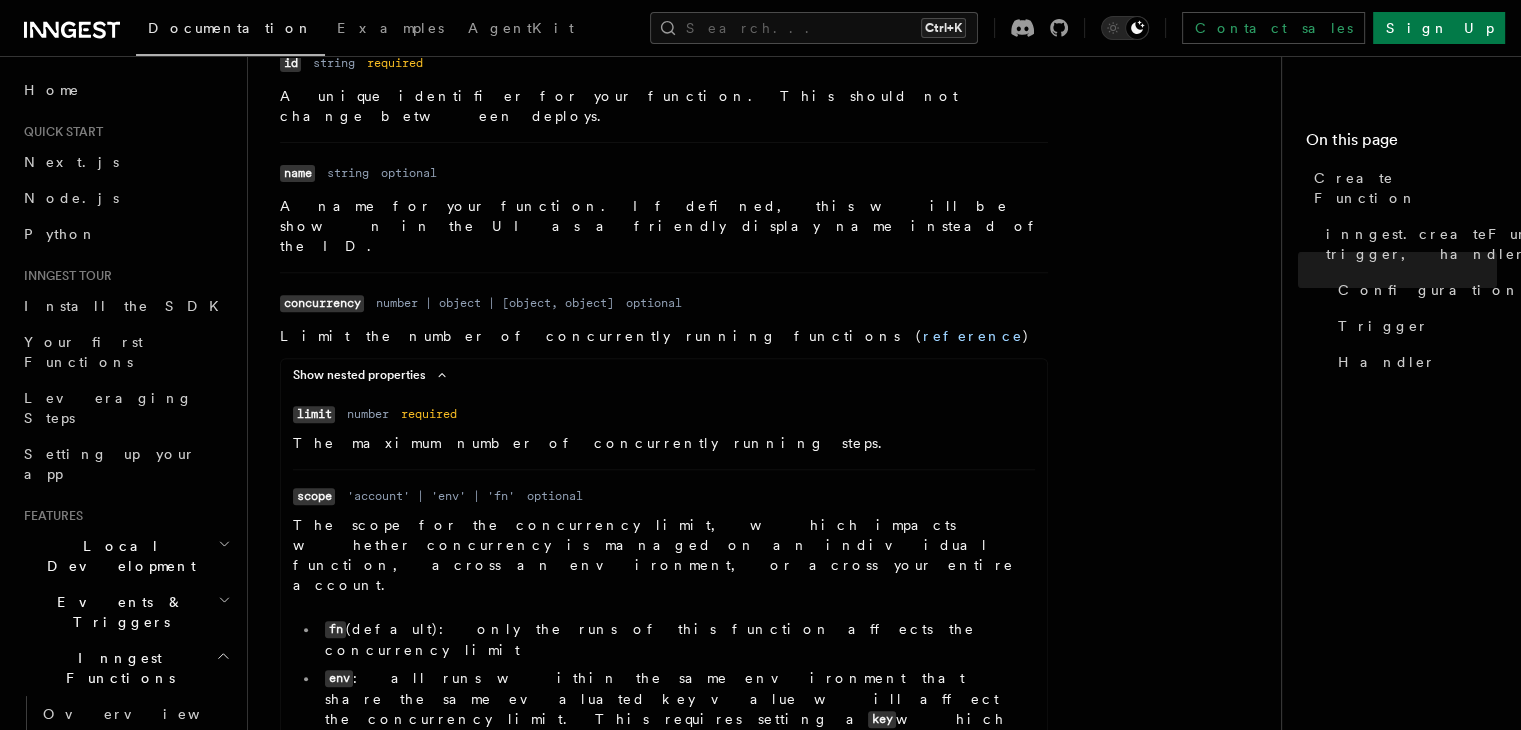 click on "limit" at bounding box center (314, 414) 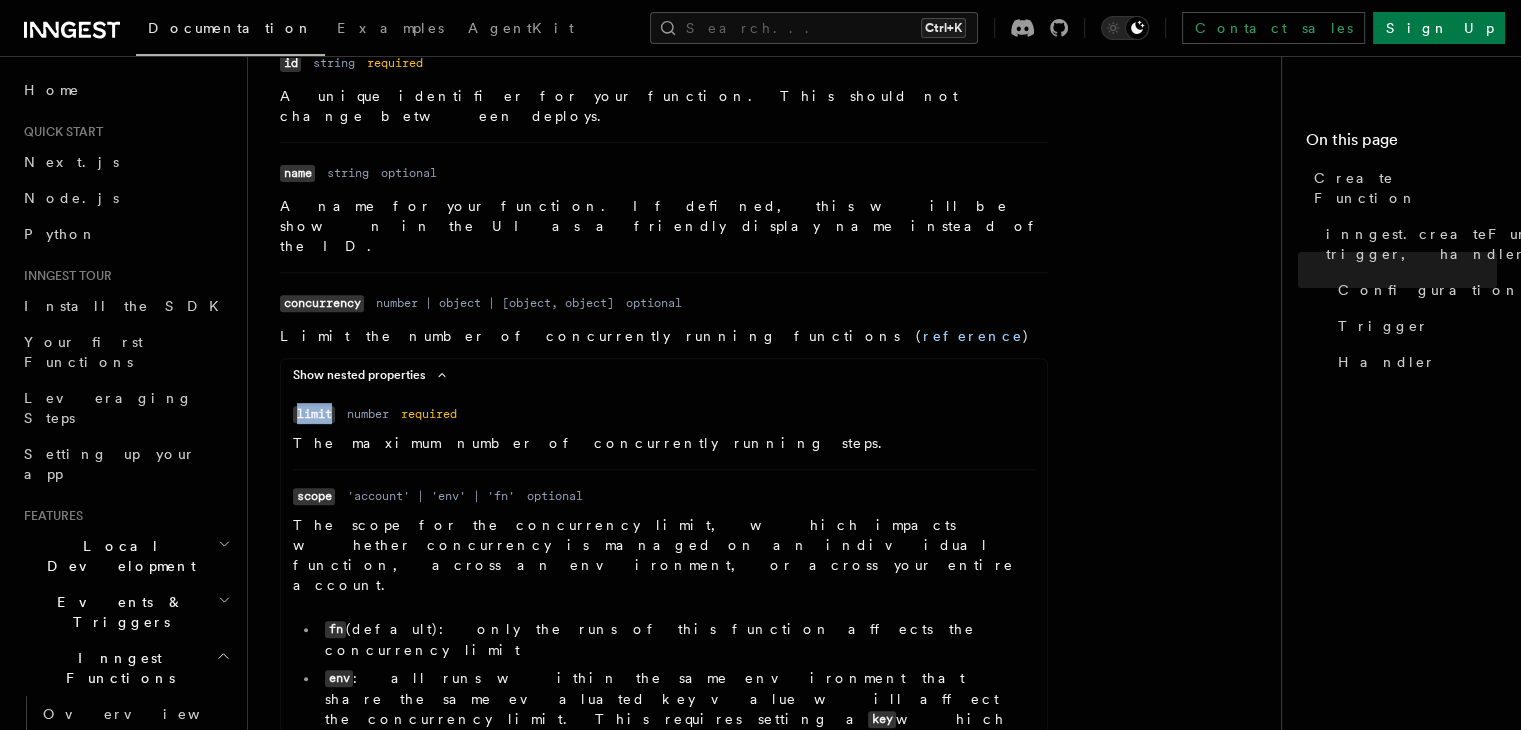 click on "limit" at bounding box center (314, 414) 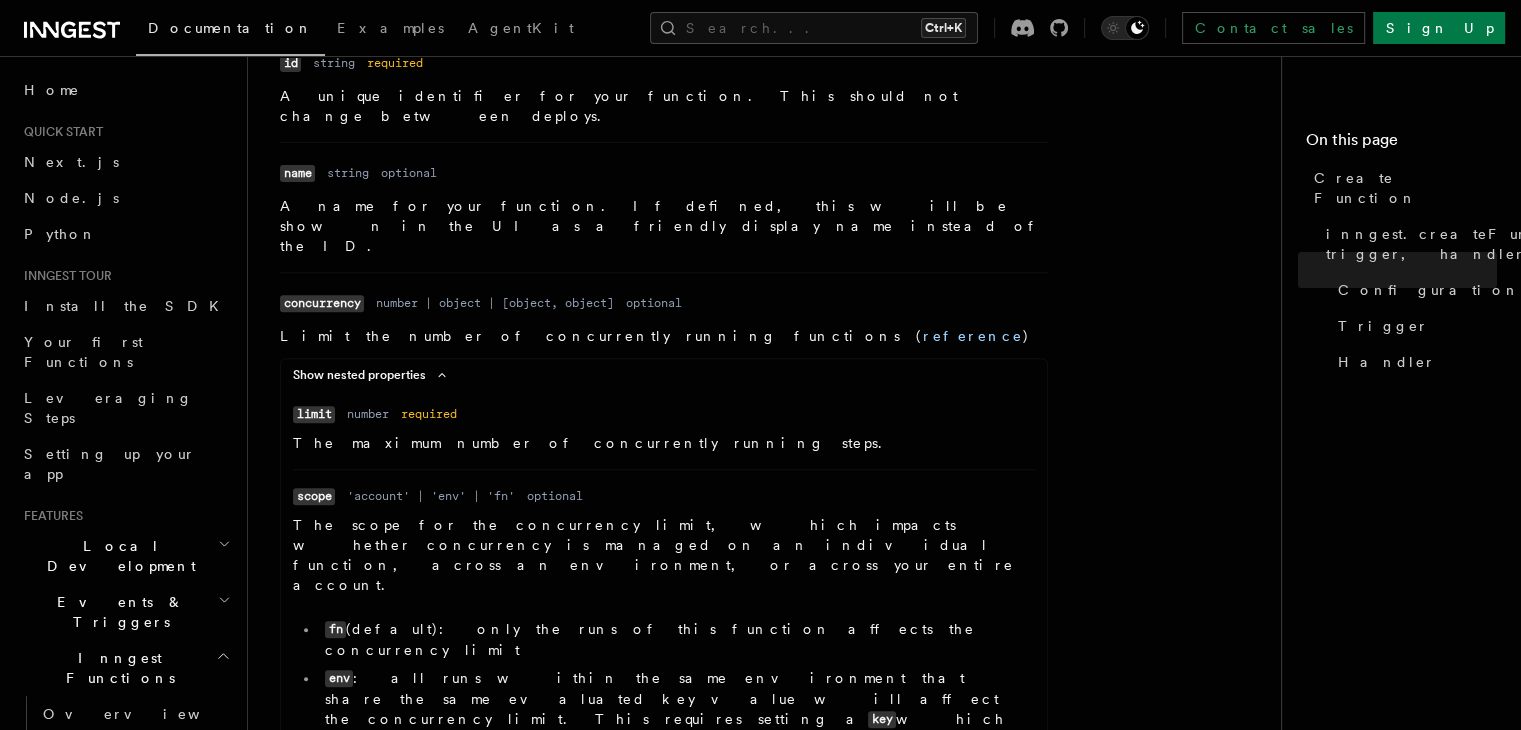 click on "Show nested properties  Name limit Type number Required required Description The maximum number of concurrently running steps. Name scope Type 'account' | 'env' | 'fn' Required optional Description The scope for the concurrency limit, which impacts whether concurrency is managed on an individual function, across an environment, or across your entire account.
fn  (default):  only the runs of this function affects the concurrency limit
env :  all runs within the same environment that share the same evaluated key value will affect the concurrency limit.  This requires setting a  key  which evaluates to a virtual queue name.
account :  every run that shares the same evaluated key value will affect the concurrency limit, across every environment.  This requires setting a  key  which evaluates to a virtual queue name.
Name key Type string Required optional Description our guide to writing expressions  for more info." at bounding box center [664, 680] 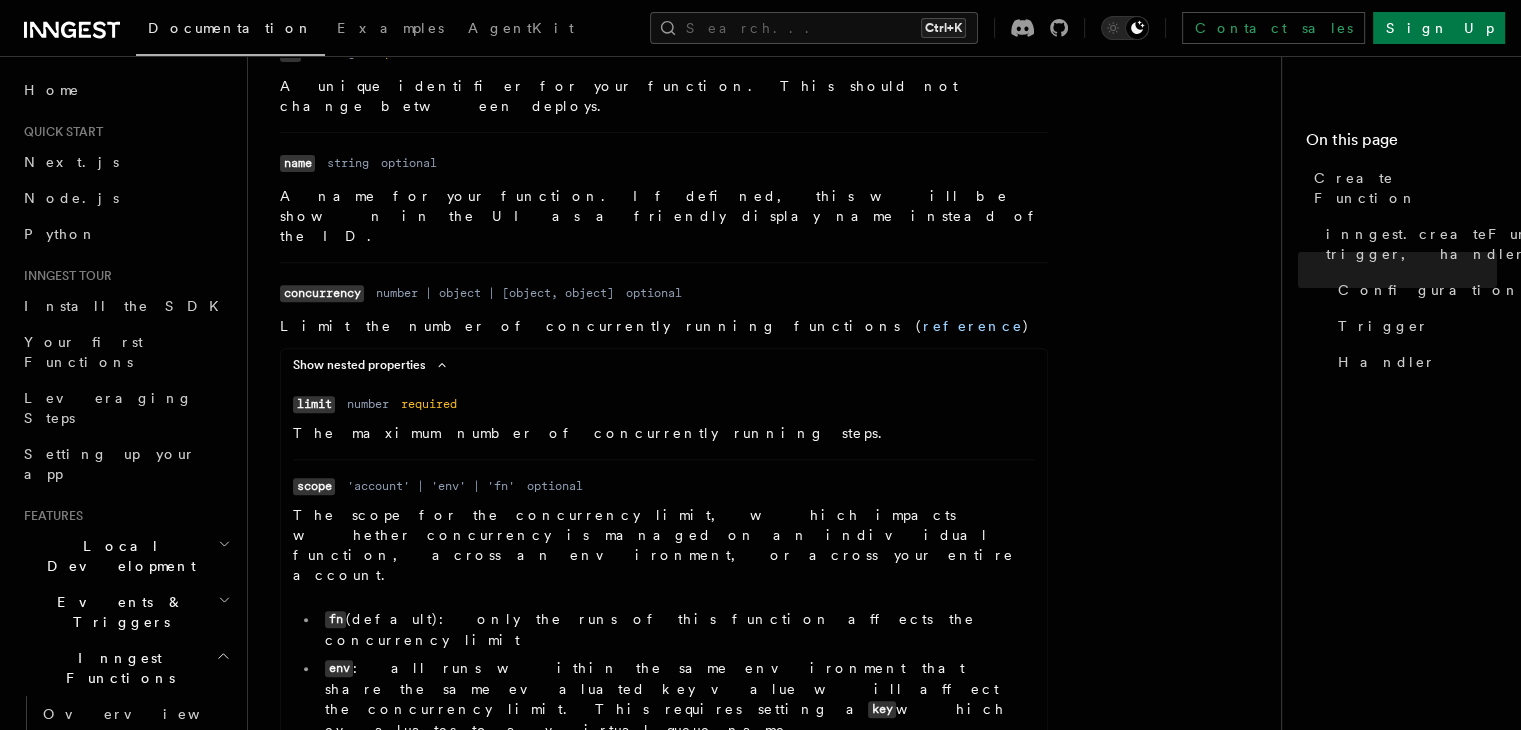 scroll, scrollTop: 708, scrollLeft: 0, axis: vertical 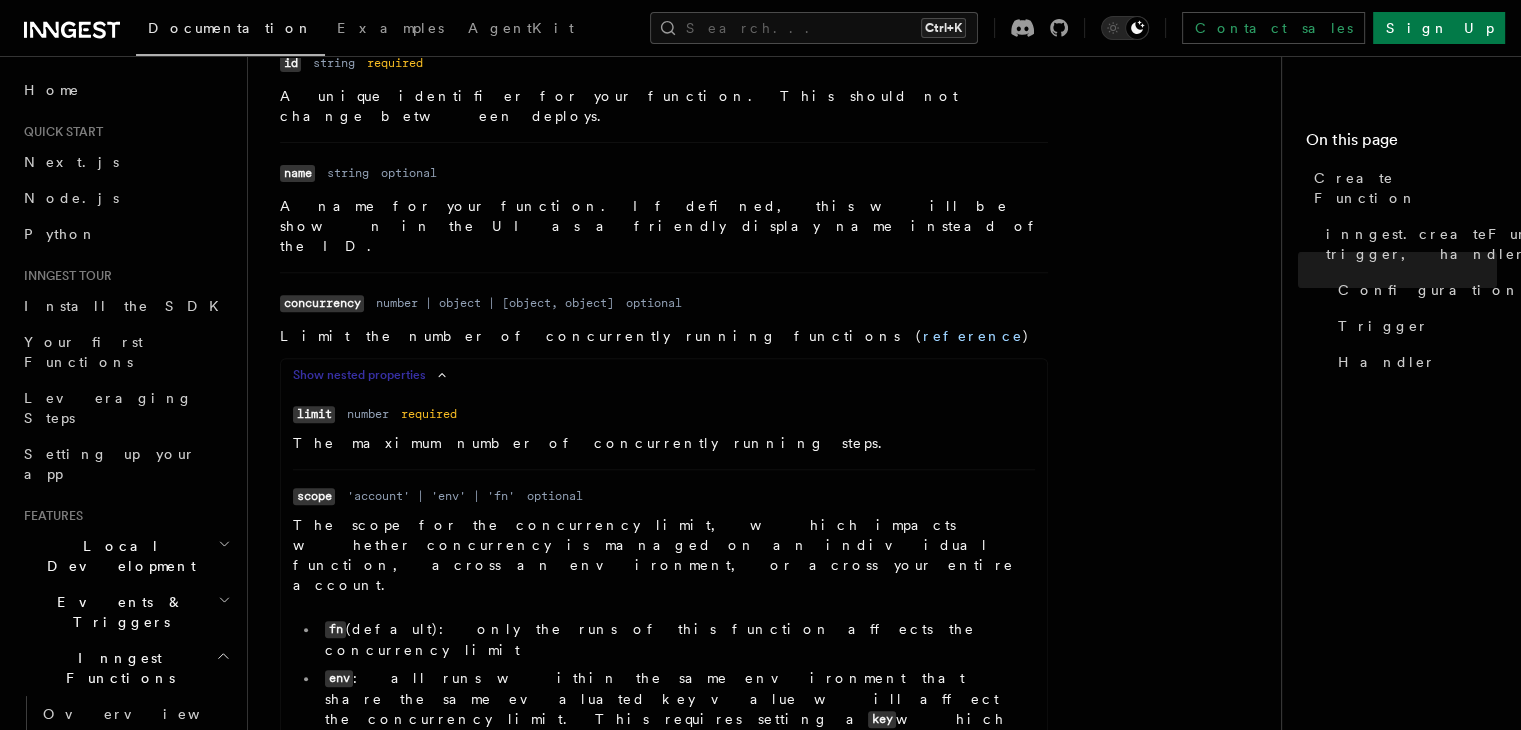 click on "Show nested properties" at bounding box center [373, 375] 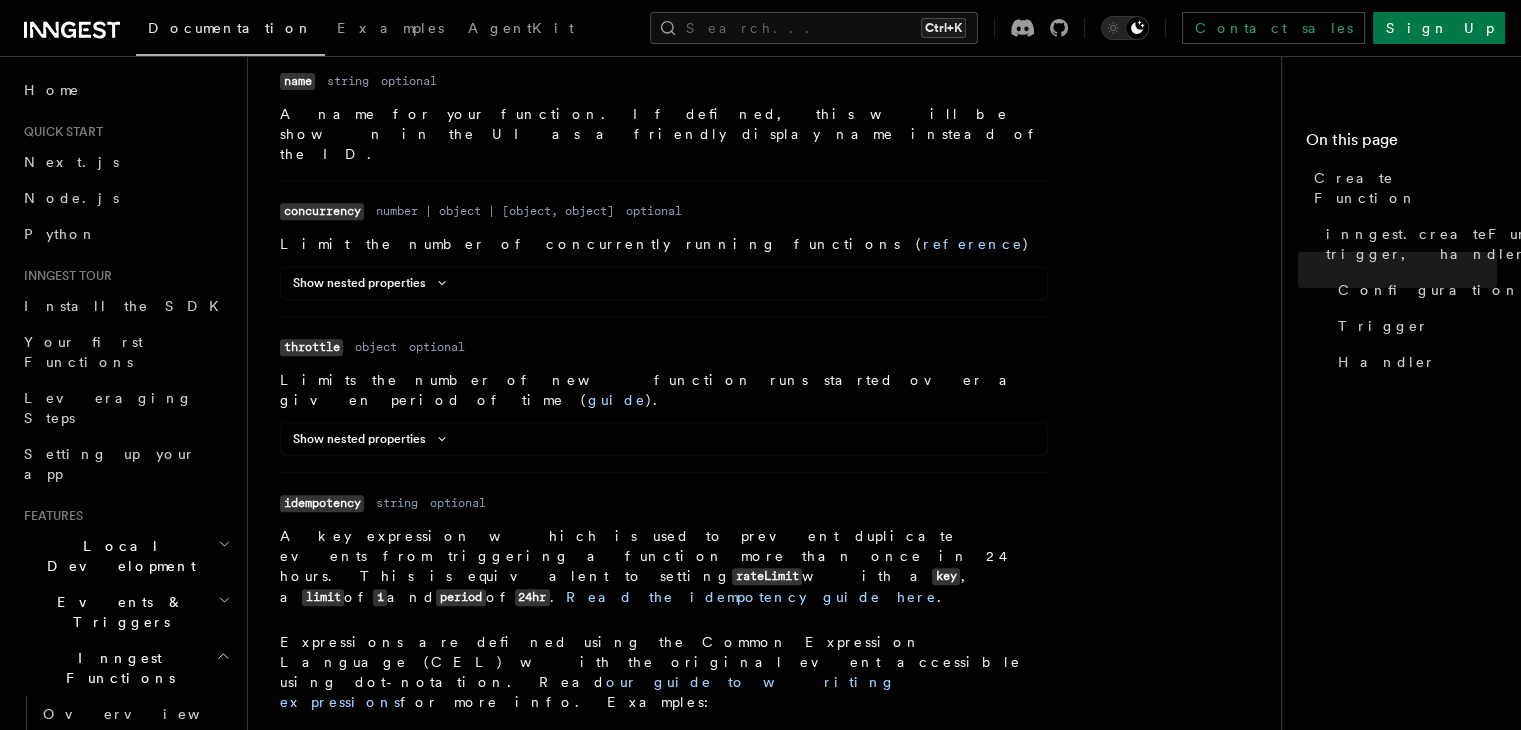 scroll, scrollTop: 908, scrollLeft: 0, axis: vertical 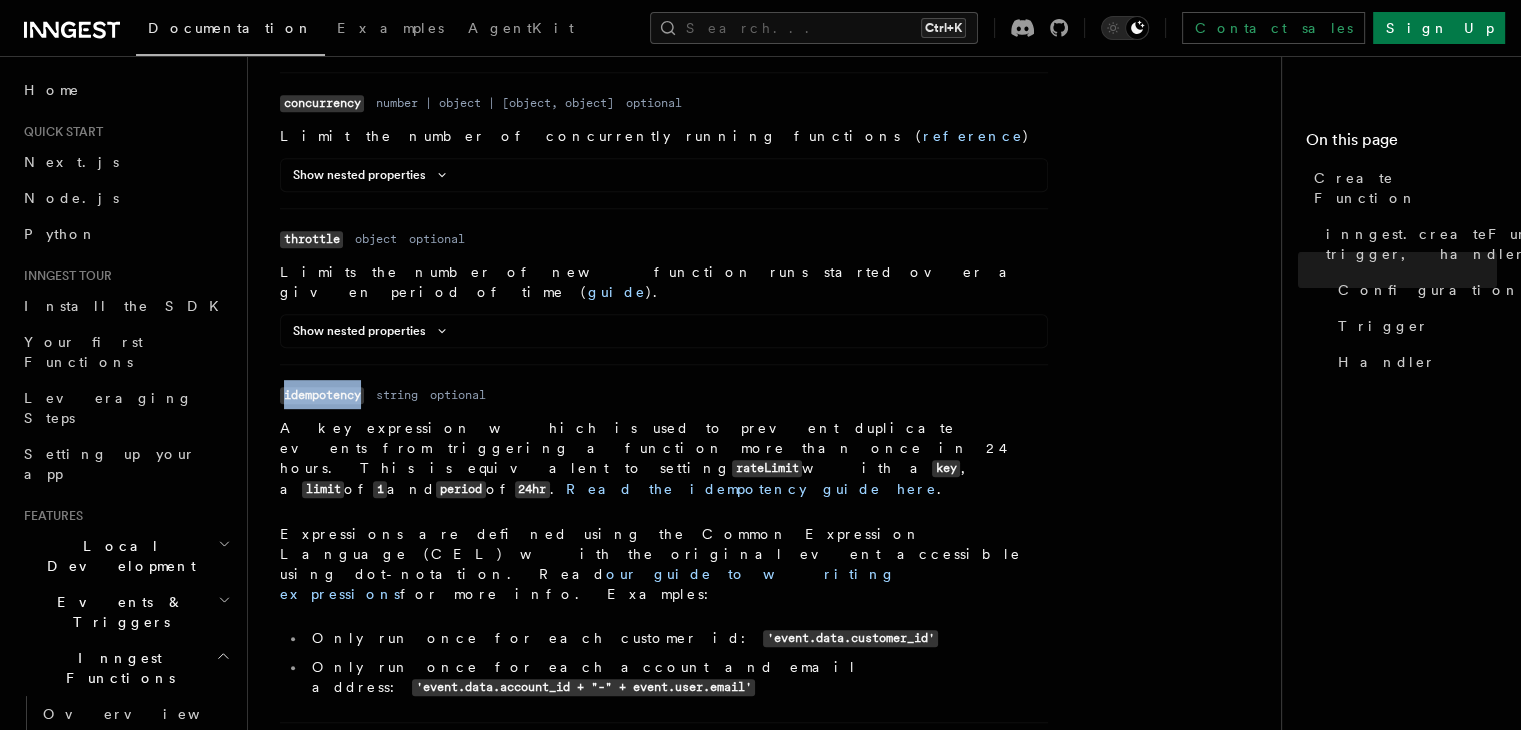 drag, startPoint x: 362, startPoint y: 315, endPoint x: 283, endPoint y: 310, distance: 79.15807 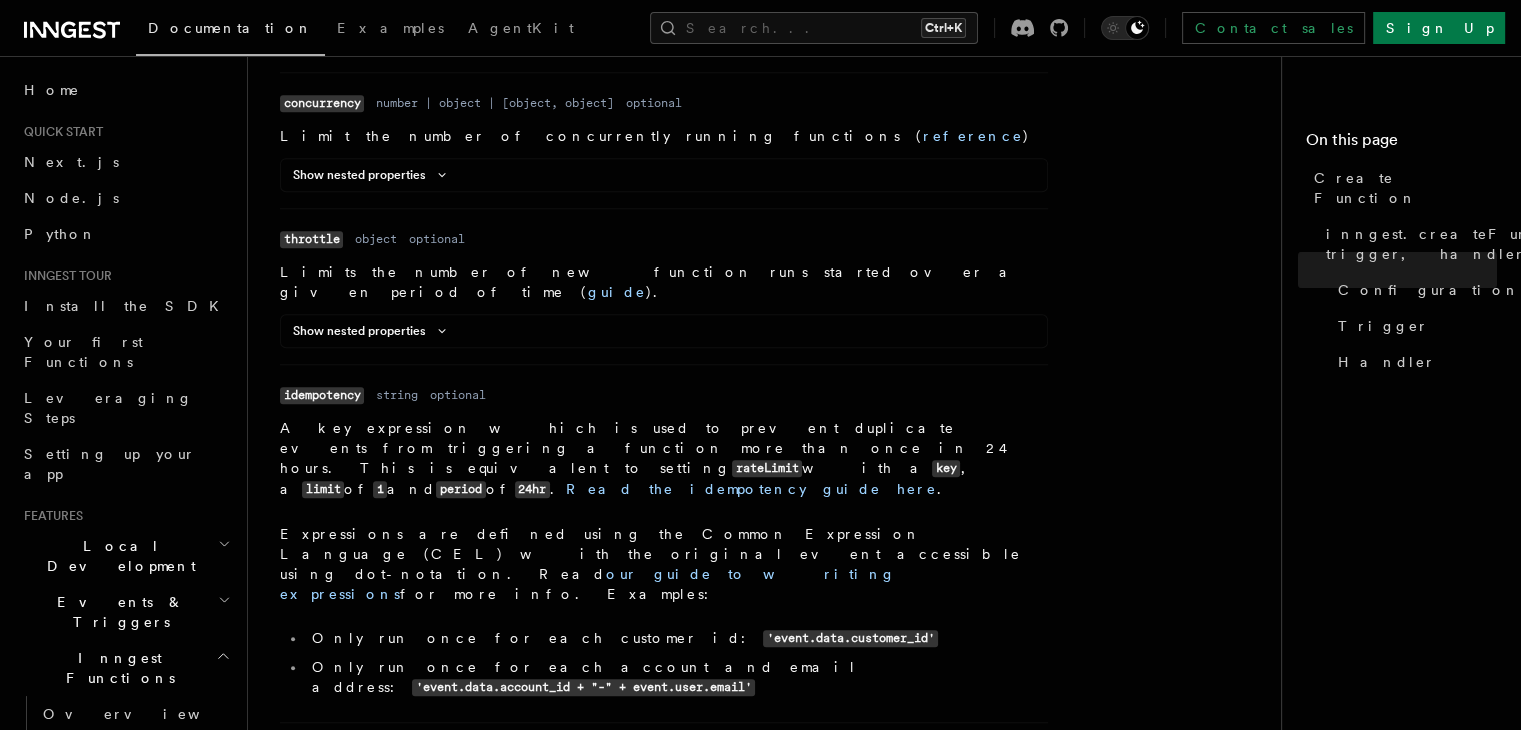 click on "Name idempotency Type string Required optional Description A key expression which is used to prevent duplicate events from triggering a function more than once in 24 hours. This is equivalent to setting  rateLimit  with a  key , a  limit  of  1   and  period  of  24hr .  Read the idempotency guide here . Expressions are defined using the Common Expression Language (CEL) with the original event accessible using dot-notation. Read  our guide to writing expressions  for more info. Examples:
Only run once for each customer id:  'event.data.customer_id'
Only run once for each account and email address:  'event.data.account_id + "-" + event.user.email'" at bounding box center (664, 543) 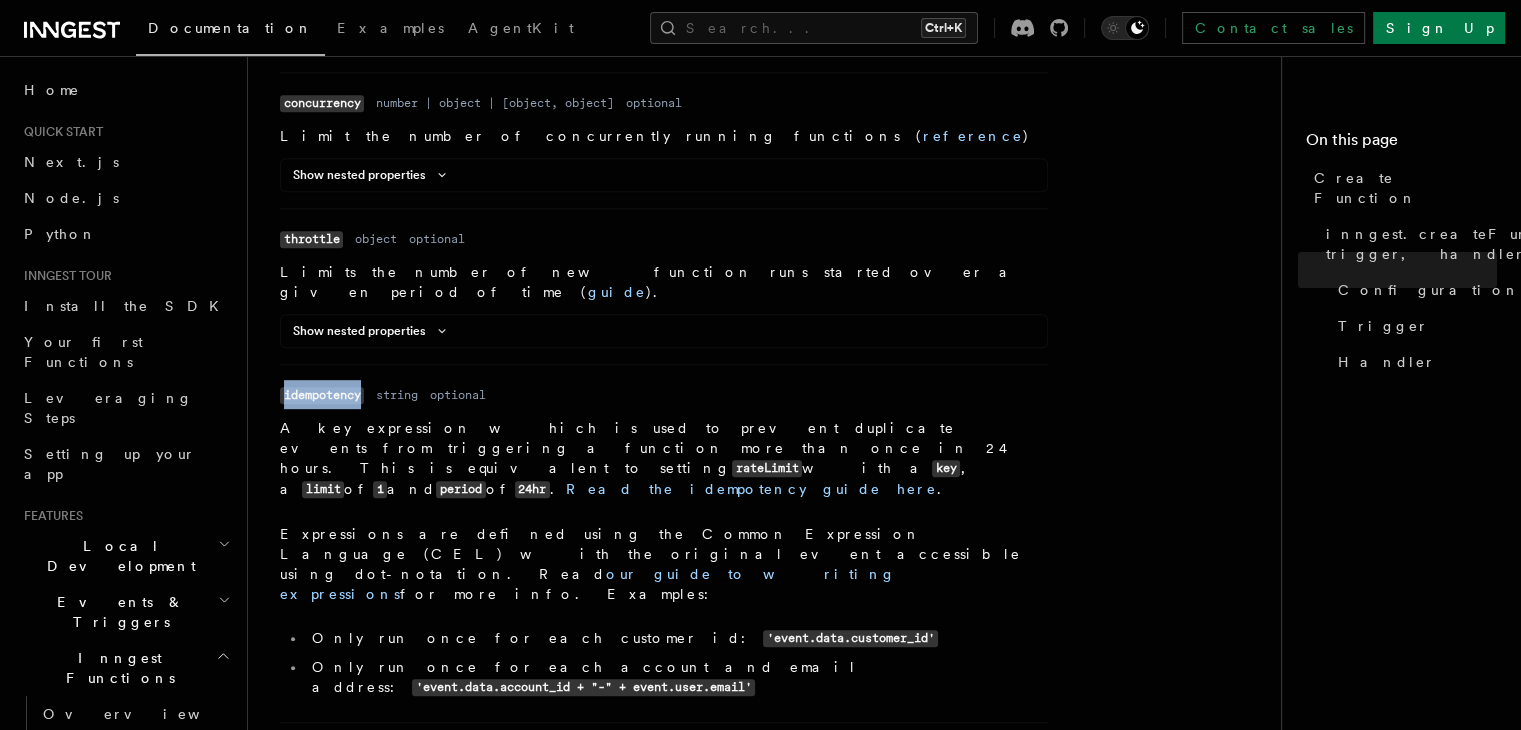 drag, startPoint x: 363, startPoint y: 317, endPoint x: 284, endPoint y: 319, distance: 79.025314 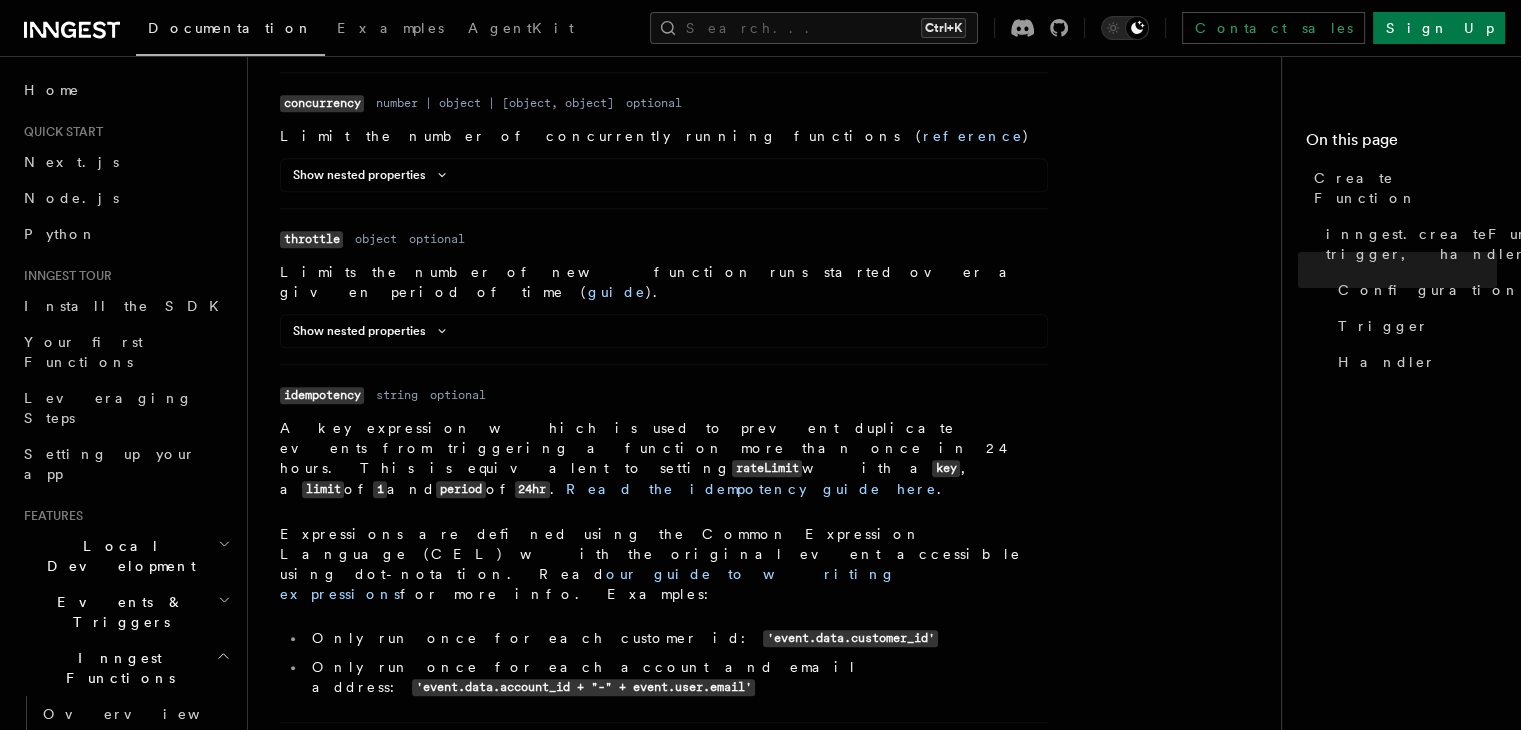 click on "Name idempotency Type string Required optional Description A key expression which is used to prevent duplicate events from triggering a function more than once in 24 hours. This is equivalent to setting  rateLimit  with a  key , a  limit  of  1   and  period  of  24hr .  Read the idempotency guide here . Expressions are defined using the Common Expression Language (CEL) with the original event accessible using dot-notation. Read  our guide to writing expressions  for more info. Examples:
Only run once for each customer id:  'event.data.customer_id'
Only run once for each account and email address:  'event.data.account_id + "-" + event.user.email'" at bounding box center [664, 543] 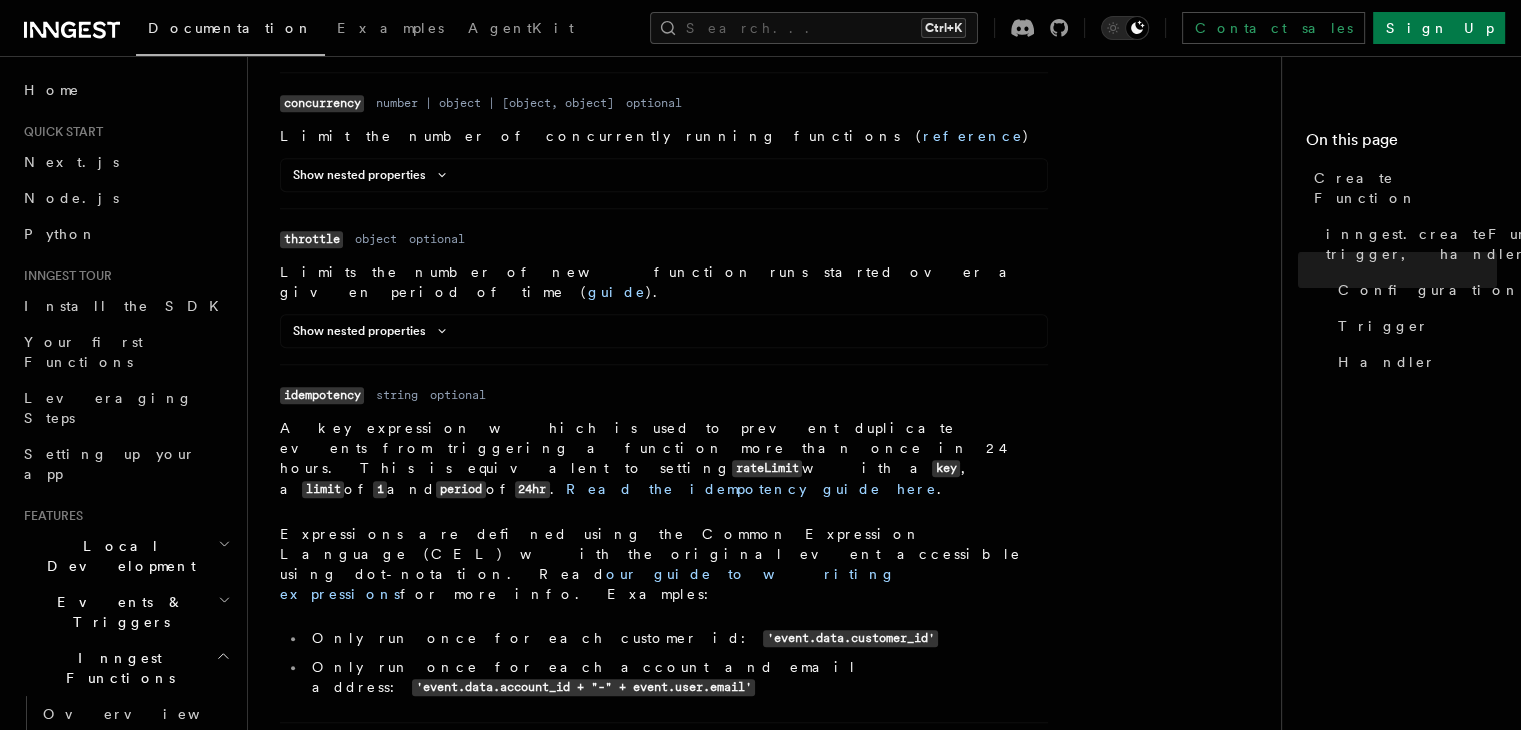 click on "Name idempotency Type string Required optional Description A key expression which is used to prevent duplicate events from triggering a function more than once in 24 hours. This is equivalent to setting  rateLimit  with a  key , a  limit  of  1   and  period  of  24hr .  Read the idempotency guide here . Expressions are defined using the Common Expression Language (CEL) with the original event accessible using dot-notation. Read  our guide to writing expressions  for more info. Examples:
Only run once for each customer id:  'event.data.customer_id'
Only run once for each account and email address:  'event.data.account_id + "-" + event.user.email'" at bounding box center [664, 543] 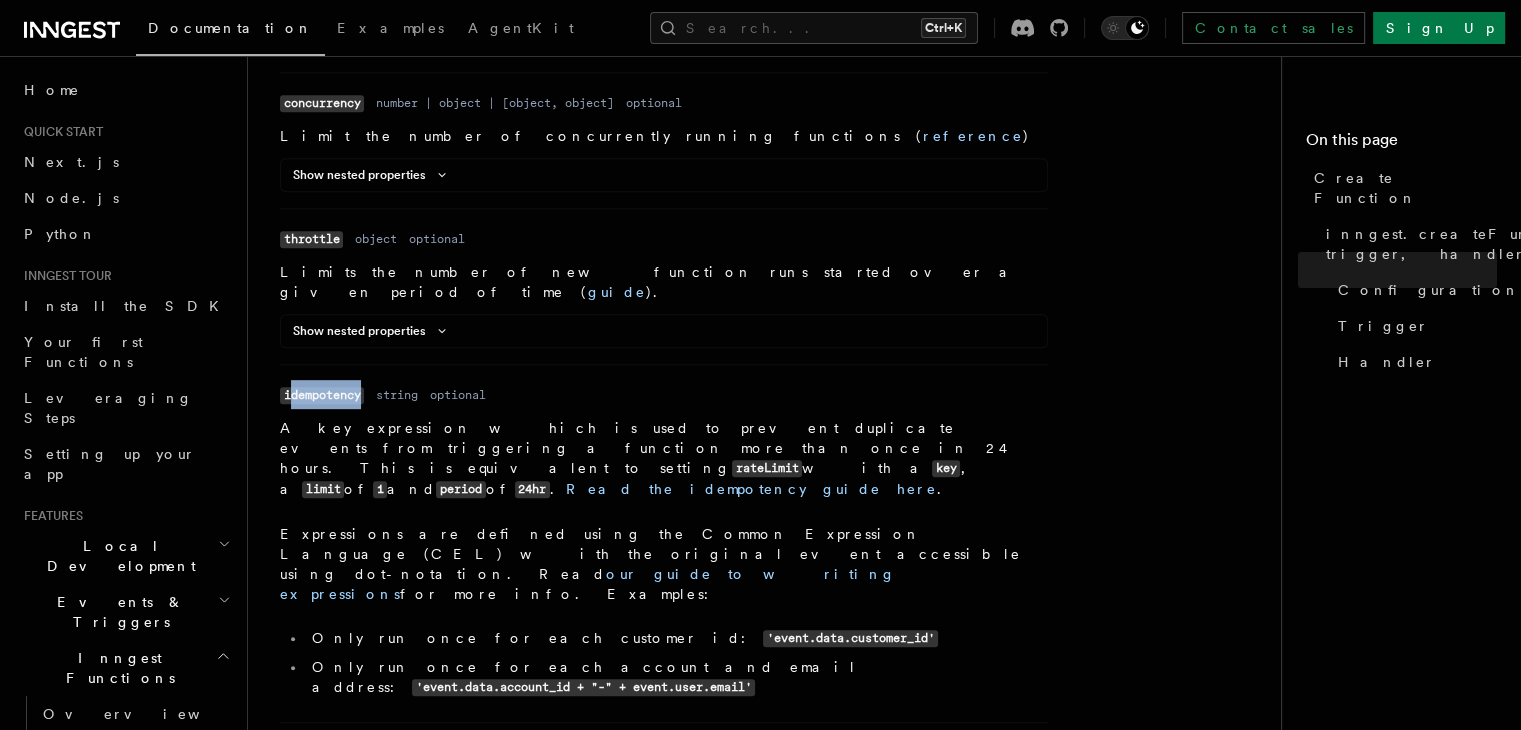 drag, startPoint x: 363, startPoint y: 321, endPoint x: 293, endPoint y: 313, distance: 70.45566 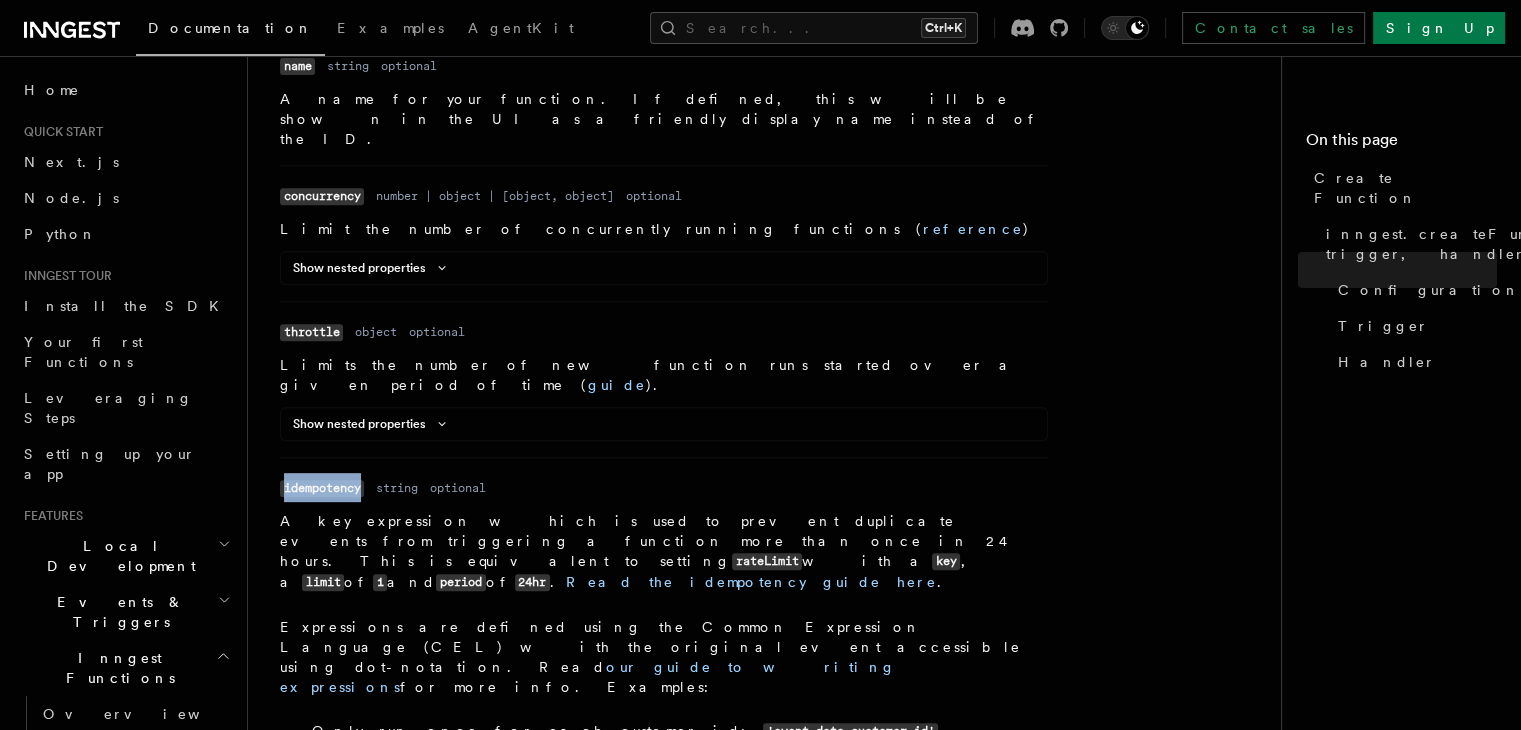 scroll, scrollTop: 608, scrollLeft: 0, axis: vertical 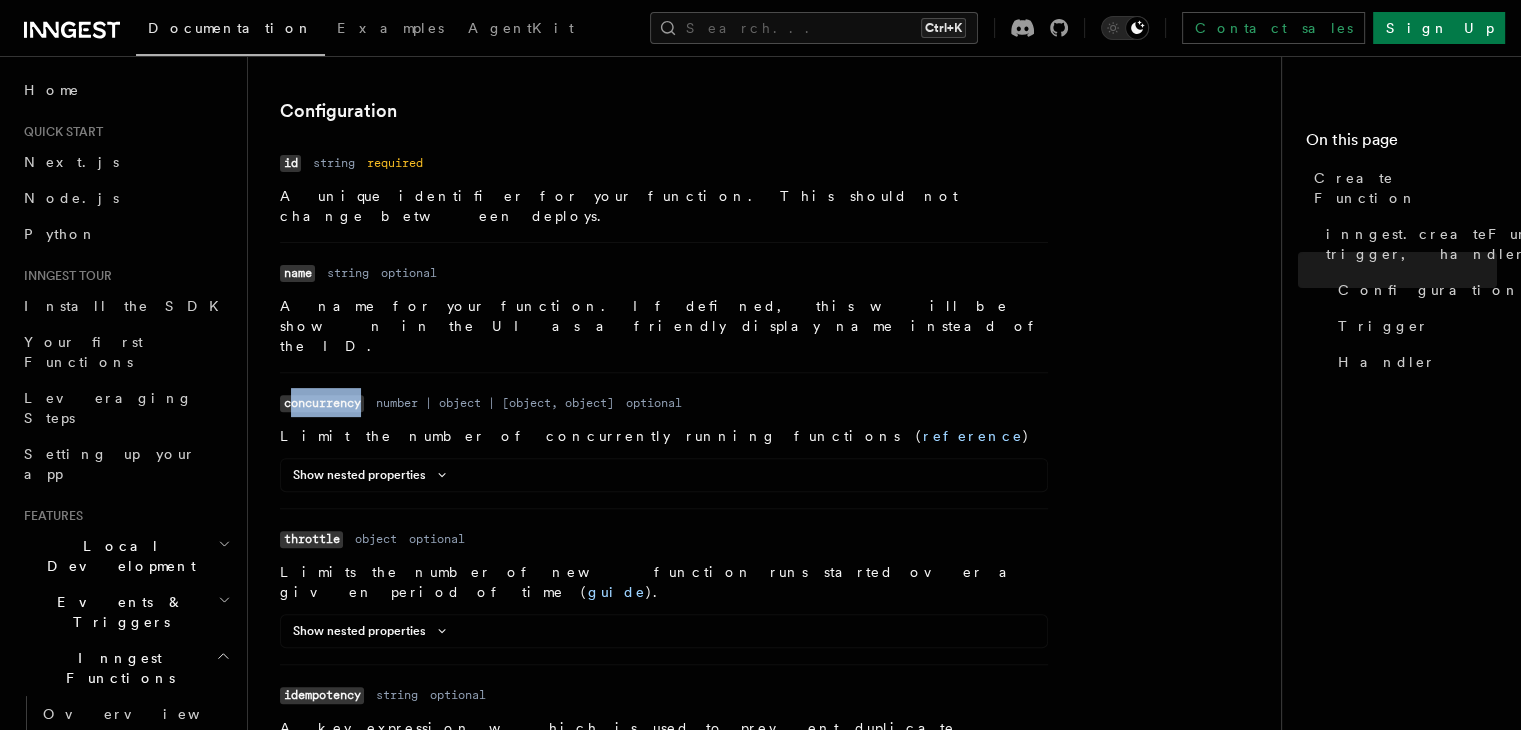 drag, startPoint x: 288, startPoint y: 344, endPoint x: 367, endPoint y: 343, distance: 79.00633 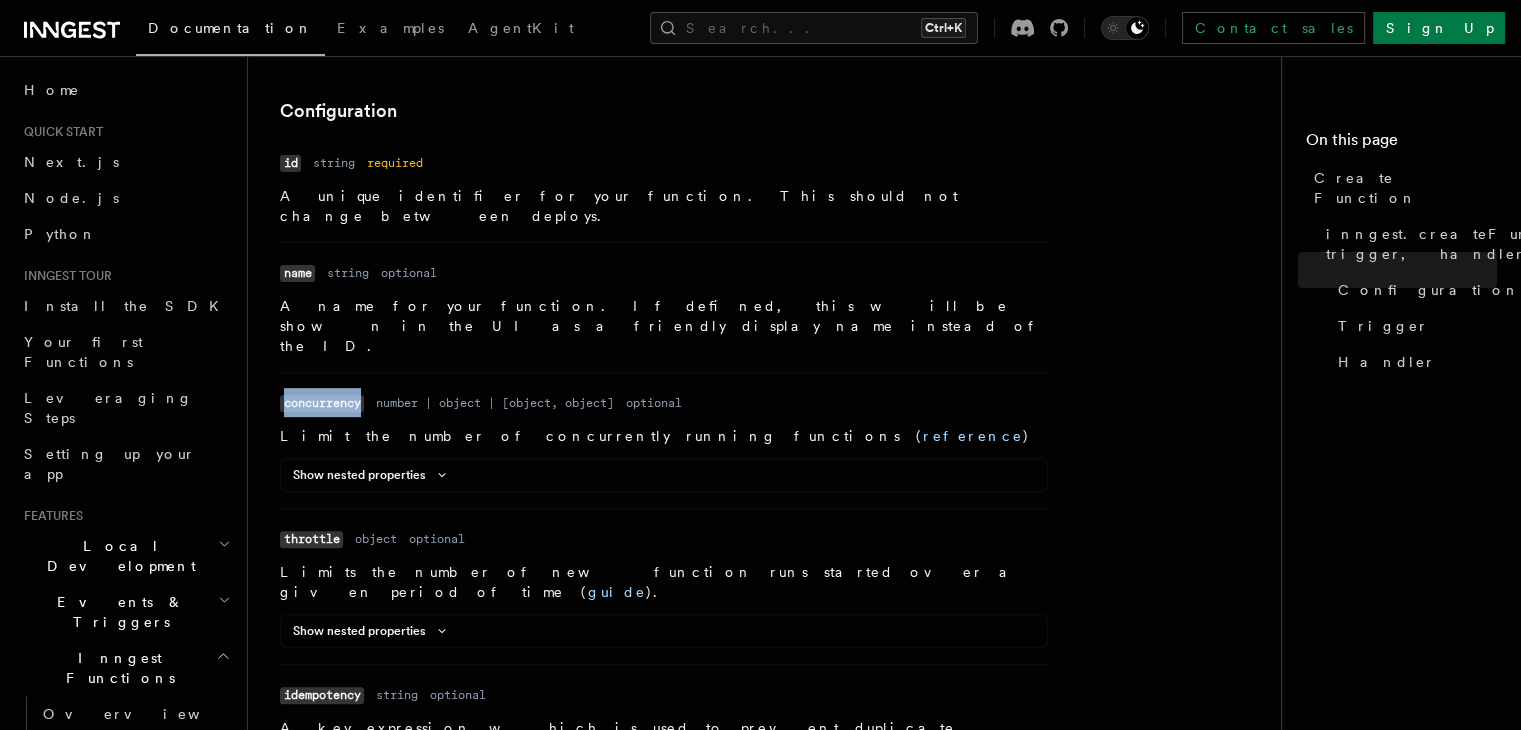 click on "concurrency" at bounding box center [322, 403] 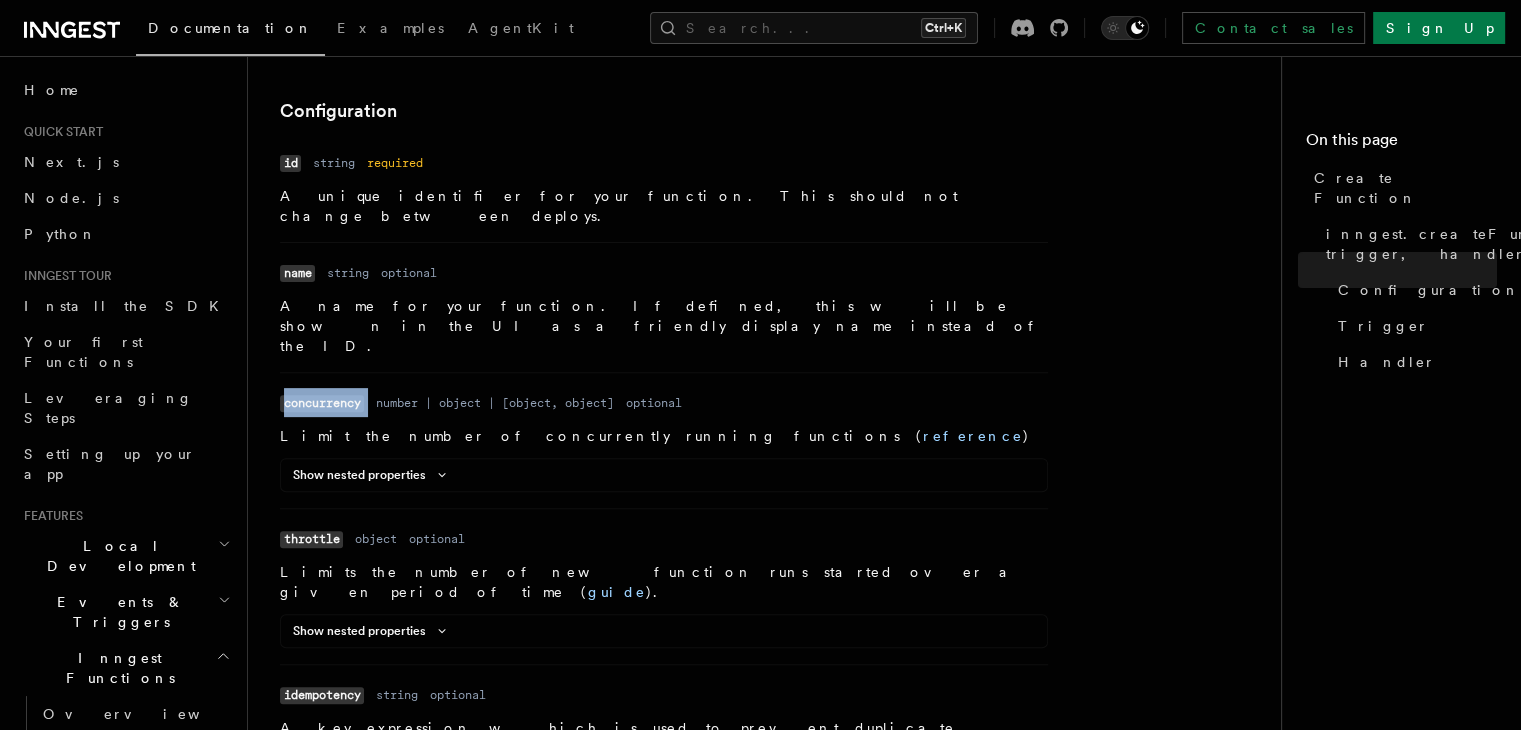 drag, startPoint x: 362, startPoint y: 346, endPoint x: 294, endPoint y: 345, distance: 68.007355 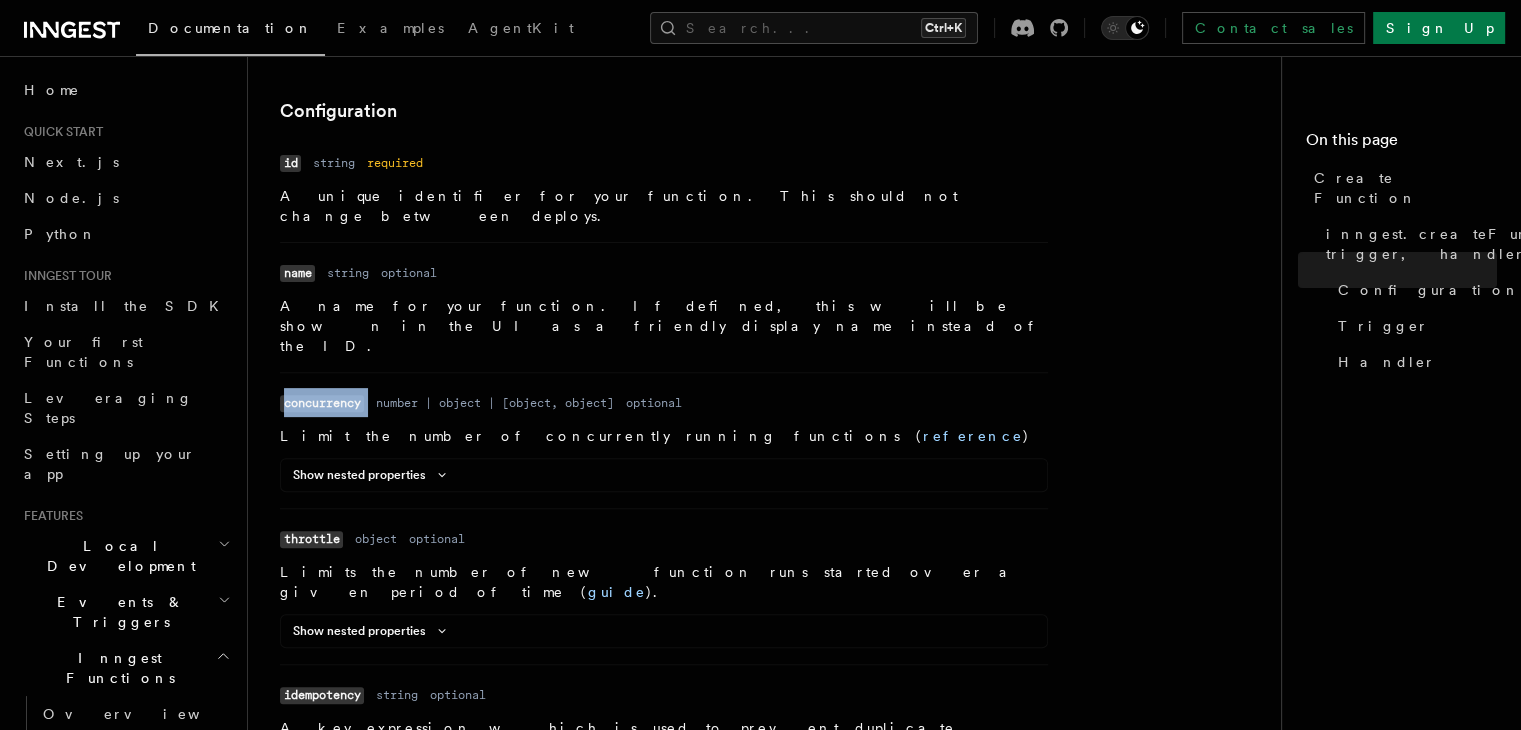 click on "Name concurrency Type number | object | [object, object] Required optional Description Limit the number of concurrently running functions ( reference ) Show nested properties  Name limit Type number Required required Description The maximum number of concurrently running steps. Name scope Type 'account' | 'env' | 'fn' Required optional Description The scope for the concurrency limit, which impacts whether concurrency is managed on an individual function, across an environment, or across your entire account.
fn  (default):  only the runs of this function affects the concurrency limit
env :  all runs within the same environment that share the same evaluated key value will affect the concurrency limit.  This requires setting a  key  which evaluates to a virtual queue name.
account :  every run that shares the same evaluated key value will affect the concurrency limit, across every environment.  This requires setting a  key  which evaluates to a virtual queue name.
Name key Type string Required optional" at bounding box center [664, 440] 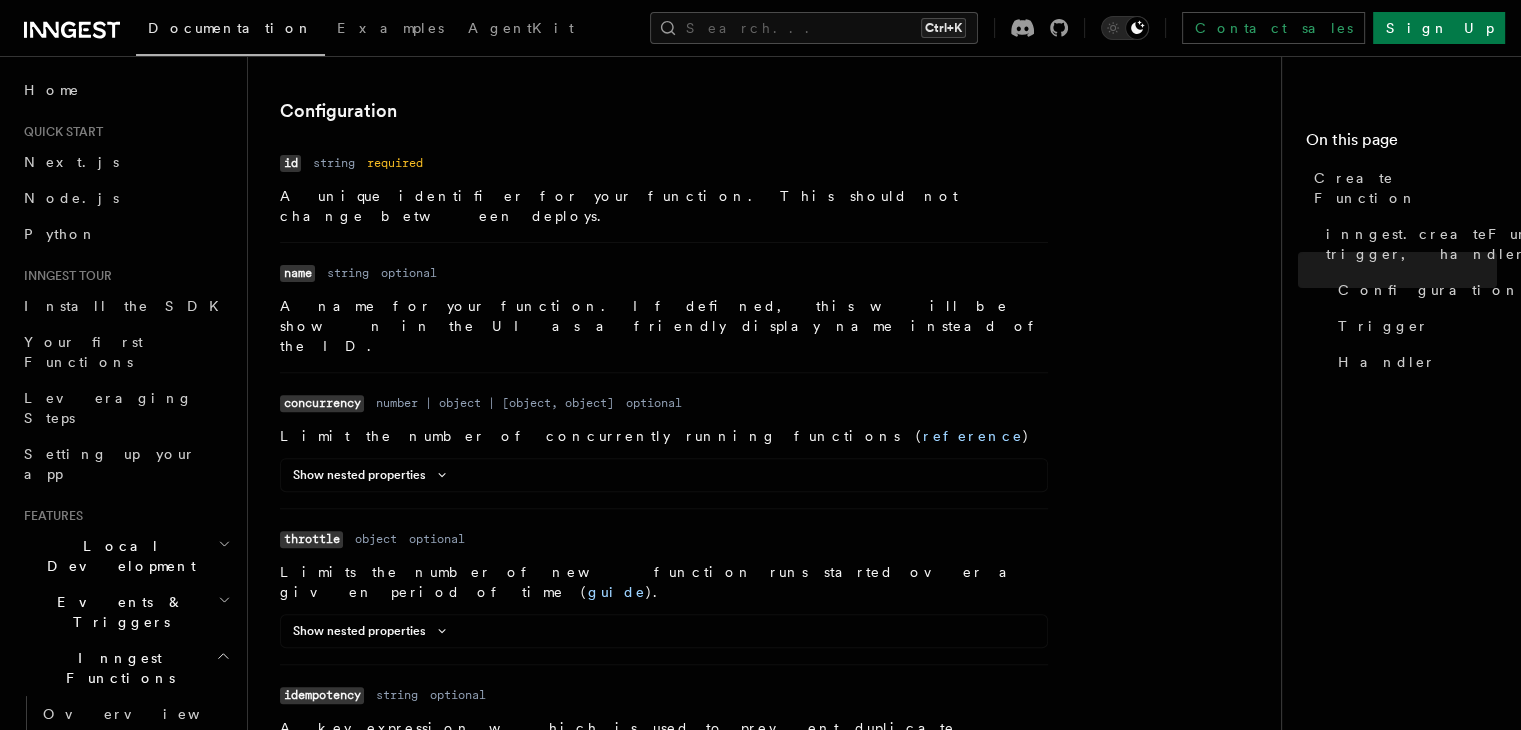 click on "concurrency" at bounding box center (322, 403) 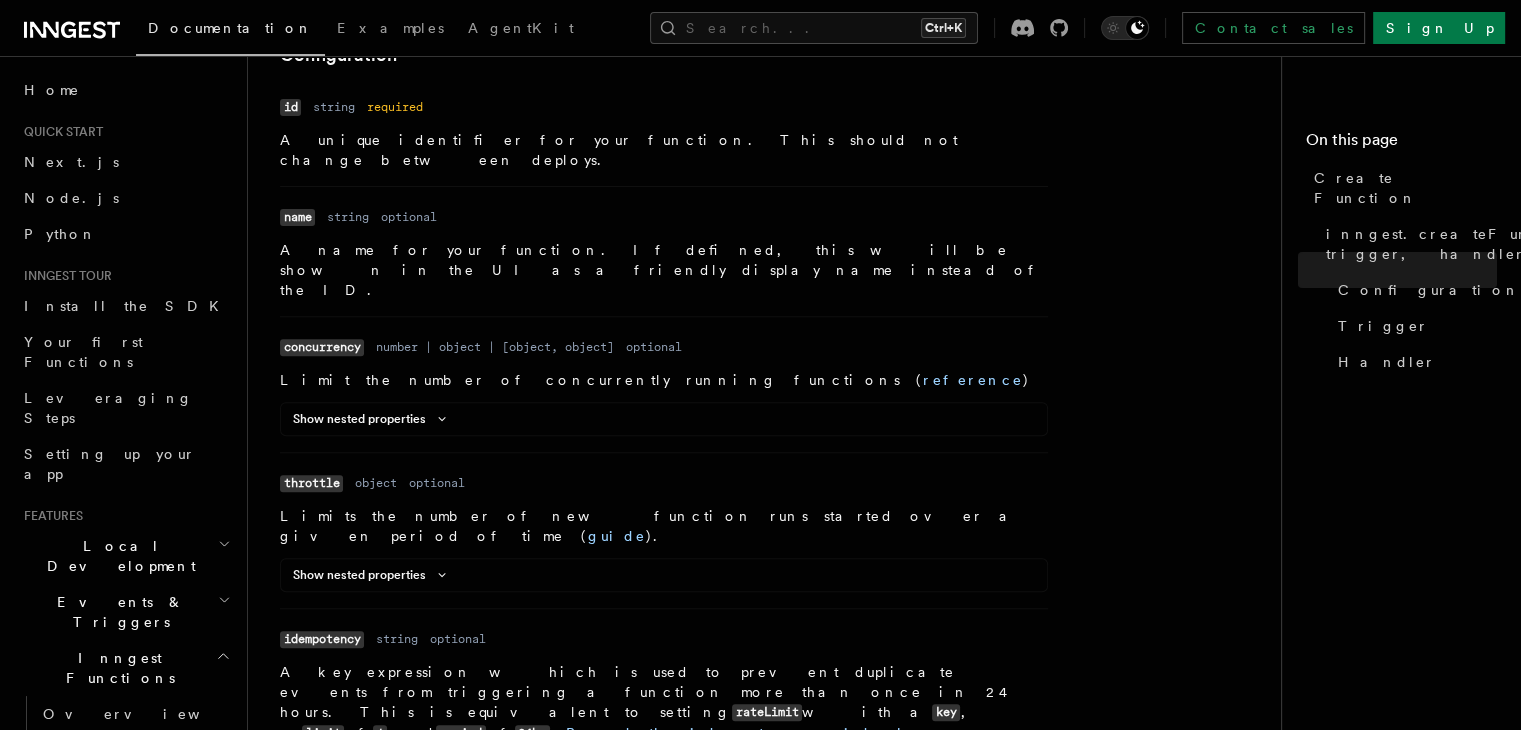 scroll, scrollTop: 708, scrollLeft: 0, axis: vertical 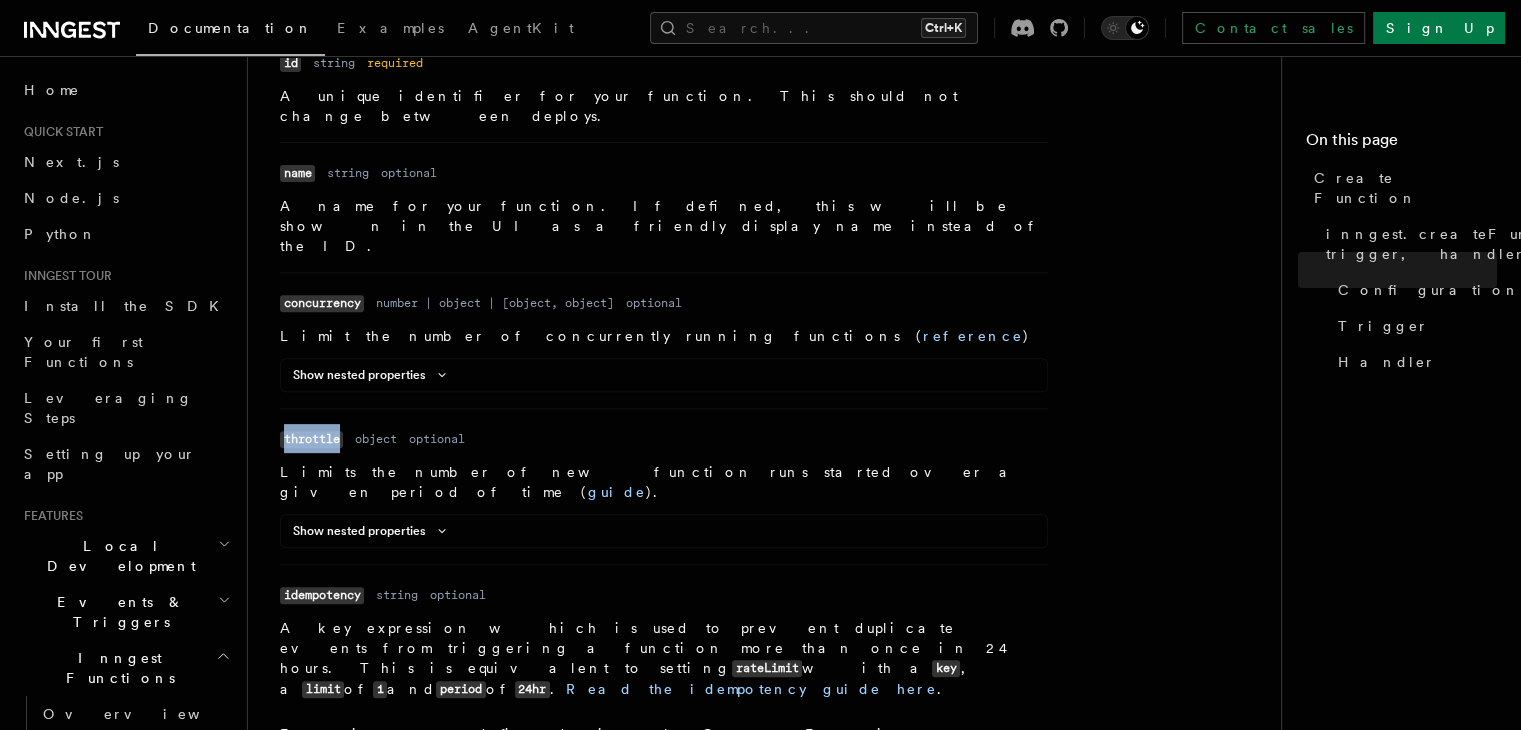 drag, startPoint x: 339, startPoint y: 379, endPoint x: 284, endPoint y: 380, distance: 55.00909 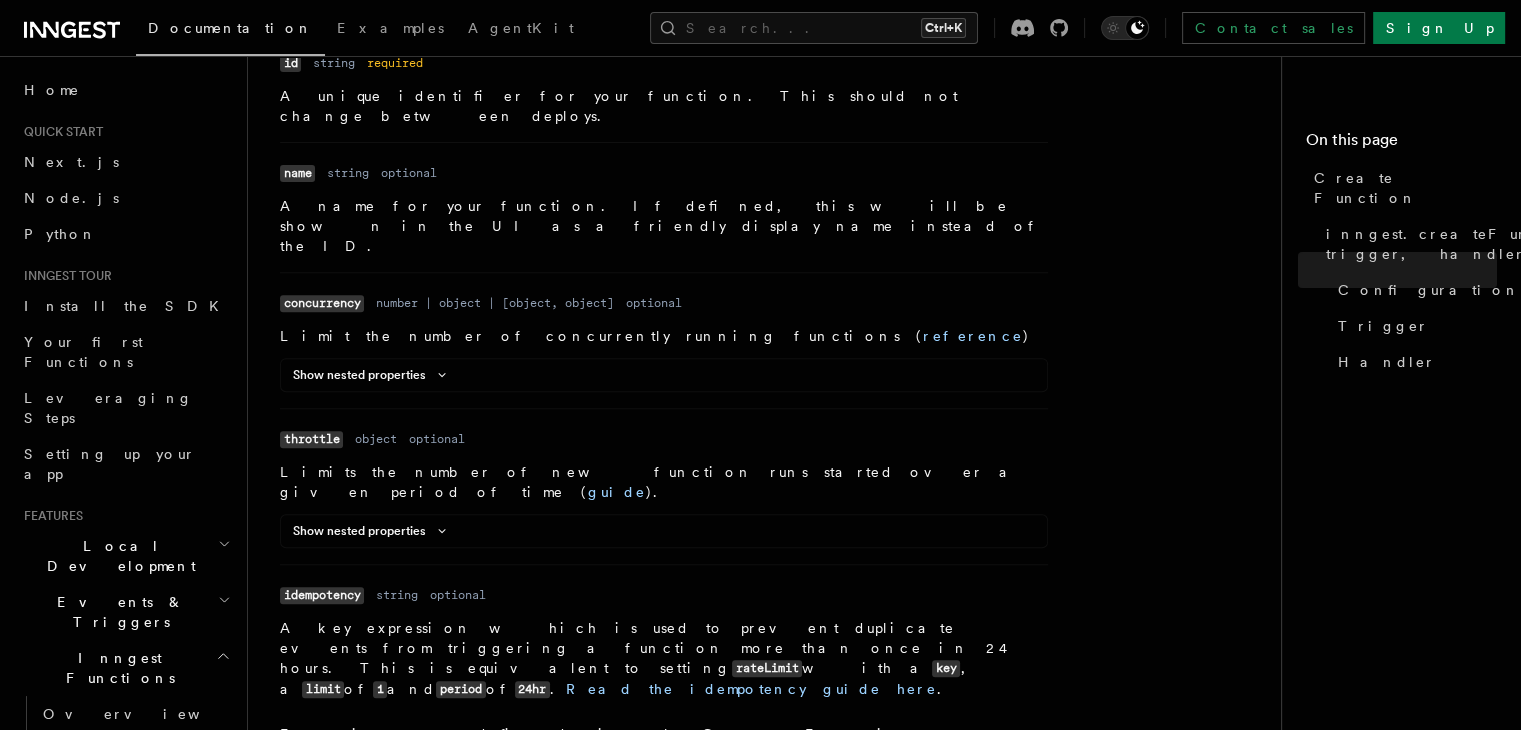 click on "Limits the number of new function runs started over a given period of time ( guide )." at bounding box center (664, 482) 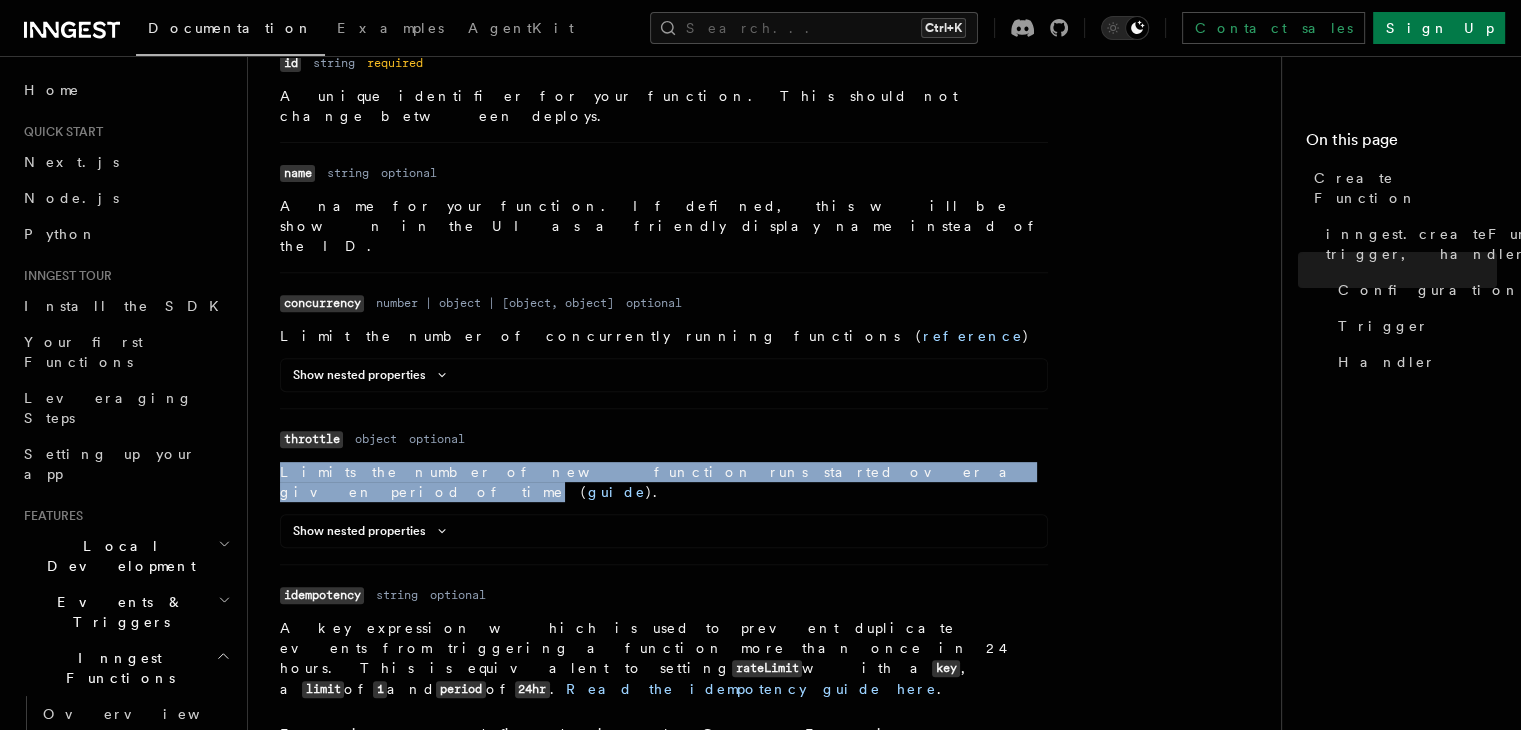 drag, startPoint x: 737, startPoint y: 411, endPoint x: 274, endPoint y: 409, distance: 463.00433 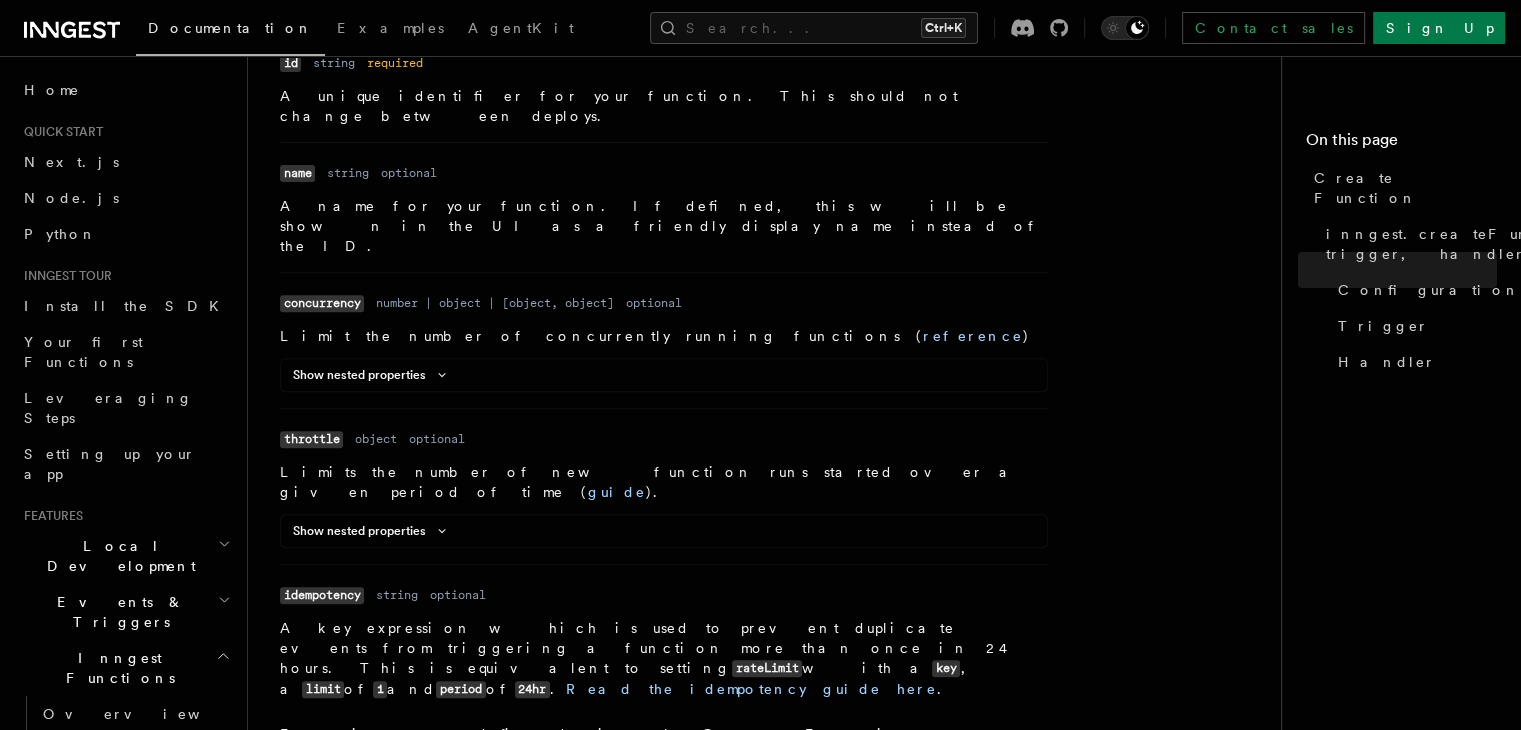 click on "Show nested properties" at bounding box center (664, 535) 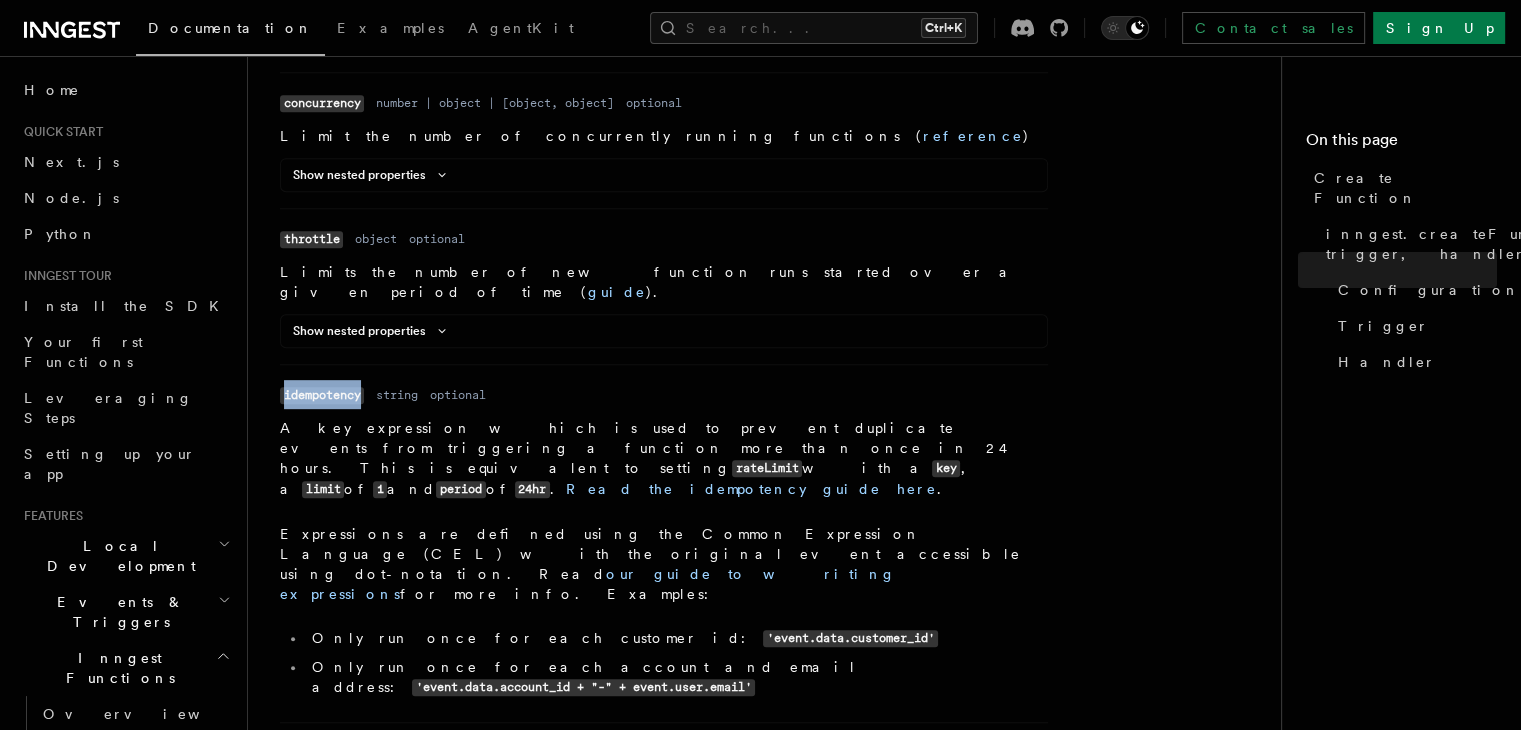 drag, startPoint x: 363, startPoint y: 314, endPoint x: 285, endPoint y: 316, distance: 78.025635 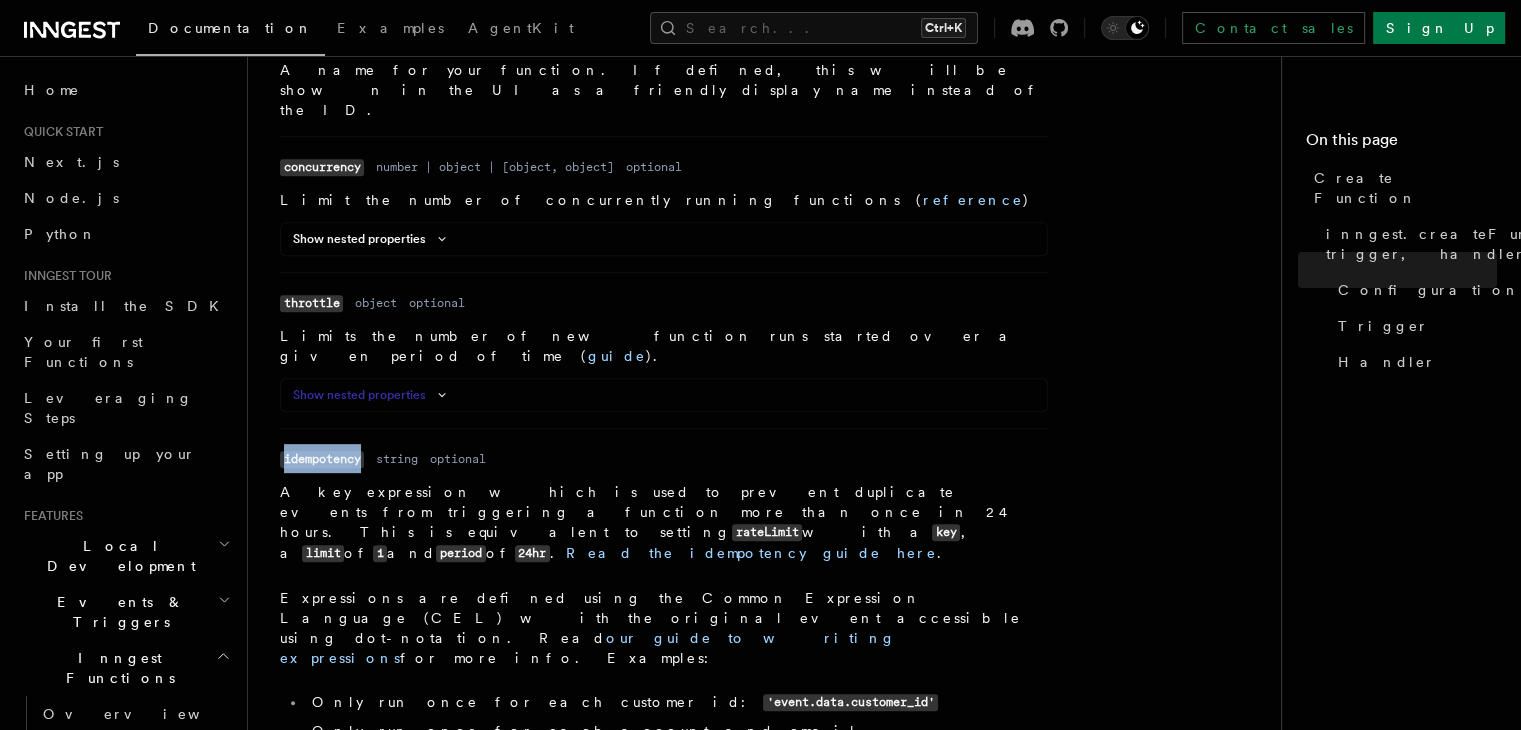 scroll, scrollTop: 808, scrollLeft: 0, axis: vertical 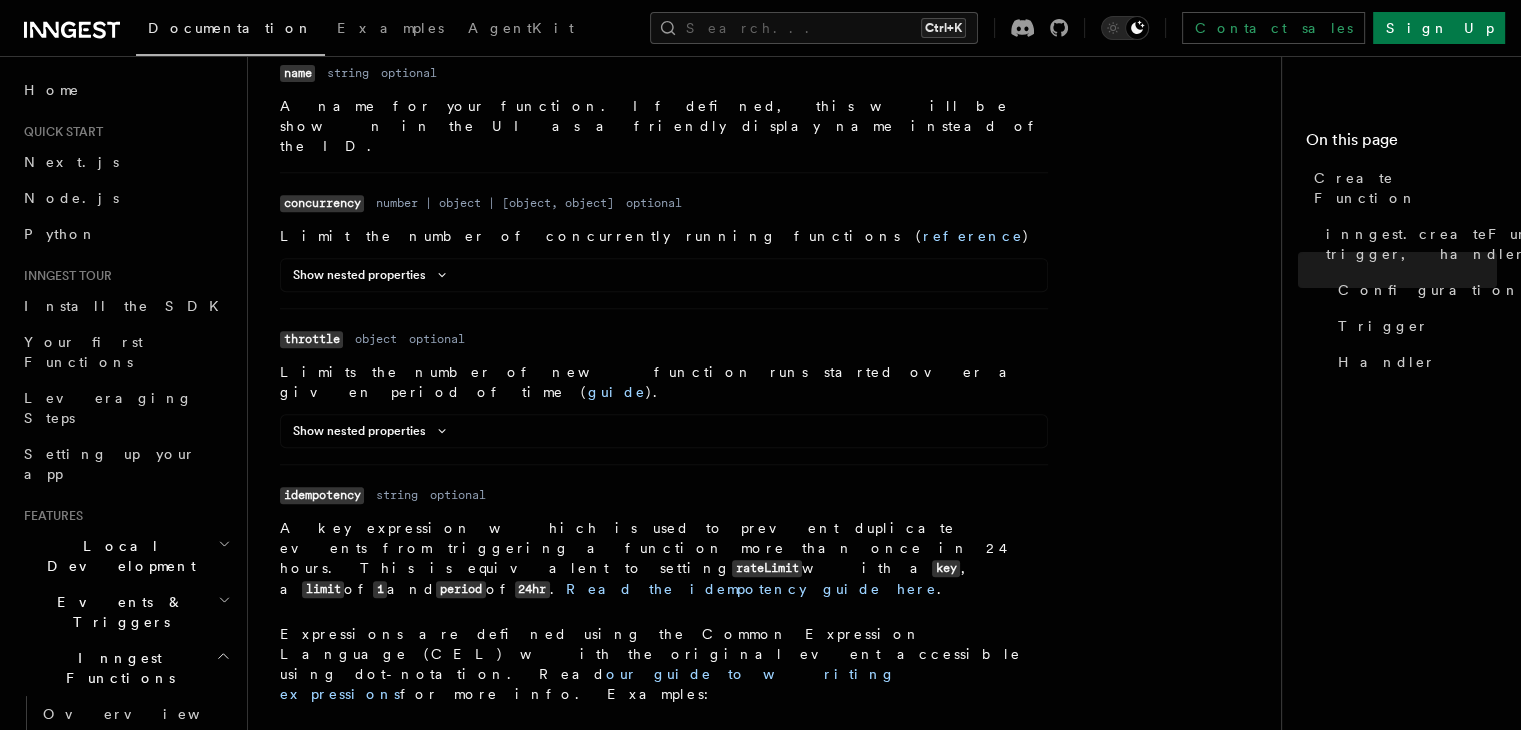 click on "Name throttle Type object Required optional Description Limits the number of new function runs started over a given period of time ( guide ). Show nested properties  Name limit Type number Required required Description The total number of runs allowed to start within the given  period . Name period Type string Required required Description The period within which the  limit  will be applied. Name burst Type number Required optional Description The number of runs allowed to start in the given window in a single burst. This defaults to 1, which ensures that requests are smoothed amongst the given  period . Name key Type string Required optional Description A unique expression for which to apply the throttle limit to. The expression is evaluated for each triggering event and will be applied for each unique value. Read  our guide to writing expressions  for more info." at bounding box center (664, 386) 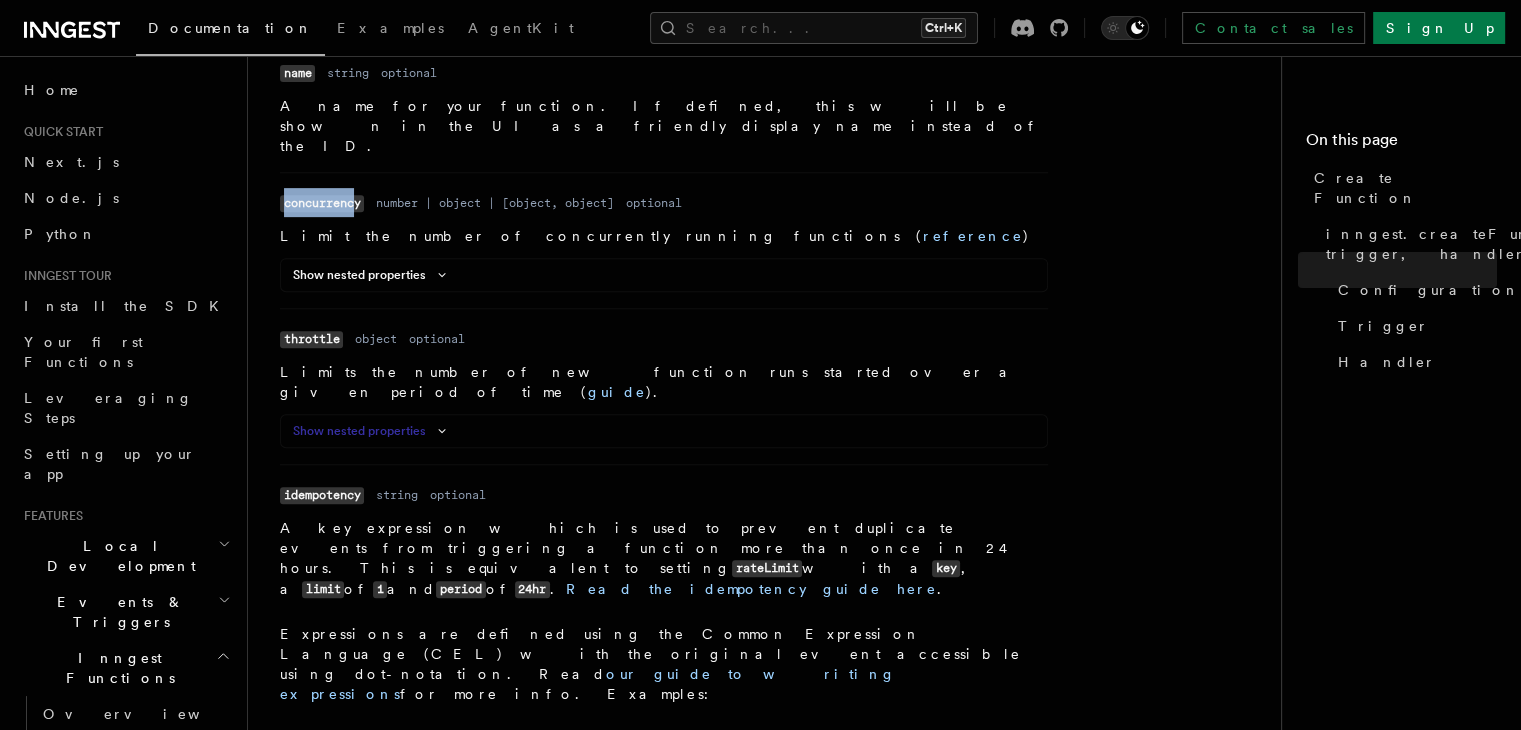 drag, startPoint x: 278, startPoint y: 144, endPoint x: 310, endPoint y: 345, distance: 203.53133 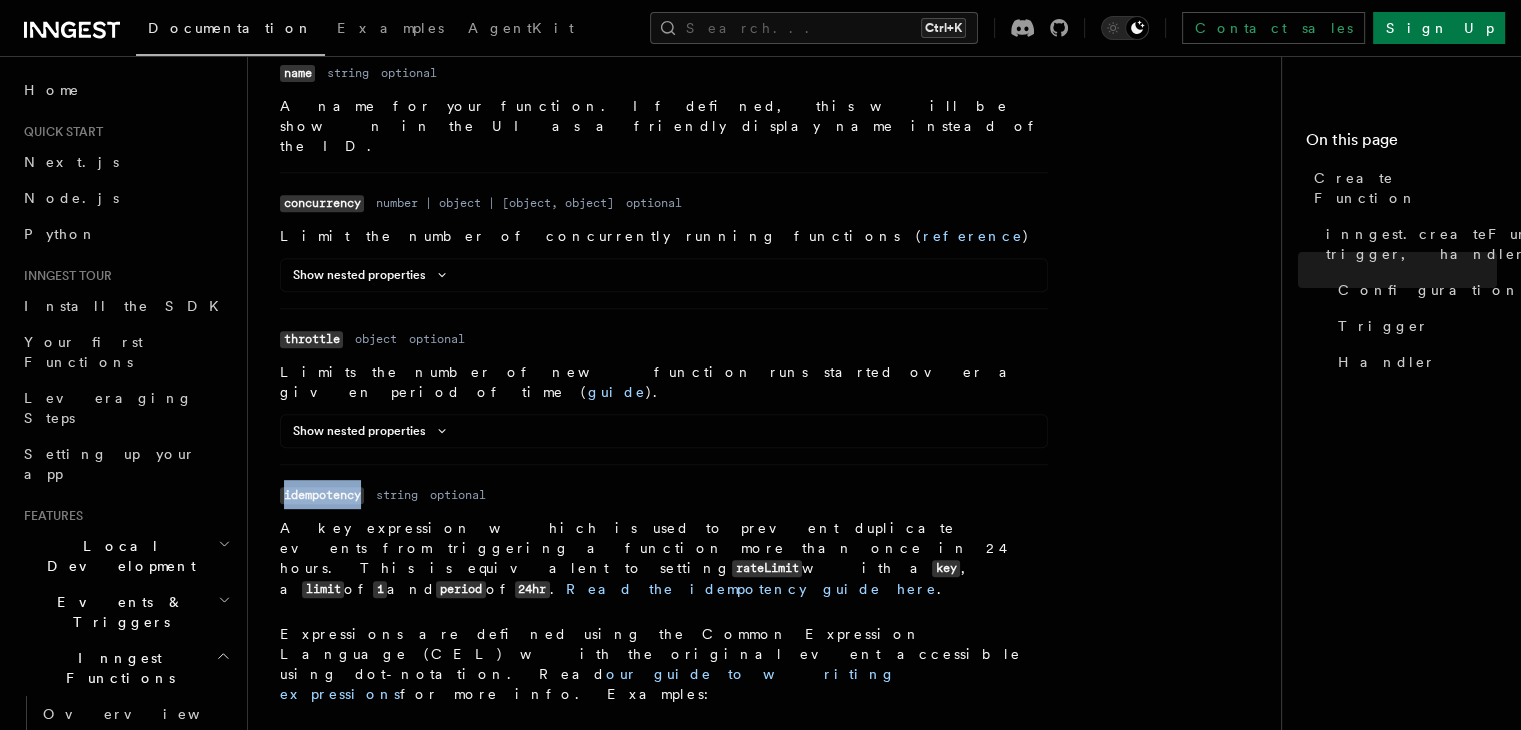drag, startPoint x: 298, startPoint y: 421, endPoint x: 361, endPoint y: 421, distance: 63 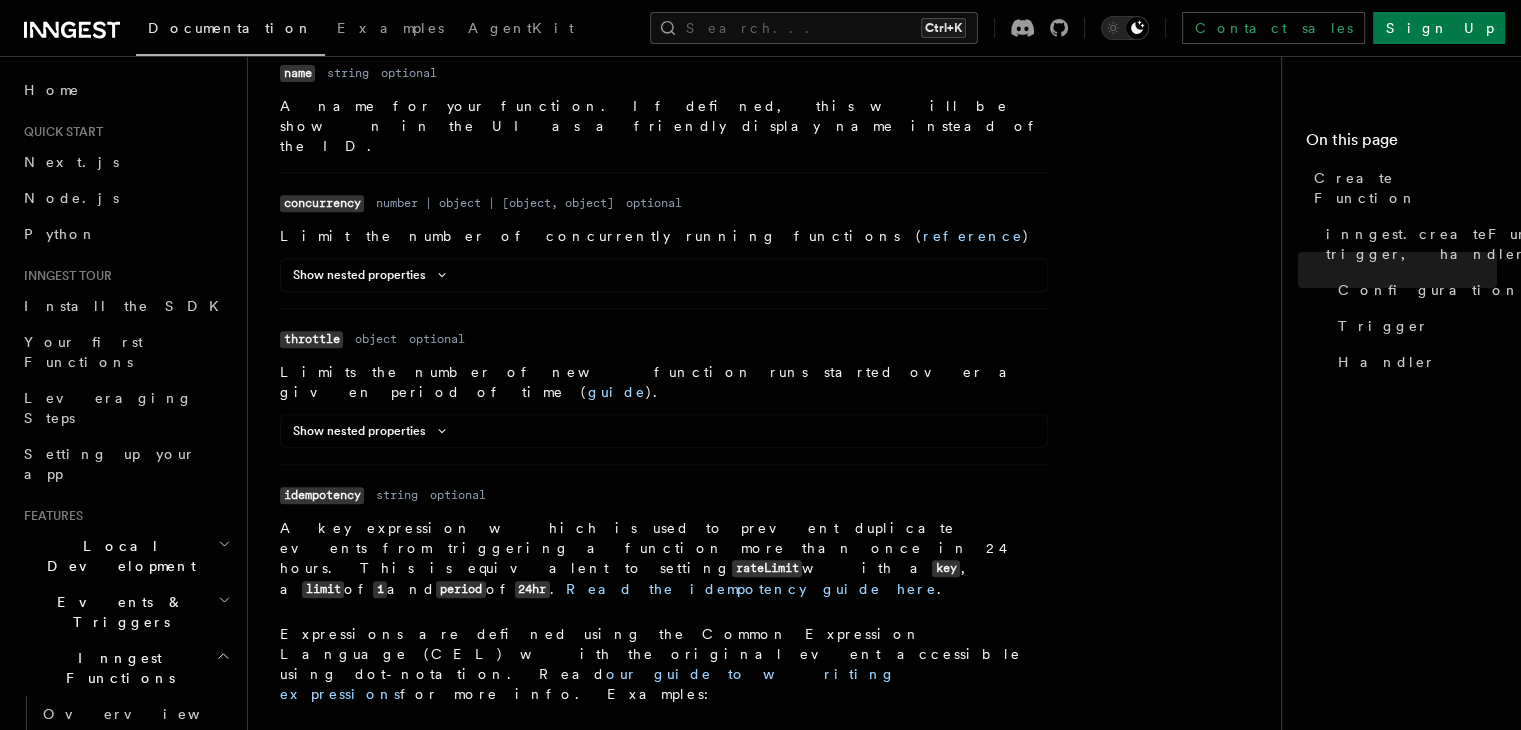 click on "Name idempotency Type string Required optional Description A key expression which is used to prevent duplicate events from triggering a function more than once in 24 hours. This is equivalent to setting  rateLimit  with a  key , a  limit  of  1   and  period  of  24hr .  Read the idempotency guide here . Expressions are defined using the Common Expression Language (CEL) with the original event accessible using dot-notation. Read  our guide to writing expressions  for more info. Examples:
Only run once for each customer id:  'event.data.customer_id'
Only run once for each account and email address:  'event.data.account_id + "-" + event.user.email'" at bounding box center [664, 643] 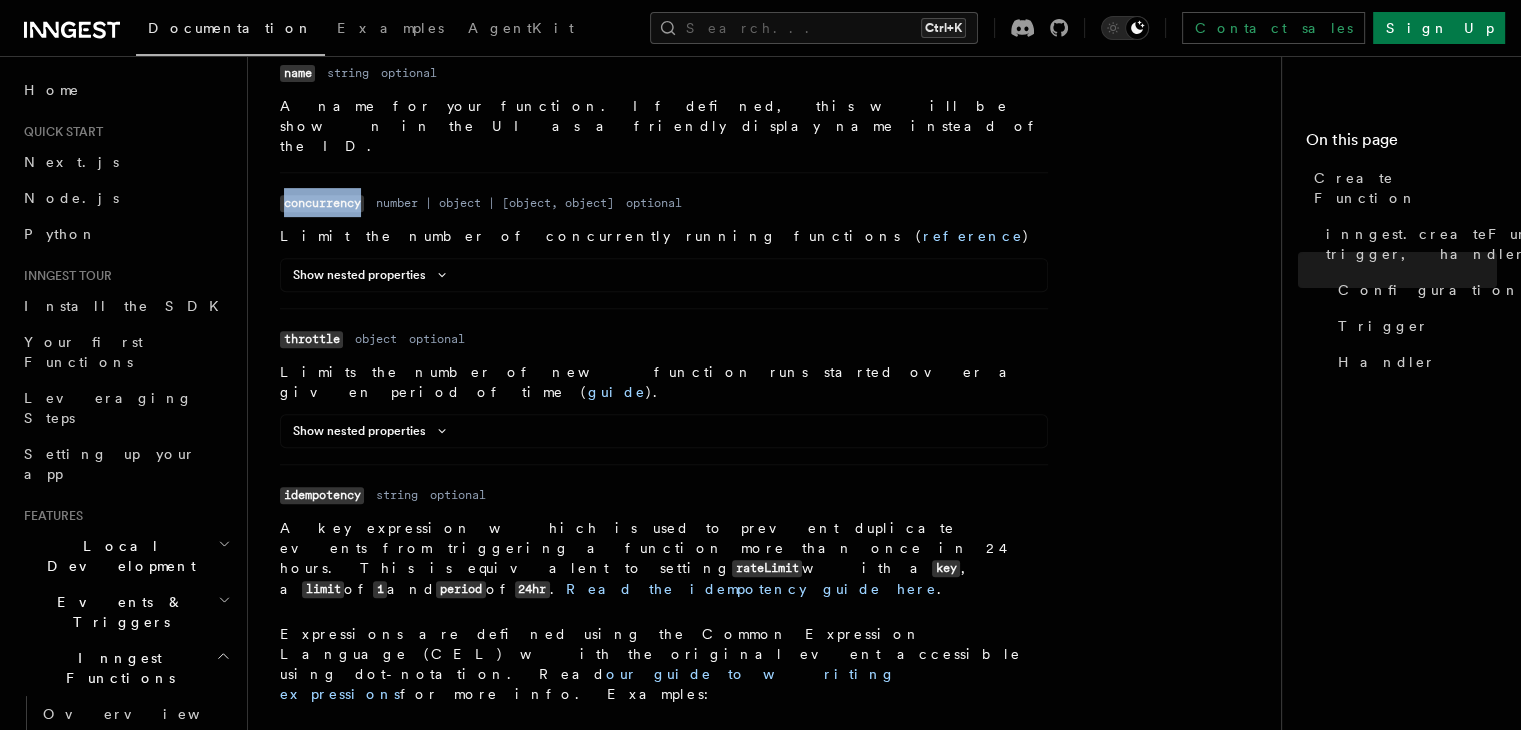 drag, startPoint x: 283, startPoint y: 141, endPoint x: 362, endPoint y: 138, distance: 79.05694 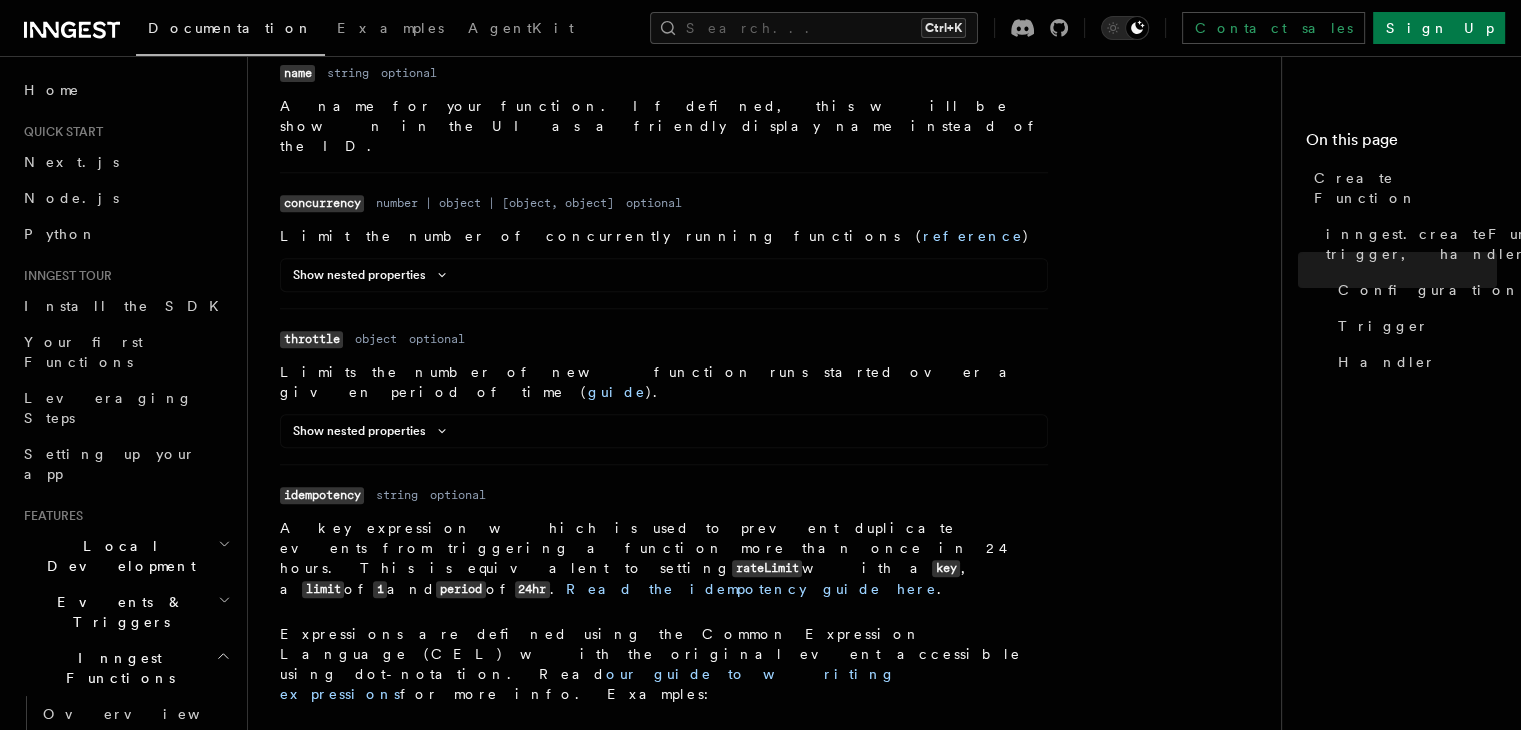 click on "Name concurrency Type number | object | [object, object] Required optional Description Limit the number of concurrently running functions ( reference ) Show nested properties  Name limit Type number Required required Description The maximum number of concurrently running steps. Name scope Type 'account' | 'env' | 'fn' Required optional Description The scope for the concurrency limit, which impacts whether concurrency is managed on an individual function, across an environment, or across your entire account.
fn  (default):  only the runs of this function affects the concurrency limit
env :  all runs within the same environment that share the same evaluated key value will affect the concurrency limit.  This requires setting a  key  which evaluates to a virtual queue name.
account :  every run that shares the same evaluated key value will affect the concurrency limit, across every environment.  This requires setting a  key  which evaluates to a virtual queue name.
Name key Type string Required optional" at bounding box center (664, 240) 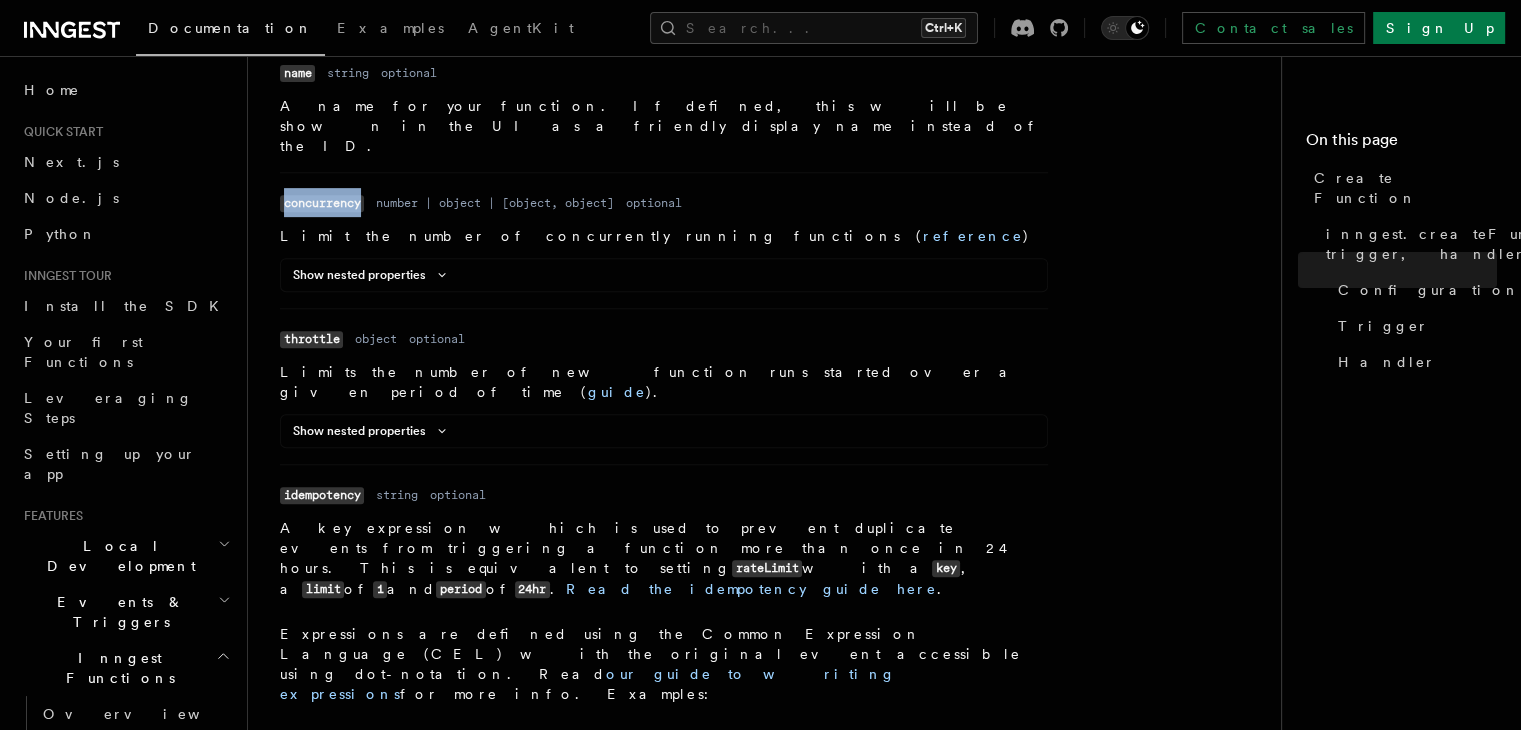 drag, startPoint x: 280, startPoint y: 137, endPoint x: 369, endPoint y: 134, distance: 89.050545 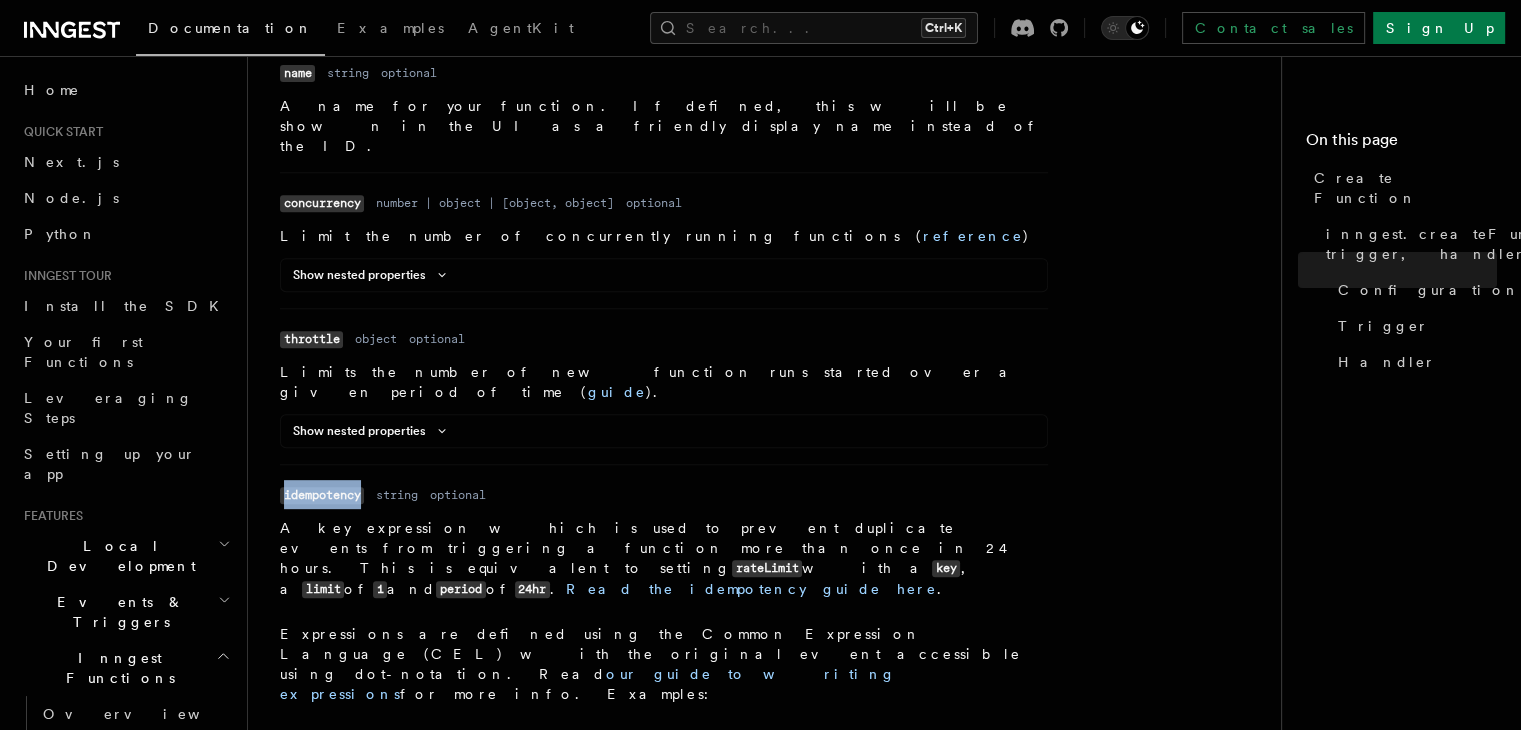 drag, startPoint x: 281, startPoint y: 416, endPoint x: 364, endPoint y: 413, distance: 83.0542 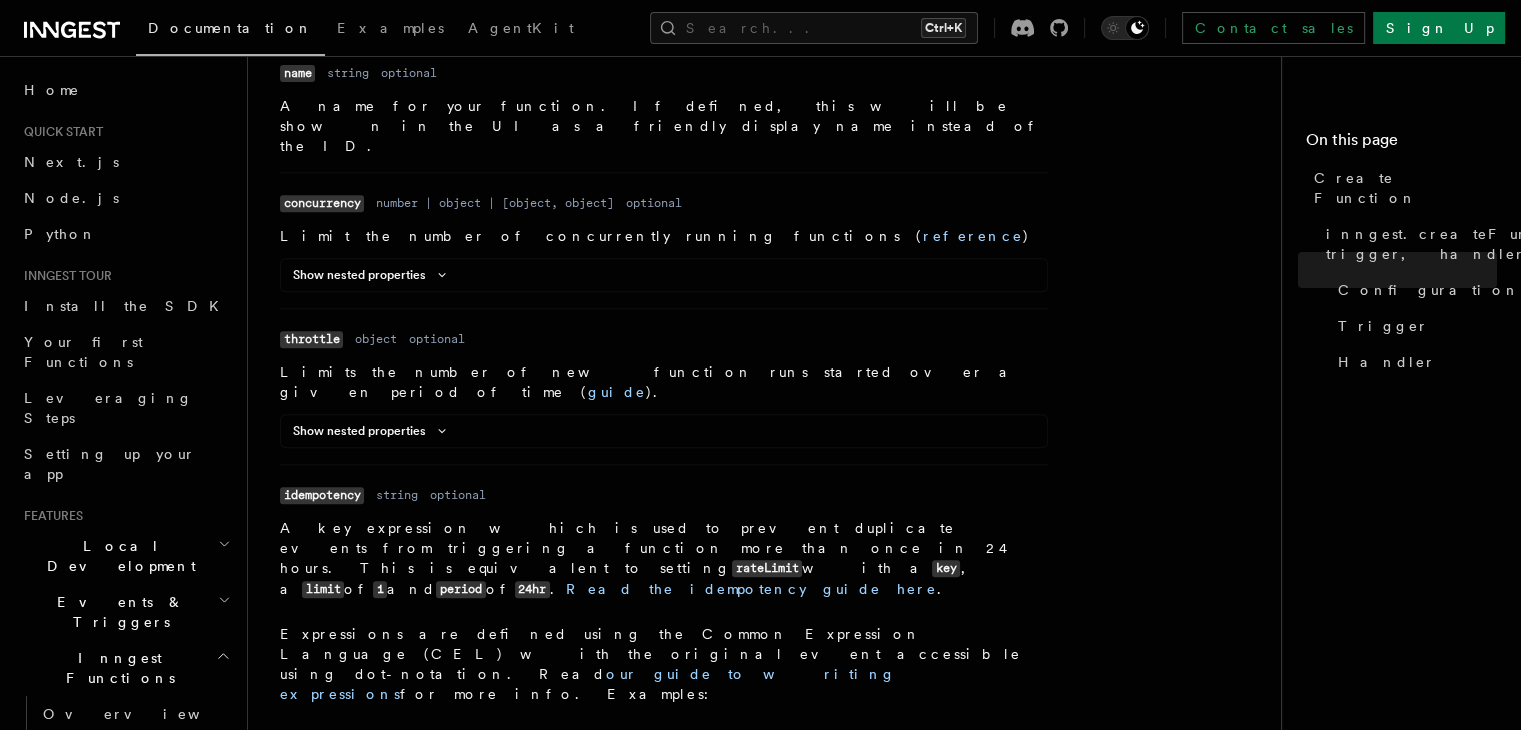 click on "Name idempotency Type string Required optional Description A key expression which is used to prevent duplicate events from triggering a function more than once in 24 hours. This is equivalent to setting  rateLimit  with a  key , a  limit  of  1   and  period  of  24hr .  Read the idempotency guide here . Expressions are defined using the Common Expression Language (CEL) with the original event accessible using dot-notation. Read  our guide to writing expressions  for more info. Examples:
Only run once for each customer id:  'event.data.customer_id'
Only run once for each account and email address:  'event.data.account_id + "-" + event.user.email'" at bounding box center [664, 643] 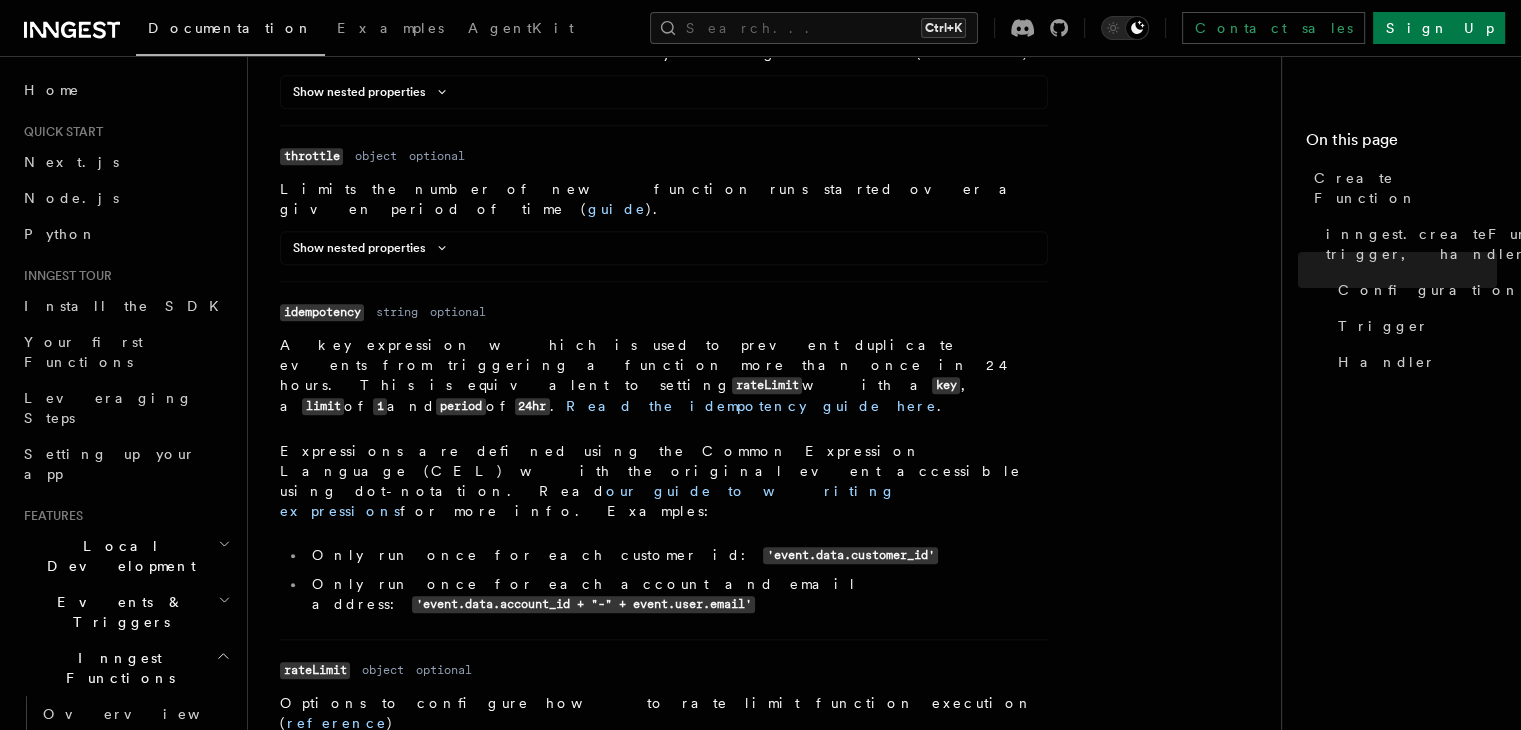 scroll, scrollTop: 1108, scrollLeft: 0, axis: vertical 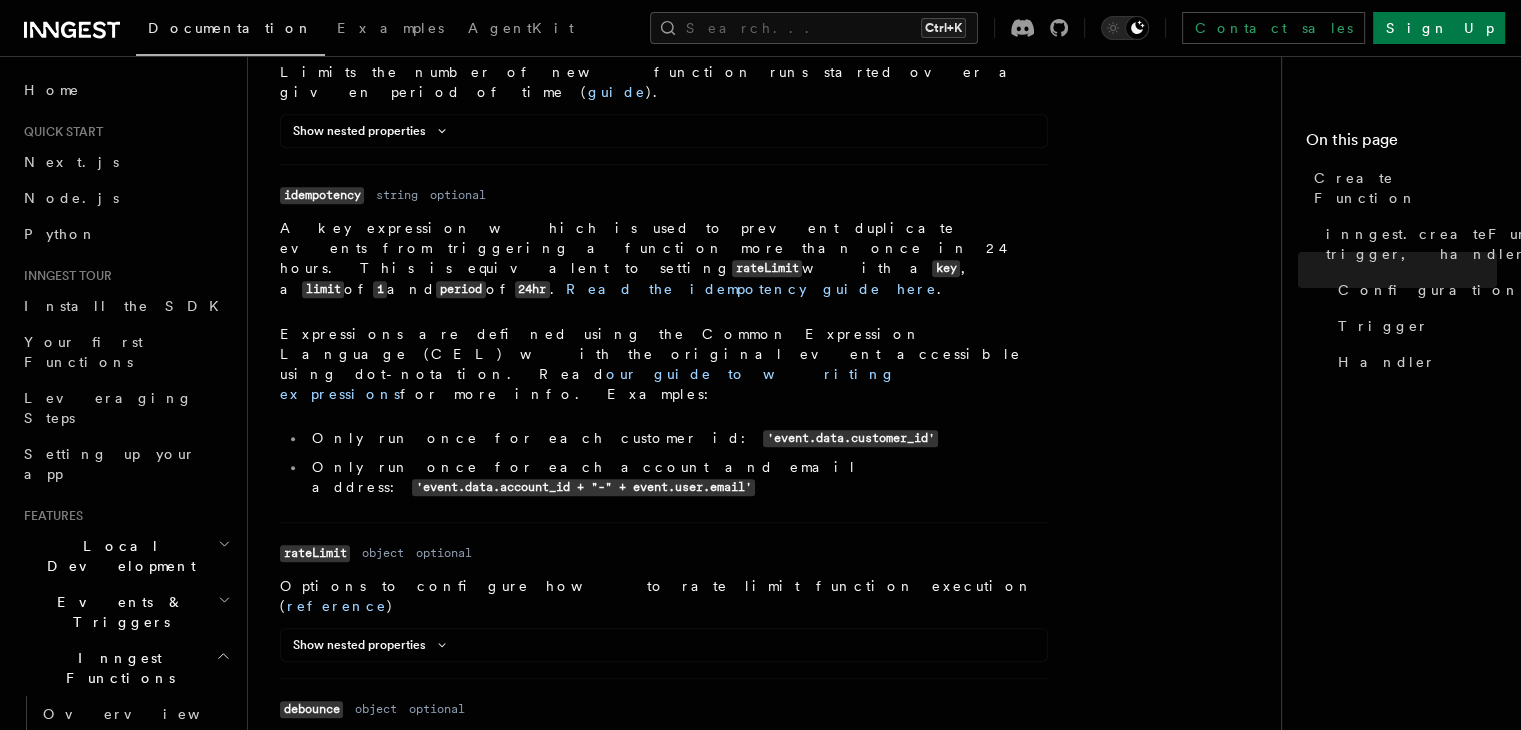 click on "rateLimit" at bounding box center [315, 553] 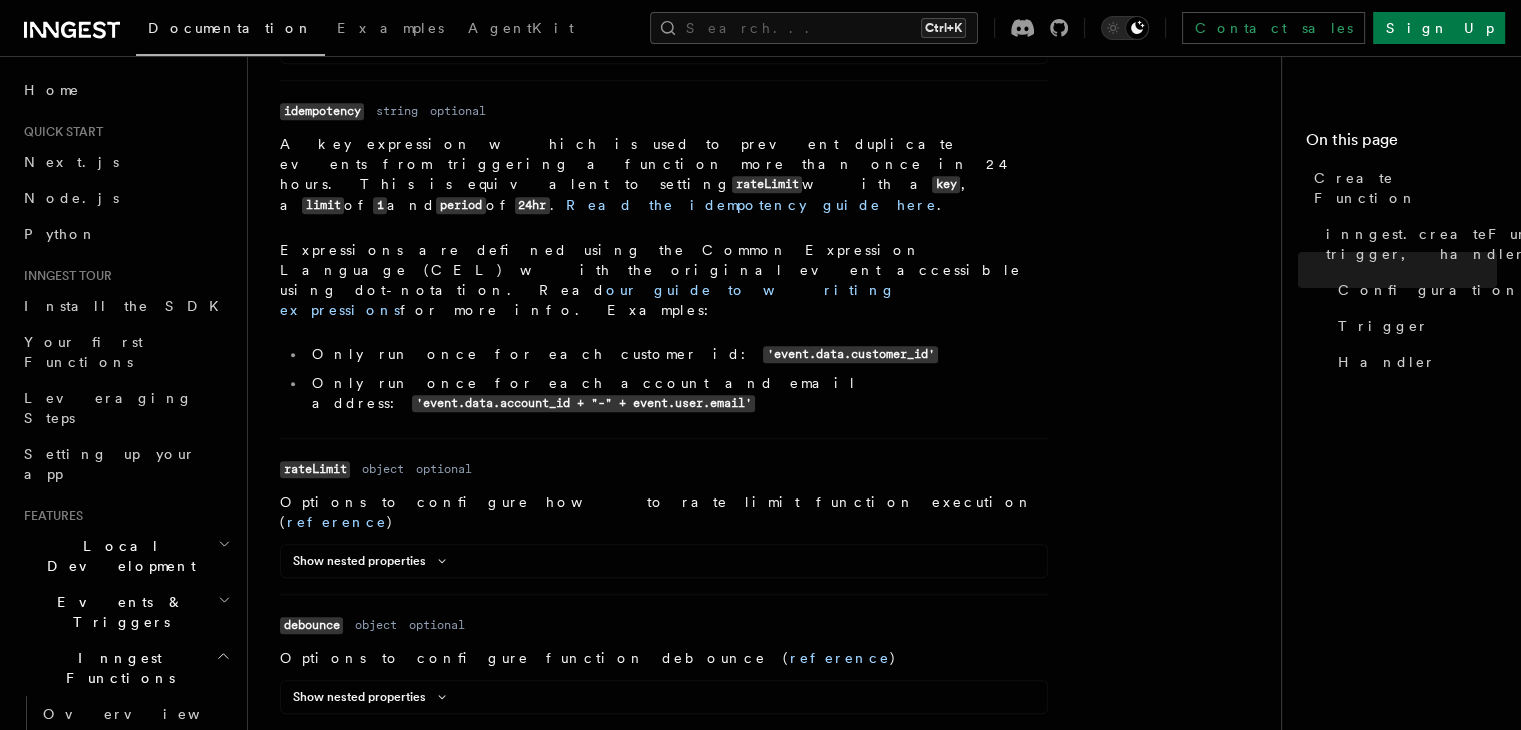 scroll, scrollTop: 1308, scrollLeft: 0, axis: vertical 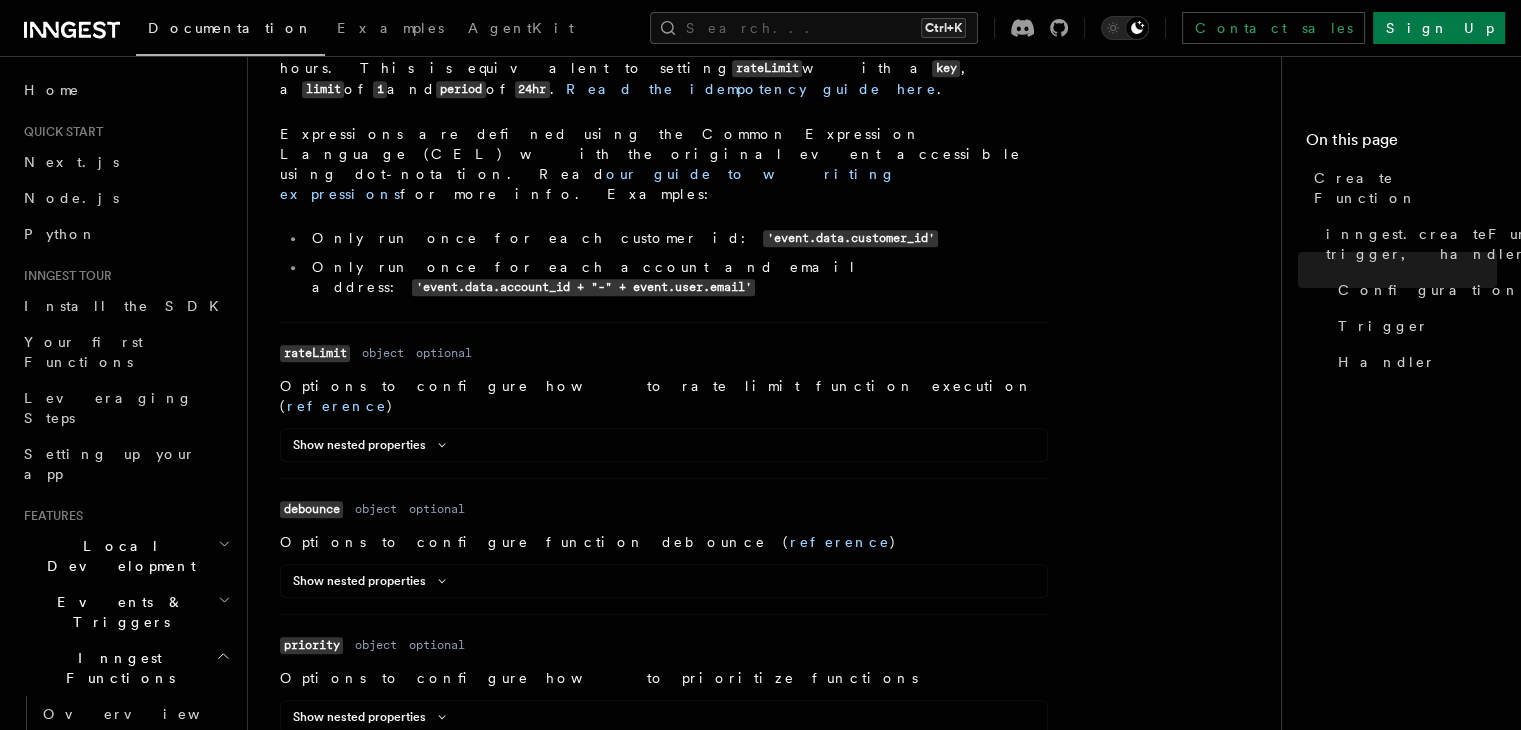 click on "debounce" at bounding box center (311, 509) 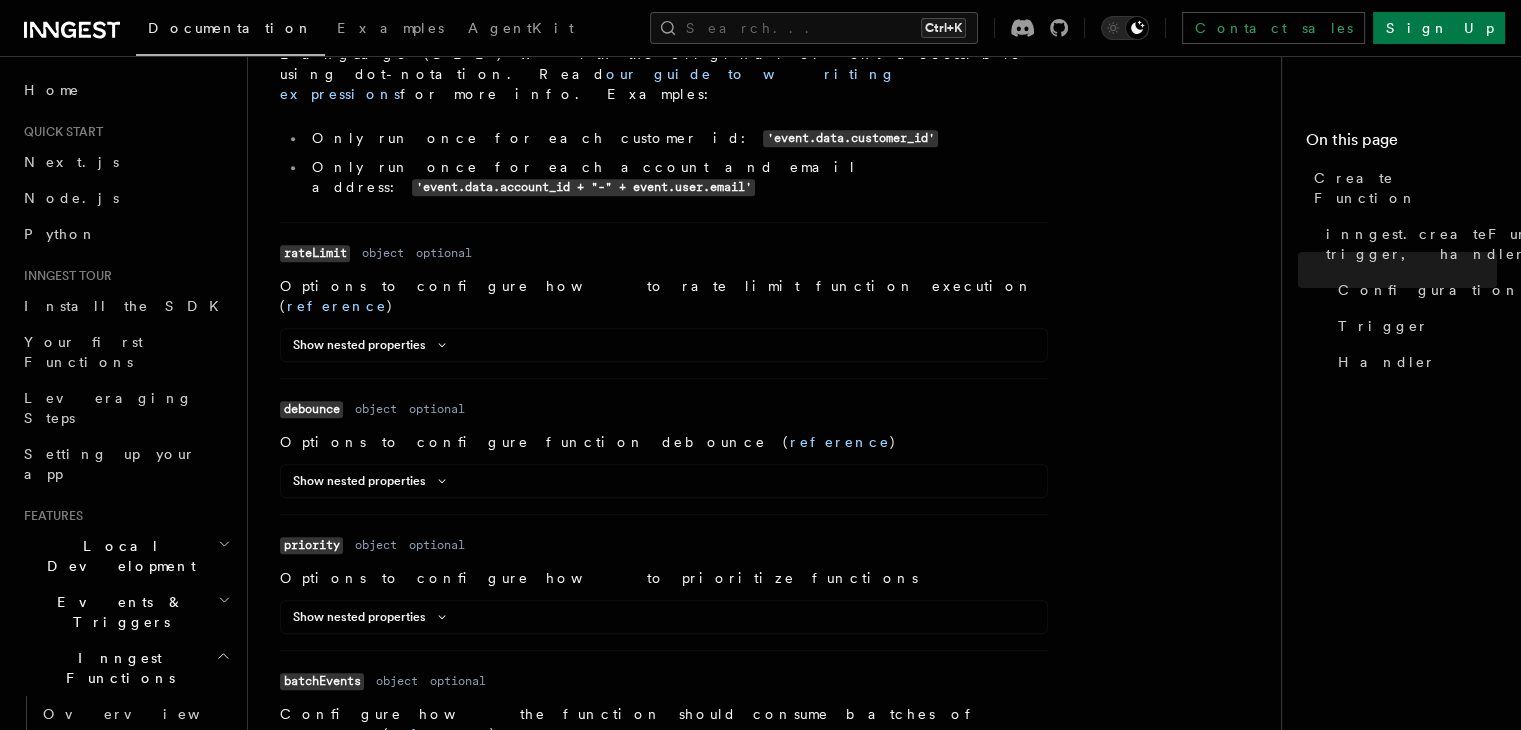 scroll, scrollTop: 1408, scrollLeft: 0, axis: vertical 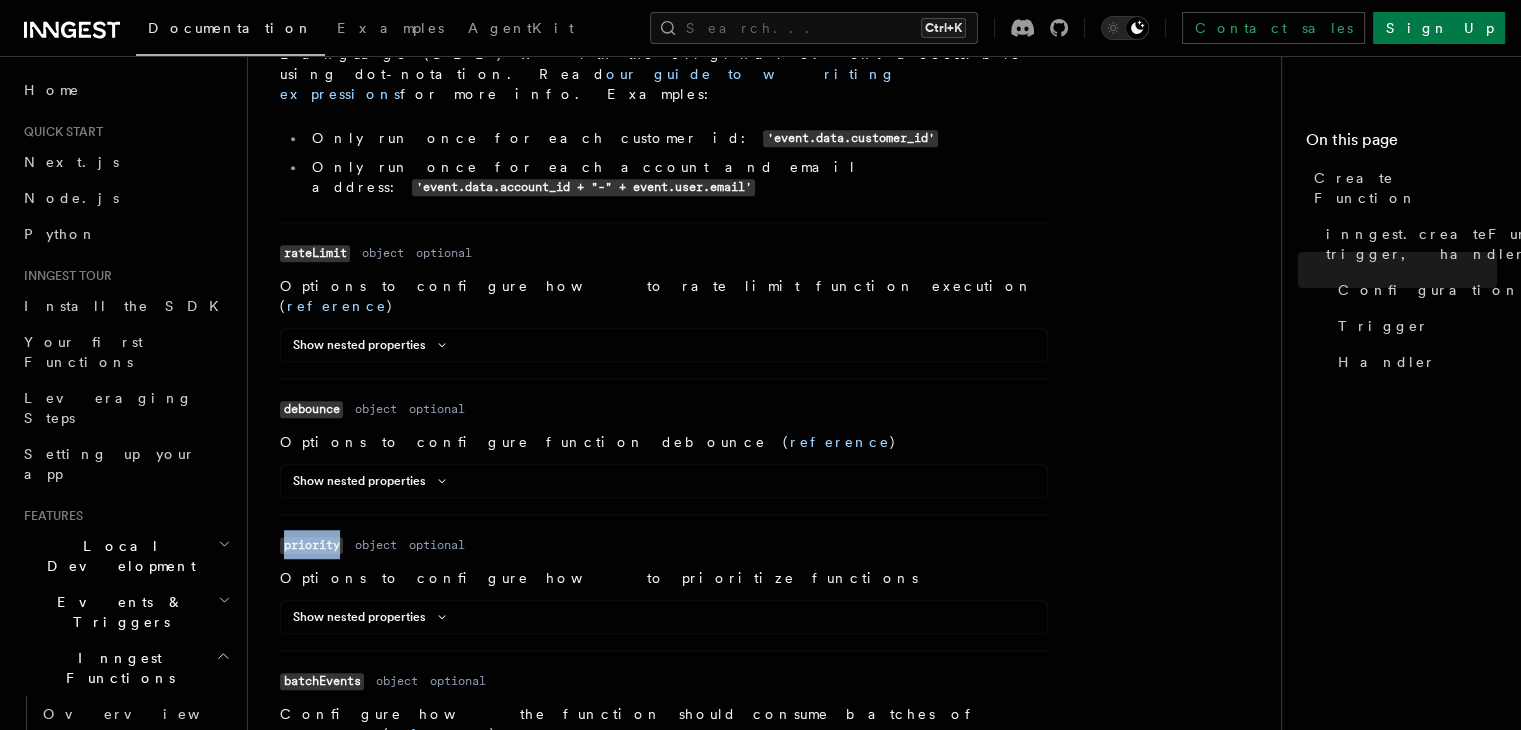 click on "priority" at bounding box center (311, 545) 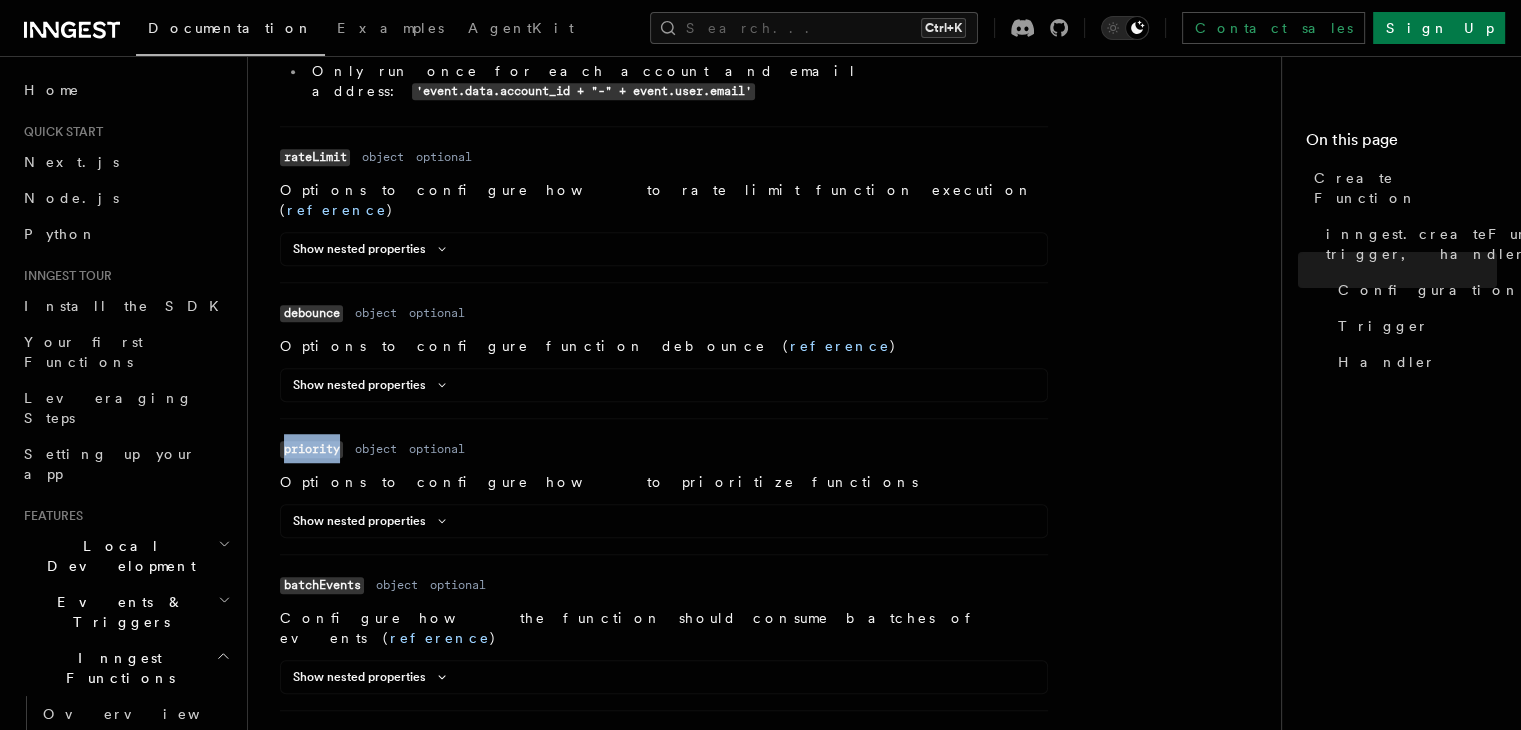 scroll, scrollTop: 1608, scrollLeft: 0, axis: vertical 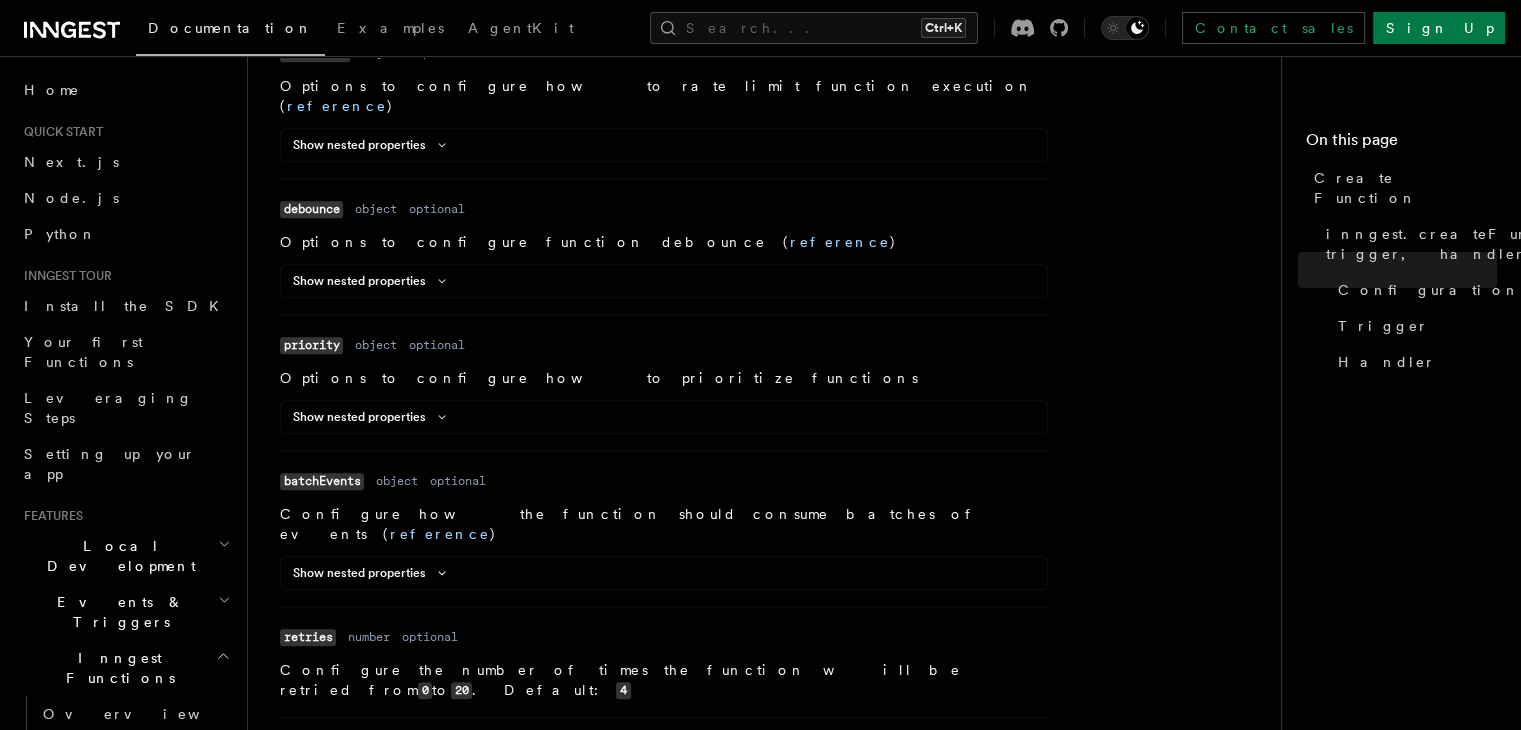 click on "retries" at bounding box center [308, 637] 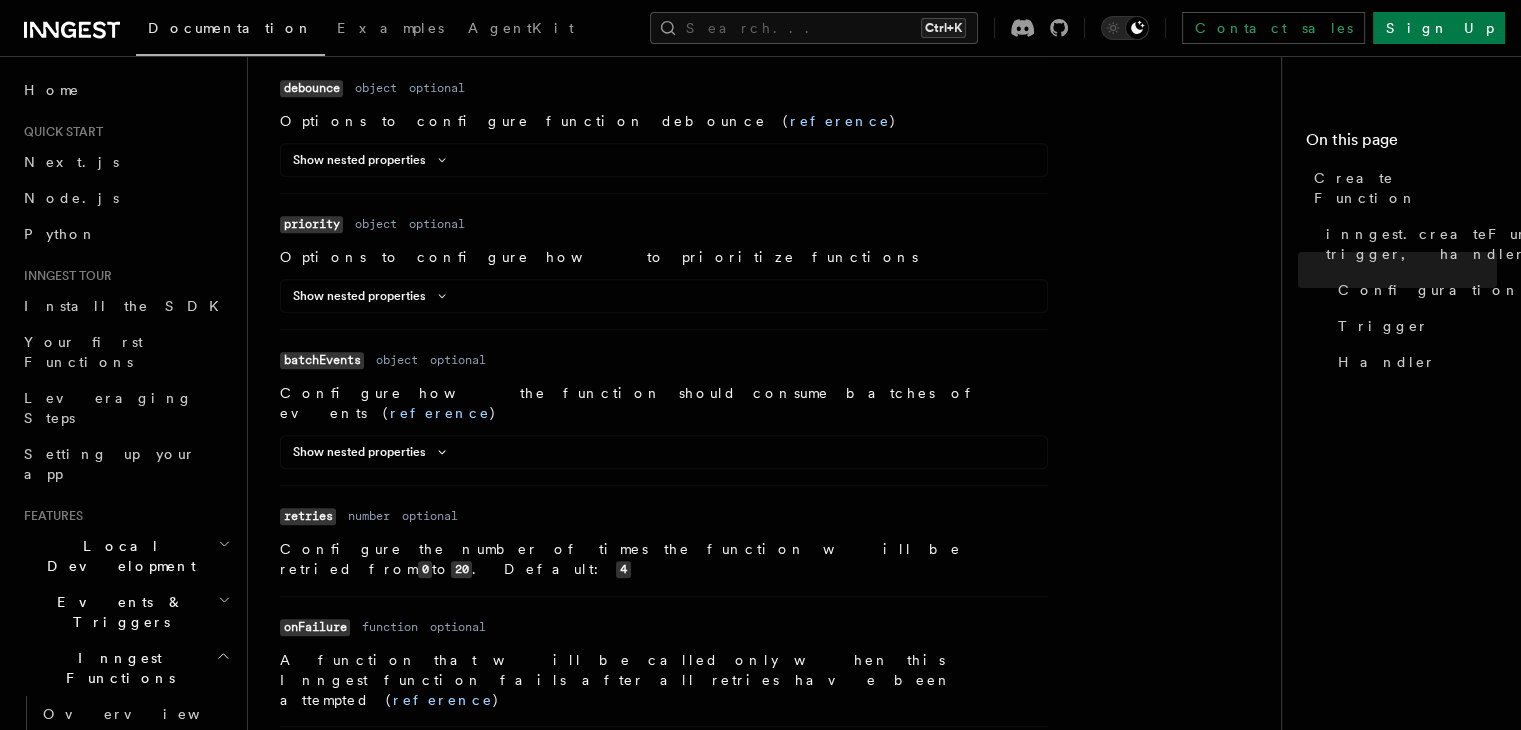 scroll, scrollTop: 1808, scrollLeft: 0, axis: vertical 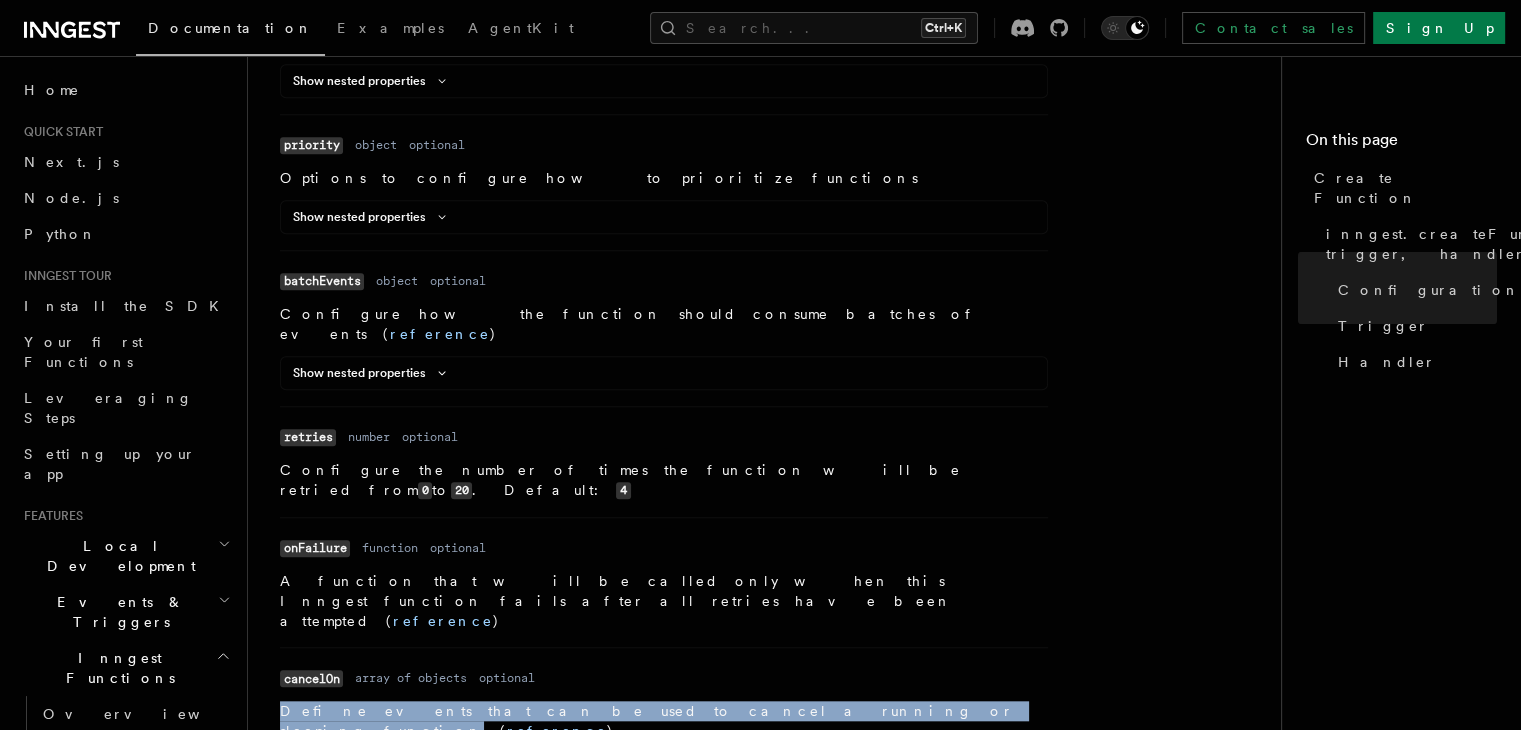 drag, startPoint x: 719, startPoint y: 433, endPoint x: 282, endPoint y: 432, distance: 437.00113 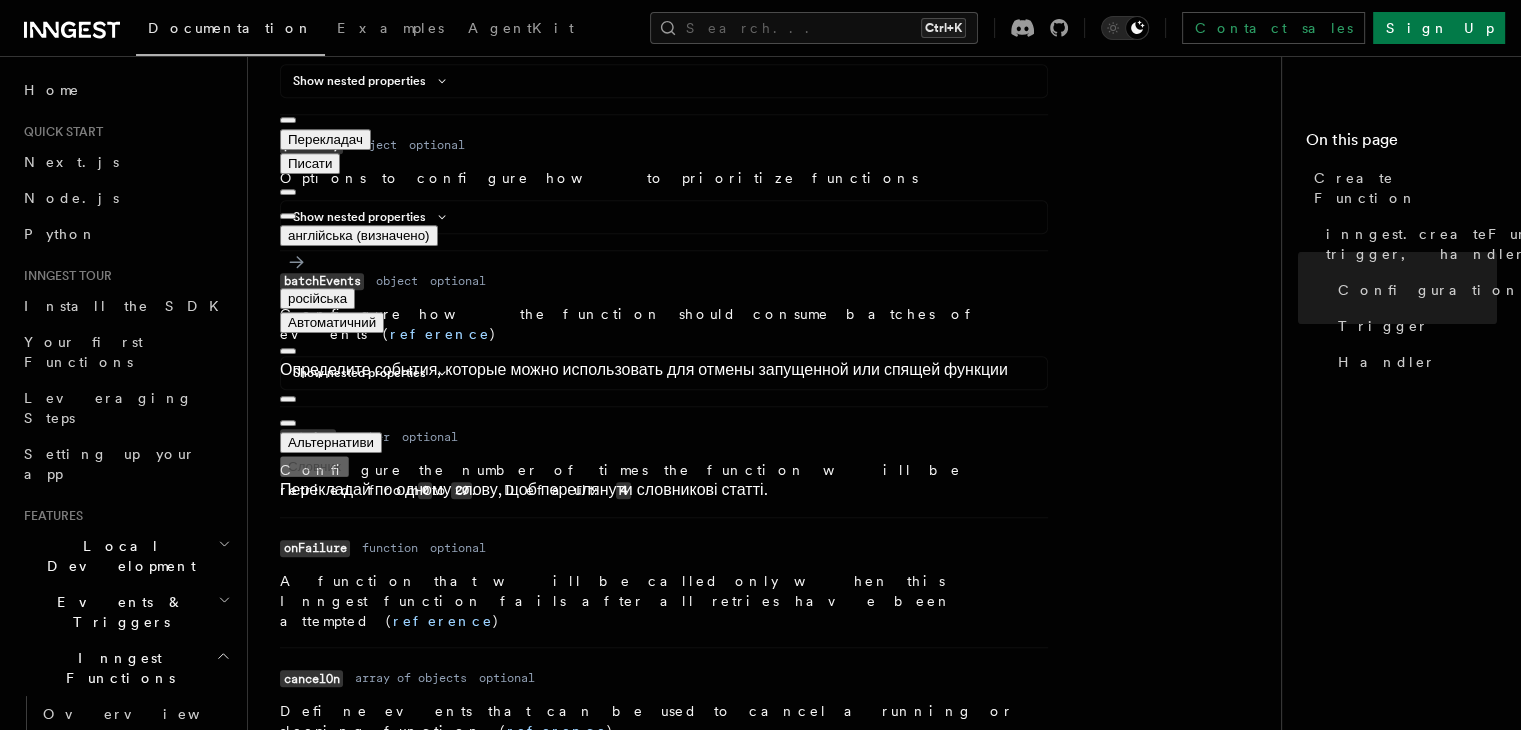 click on "Define events that can be used to cancel a running or sleeping function ( reference )" at bounding box center [664, 721] 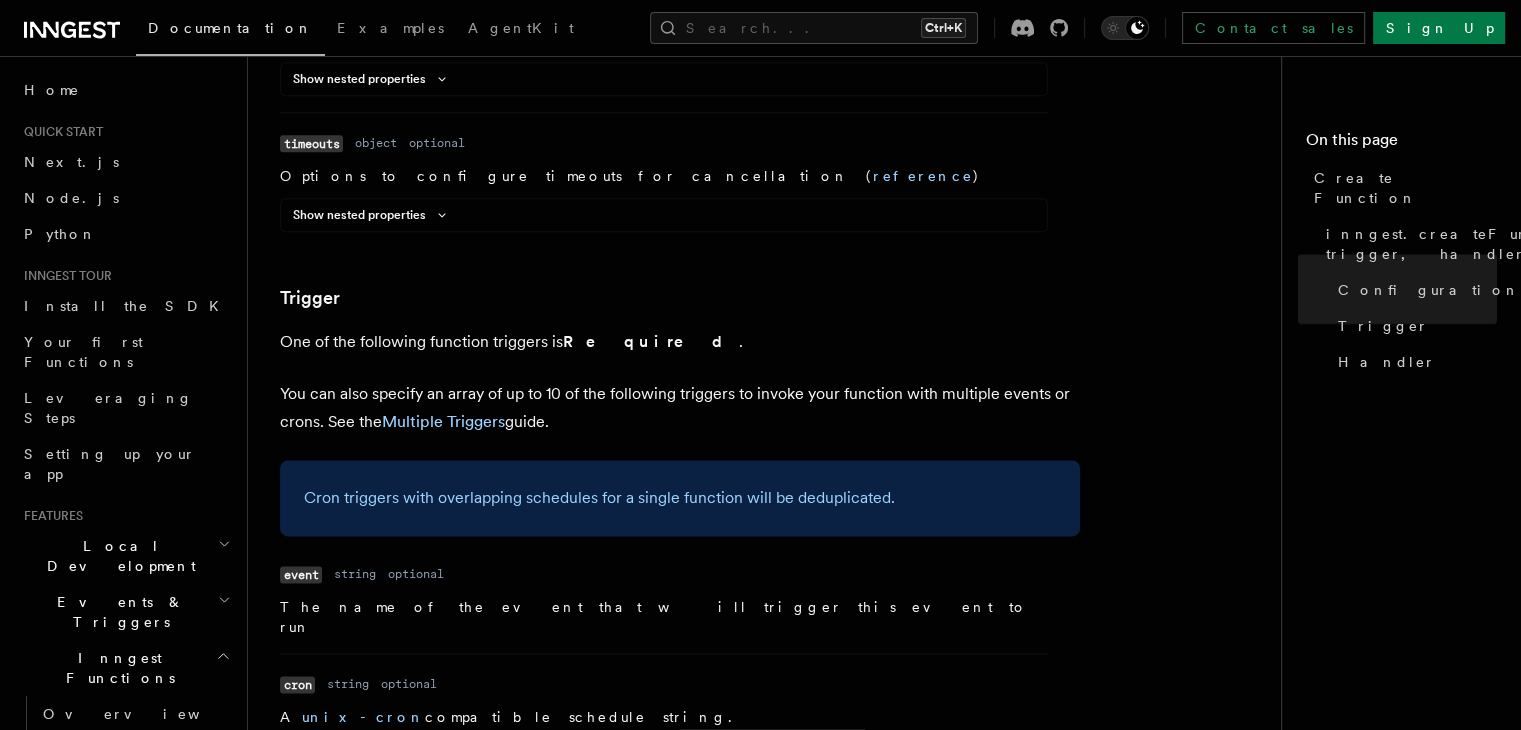 scroll, scrollTop: 2508, scrollLeft: 0, axis: vertical 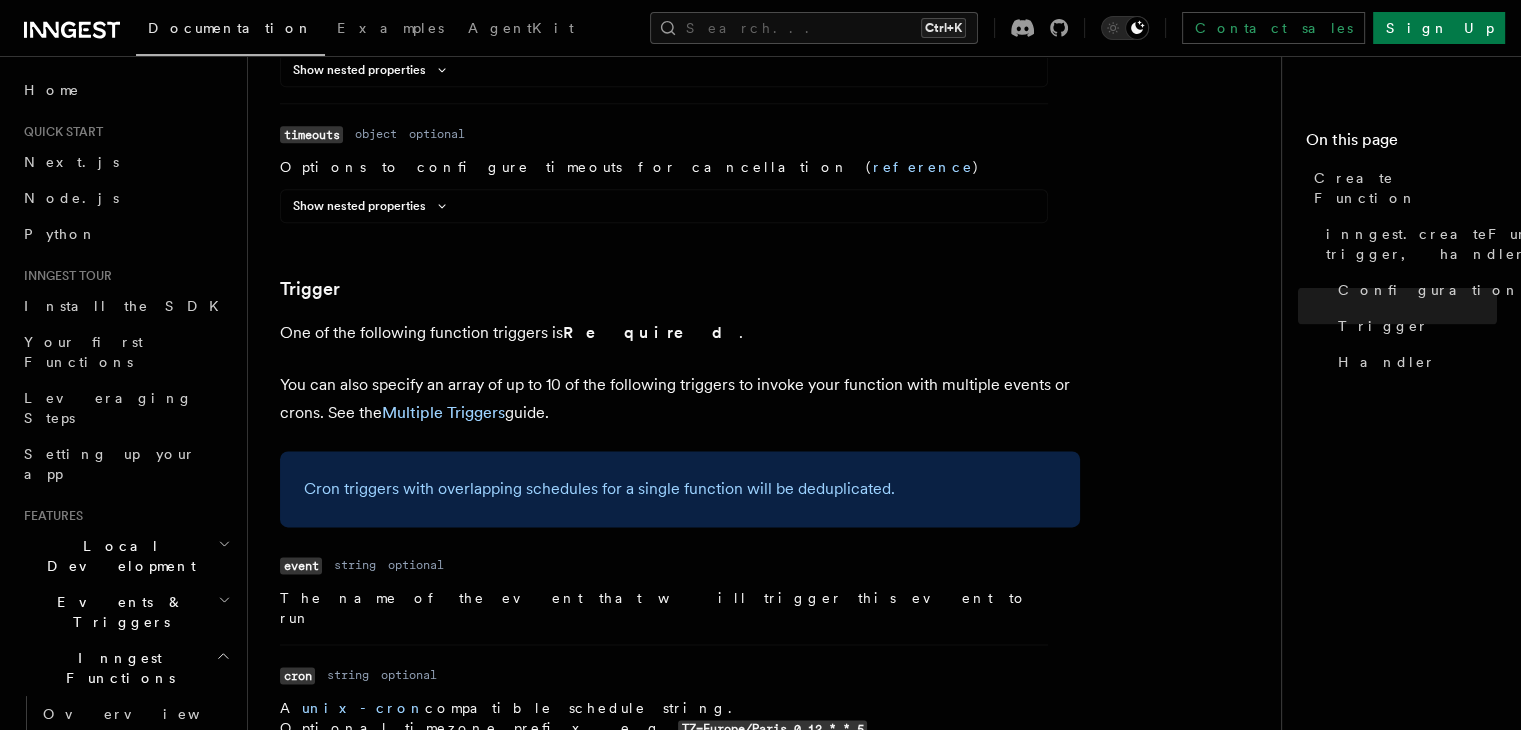 click on "cron" at bounding box center [297, 675] 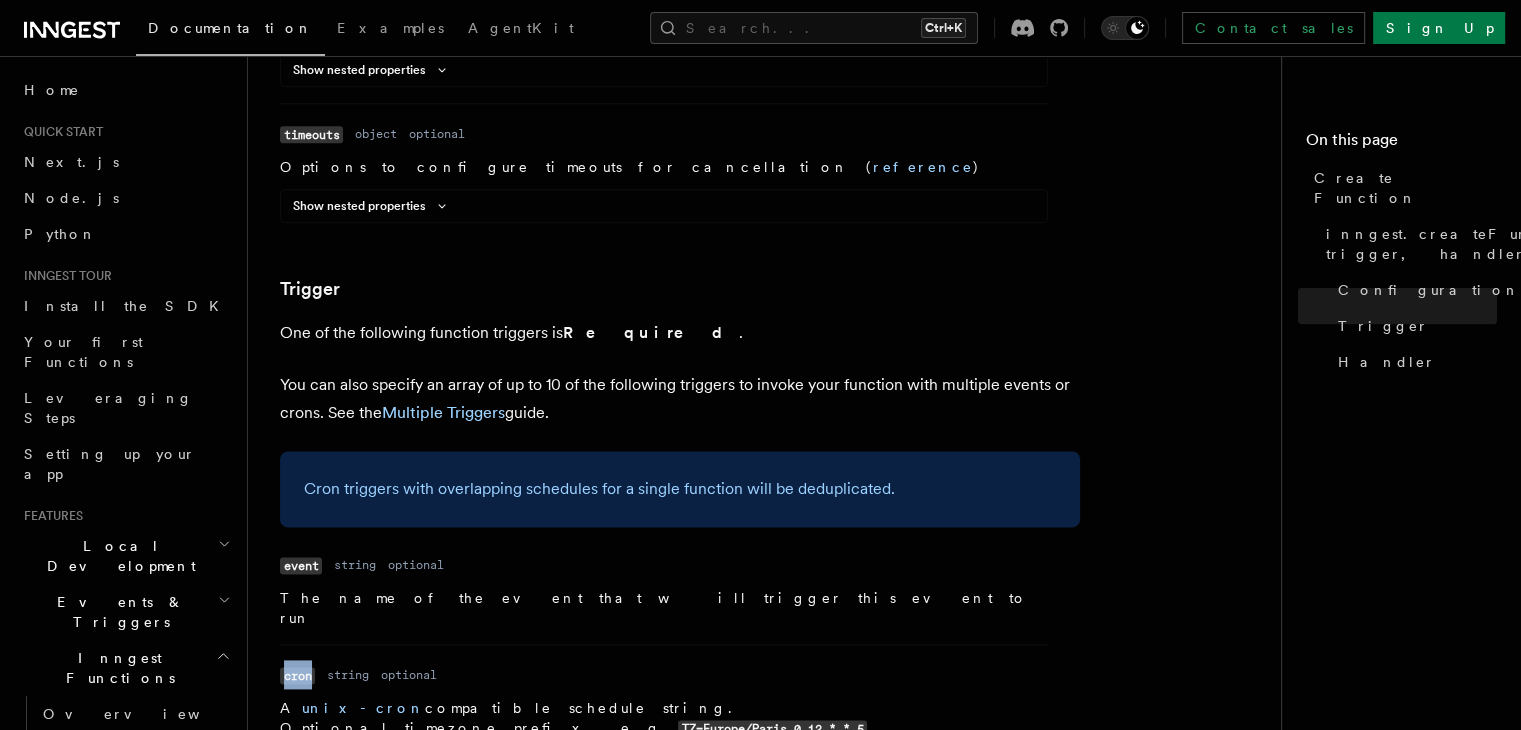 drag, startPoint x: 314, startPoint y: 359, endPoint x: 283, endPoint y: 357, distance: 31.06445 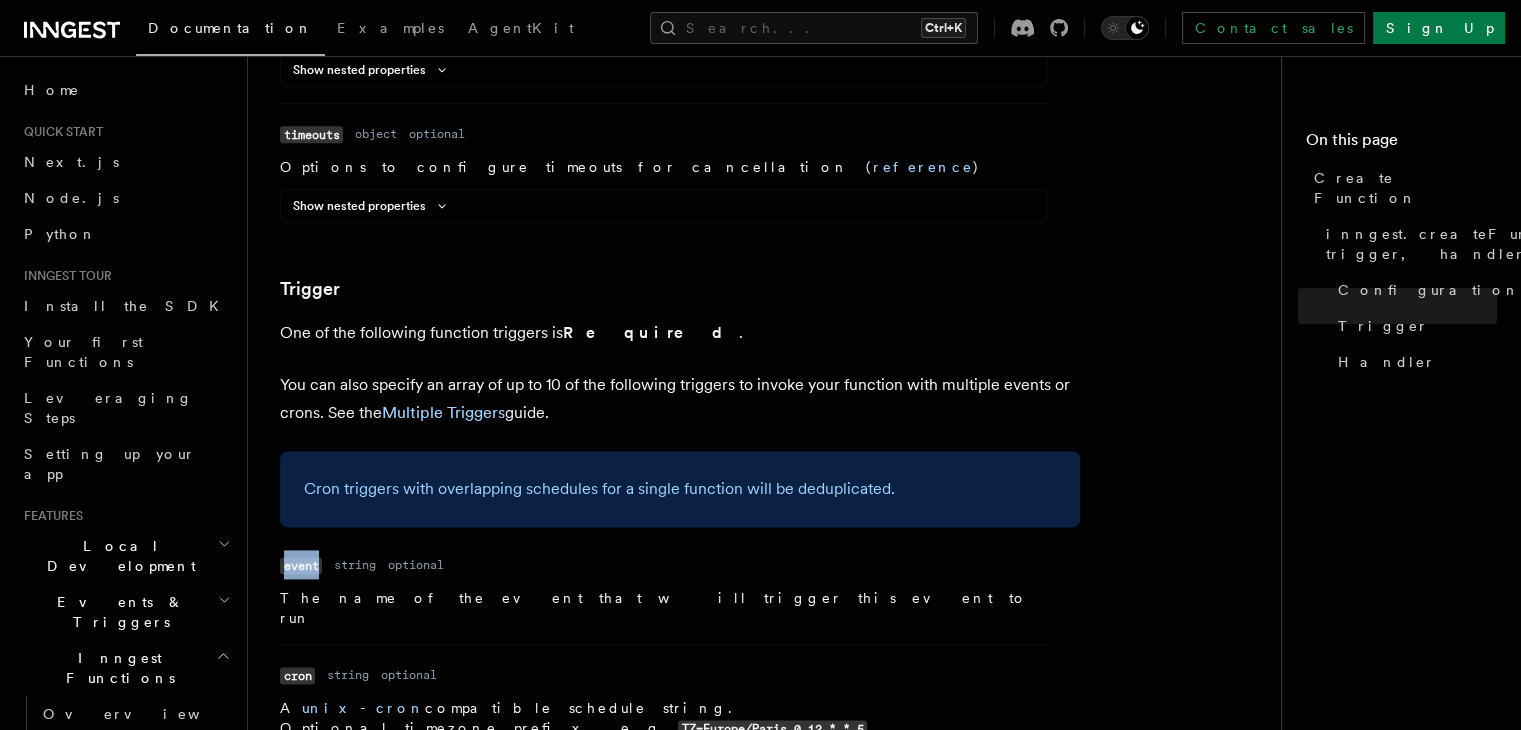 drag, startPoint x: 328, startPoint y: 266, endPoint x: 284, endPoint y: 266, distance: 44 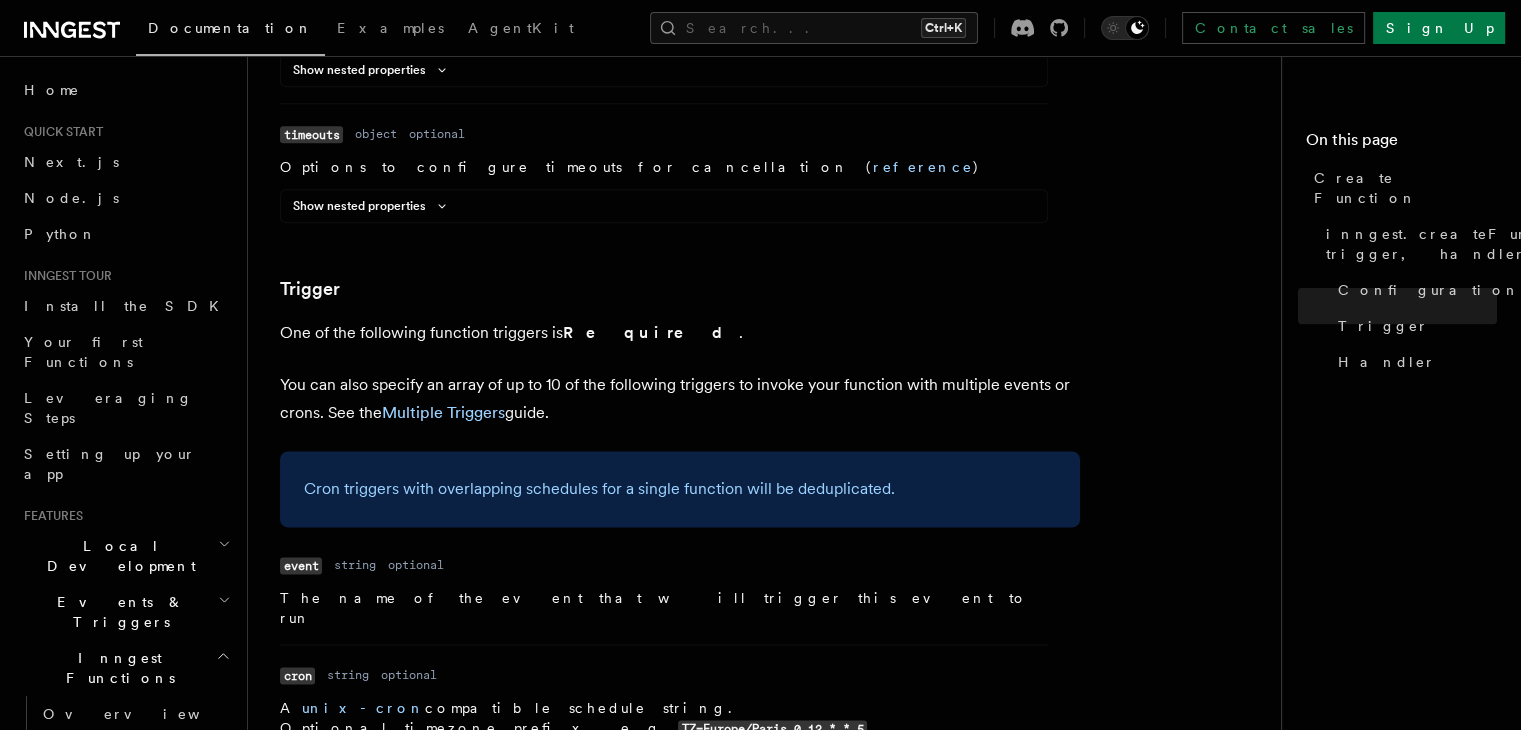 click on "Name cron Type string Required optional Description A  unix-cron  compatible schedule string.  Optional timezone prefix, e.g.  TZ=[TIMEZONE] 0 12 * * 5 ." at bounding box center [664, 691] 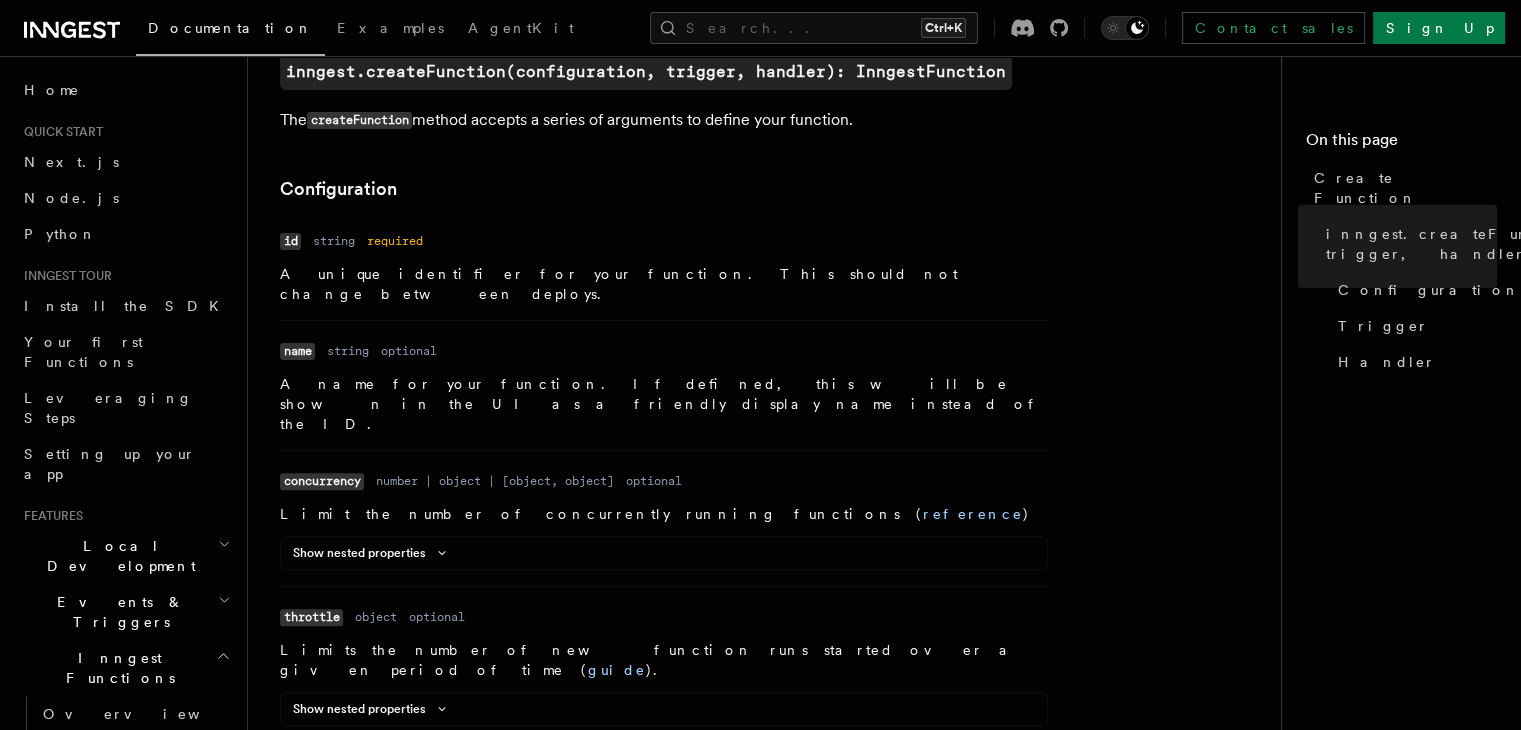 scroll, scrollTop: 508, scrollLeft: 0, axis: vertical 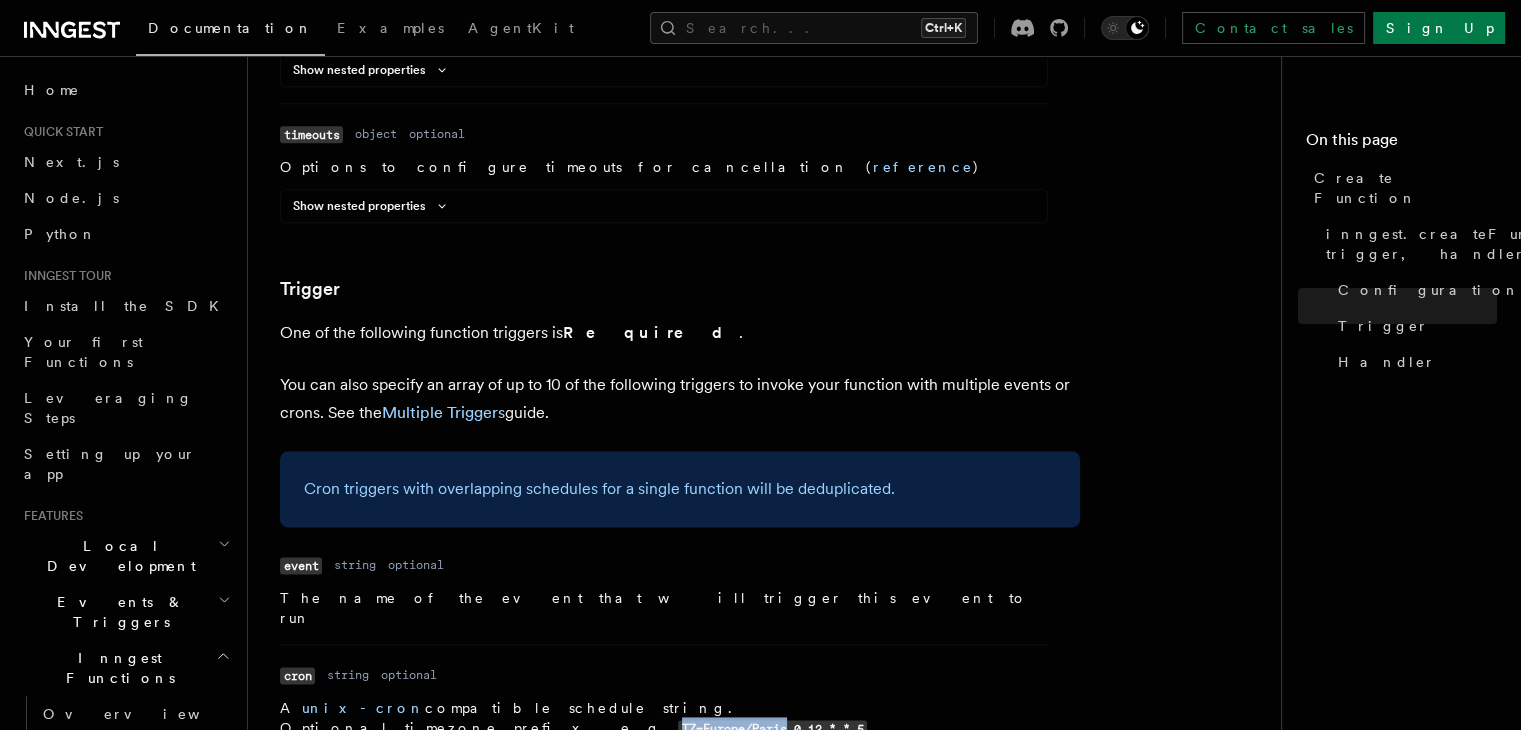 drag, startPoint x: 505, startPoint y: 413, endPoint x: 580, endPoint y: 412, distance: 75.00667 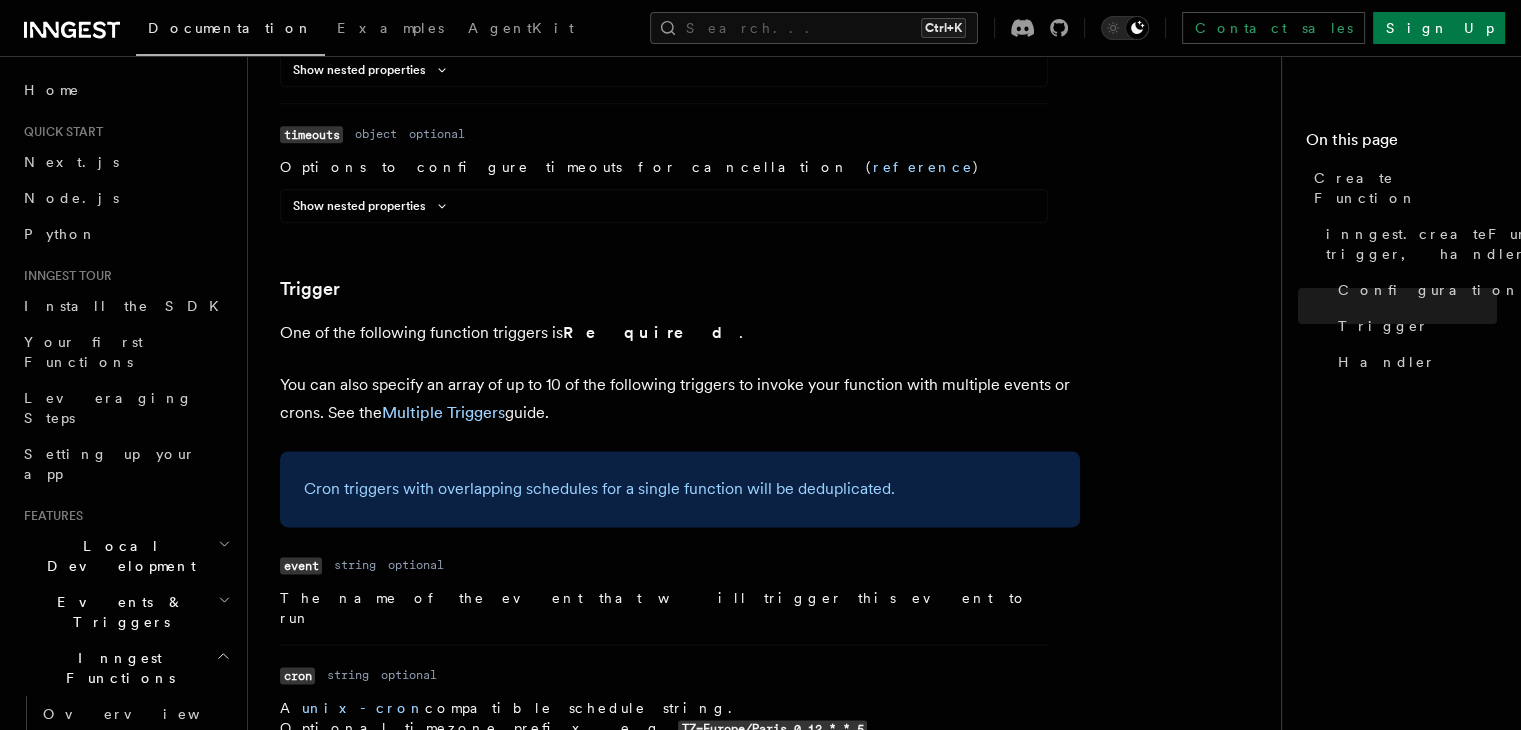 click on "References TypeScript SDK Create Function
Define your functions using the  createFunction  method on the  Inngest client .
Copy Copied import  { inngest }  from   "./client" ;
export   default   inngest .createFunction (
{ id :   "import-product-images"  } ,
{ event :   "shop/product.imported"  } ,
async  ({ event ,  step ,  runId })  =>  {
// Your function code
}
);
inngest.createFunction(configuration, trigger, handler): InngestFunction
The  createFunction  method accepts a series of arguments to define your function.
Configuration
Name id Type string Required required Description A unique identifier for your function. This should not change between deploys. Name name Type string Required optional Description A name for your function. If defined, this will be shown in the UI as a friendly display name instead of the ID. Name concurrency Type number | object | [object, object] Required optional Description Limit the number of concurrently running functions ( )" at bounding box center (772, 490) 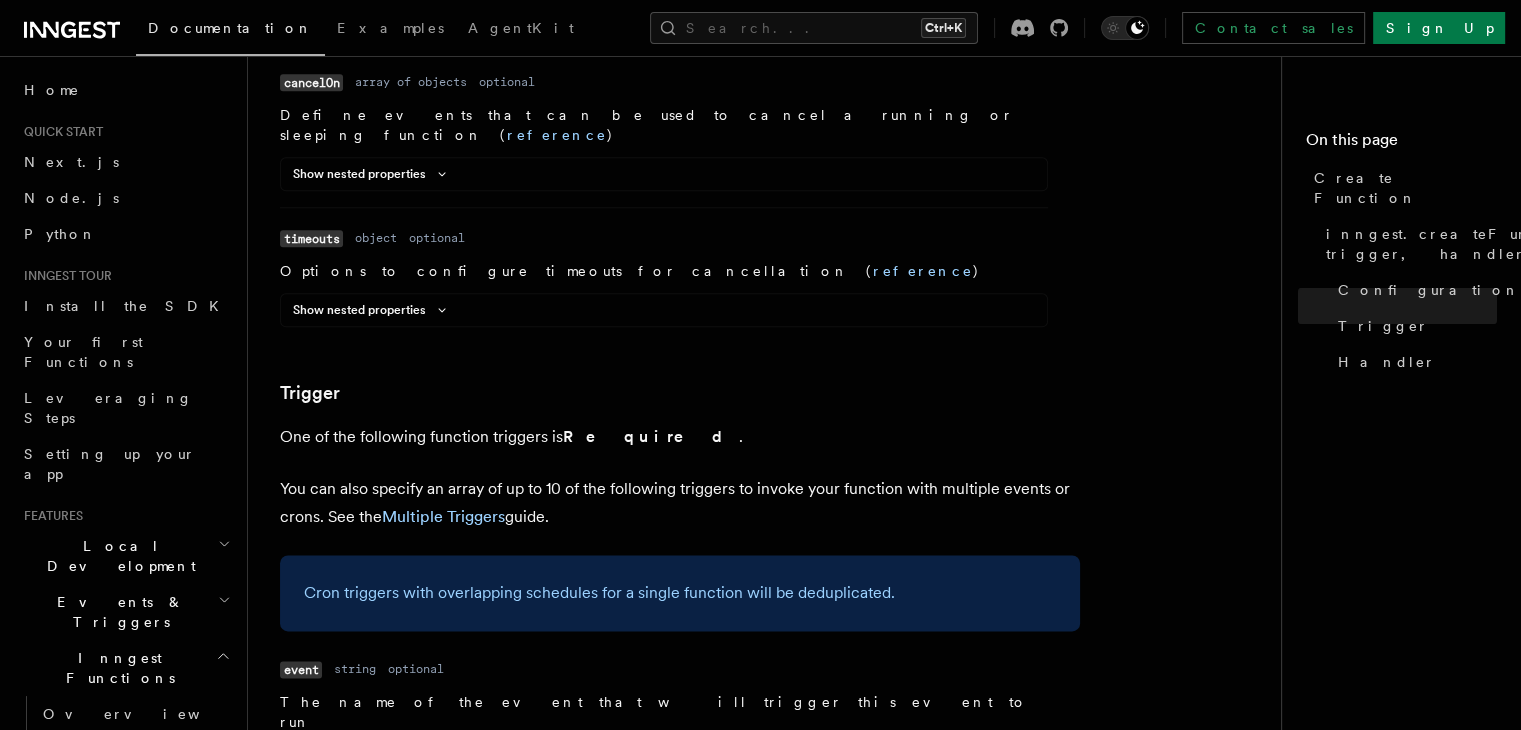 scroll, scrollTop: 2308, scrollLeft: 0, axis: vertical 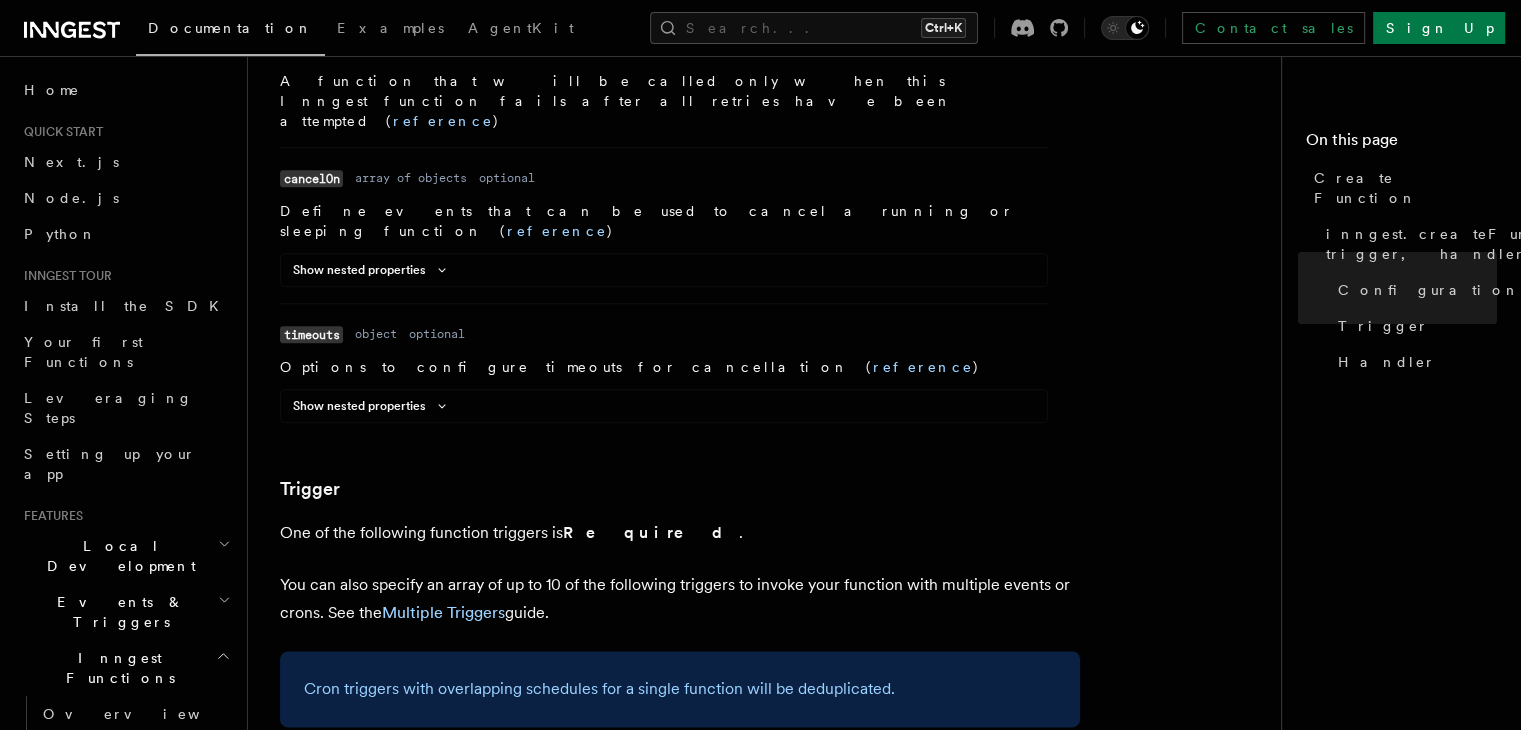 drag, startPoint x: 572, startPoint y: 314, endPoint x: 282, endPoint y: 229, distance: 302.20026 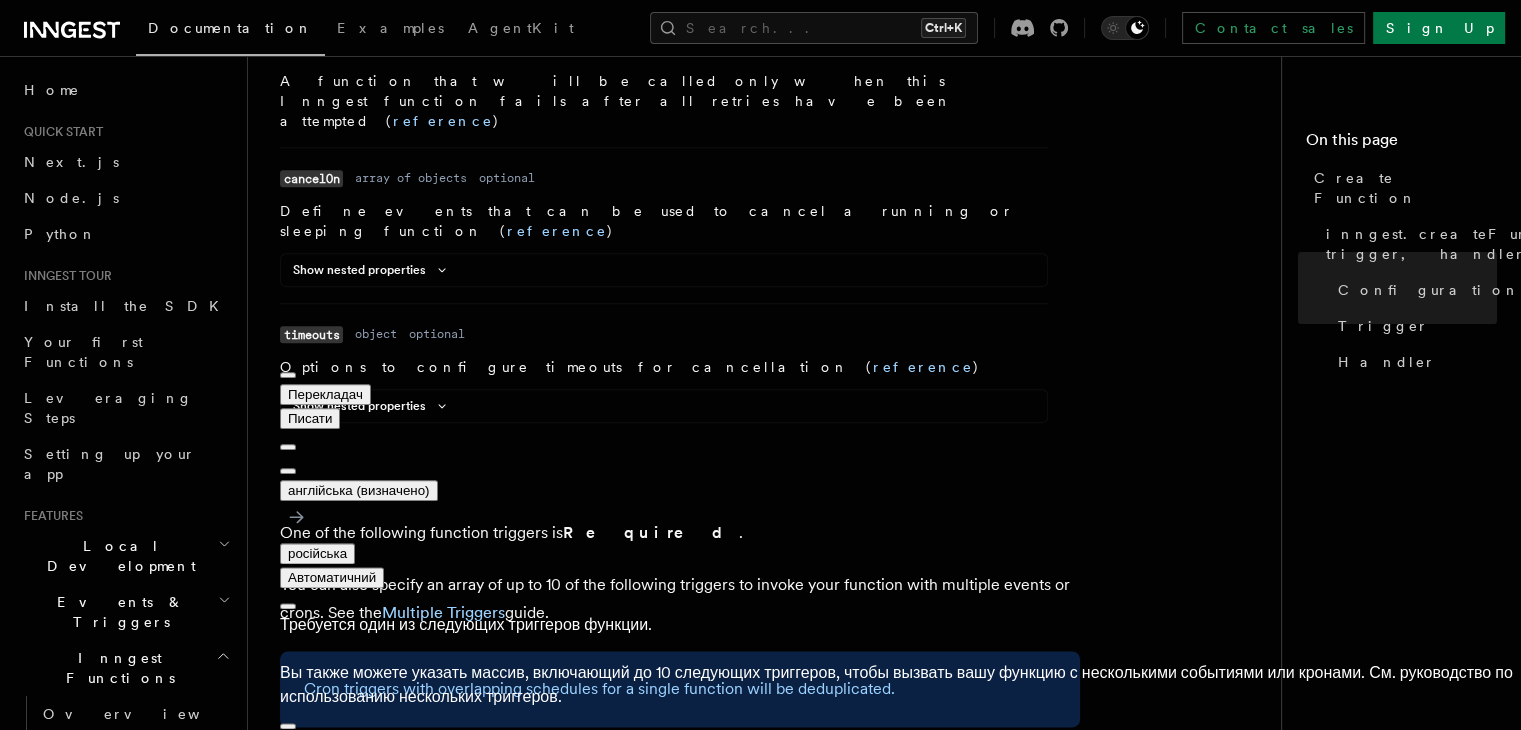 click on "Name event Type string Required optional Description The name of the event that will trigger this event to run" at bounding box center [0, 0] 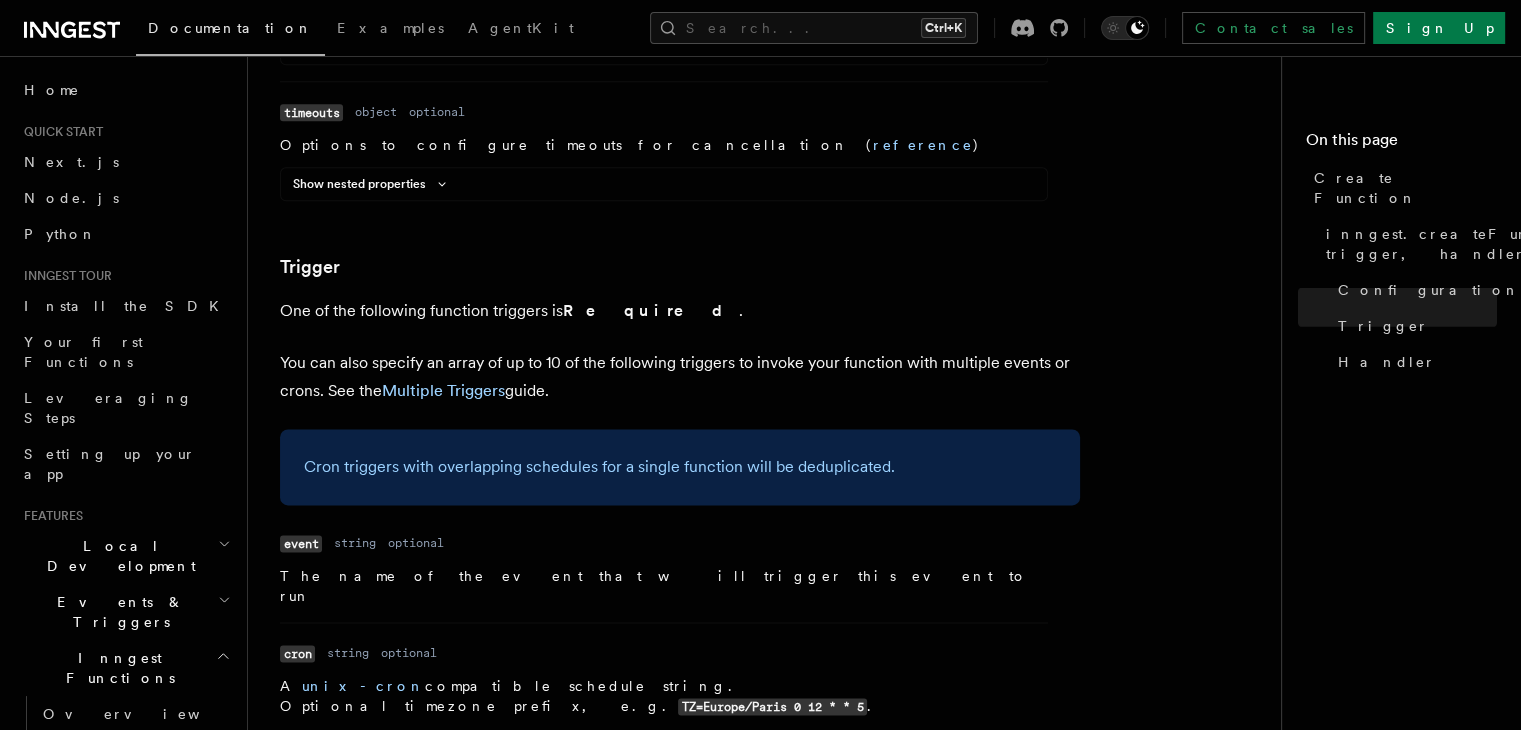 scroll, scrollTop: 2708, scrollLeft: 0, axis: vertical 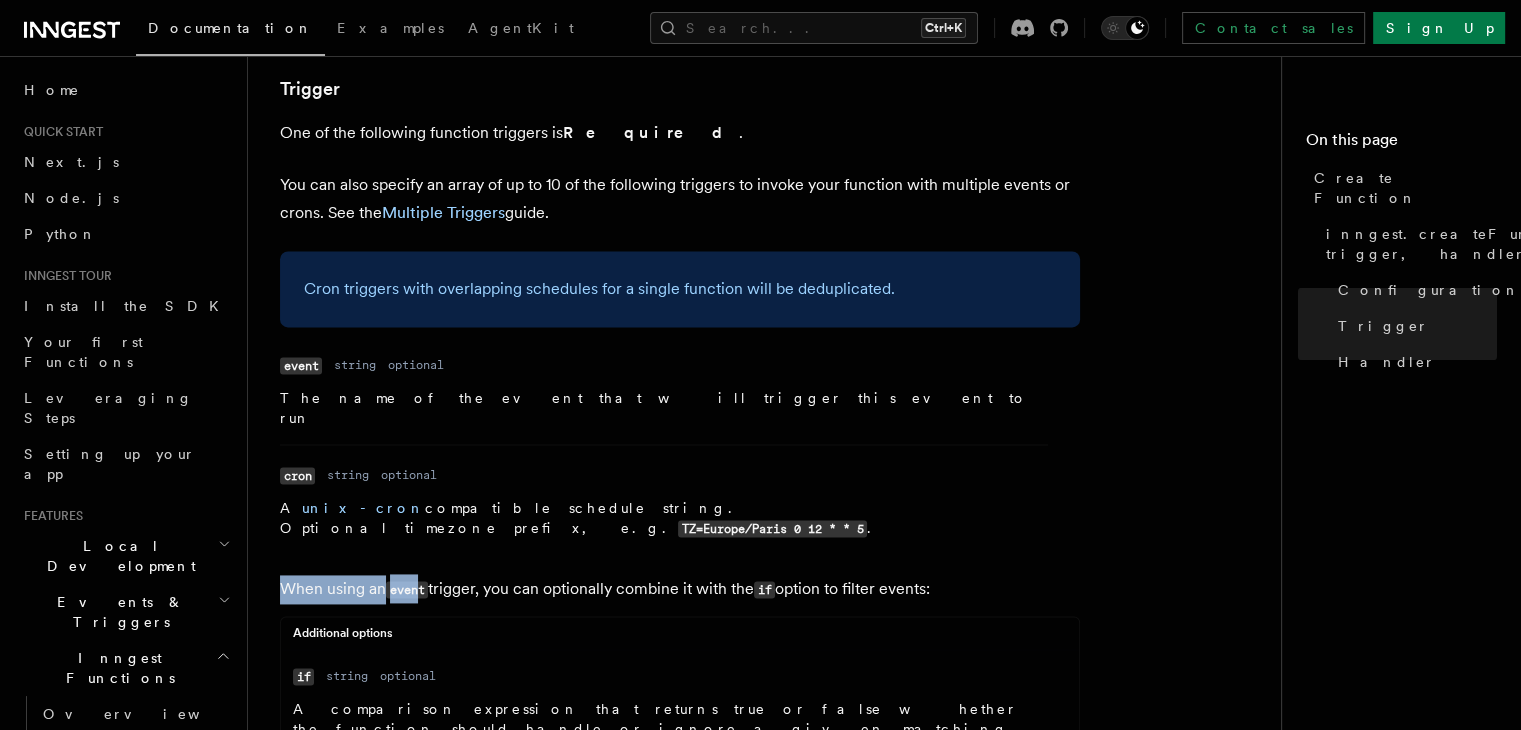 drag, startPoint x: 286, startPoint y: 275, endPoint x: 419, endPoint y: 273, distance: 133.01503 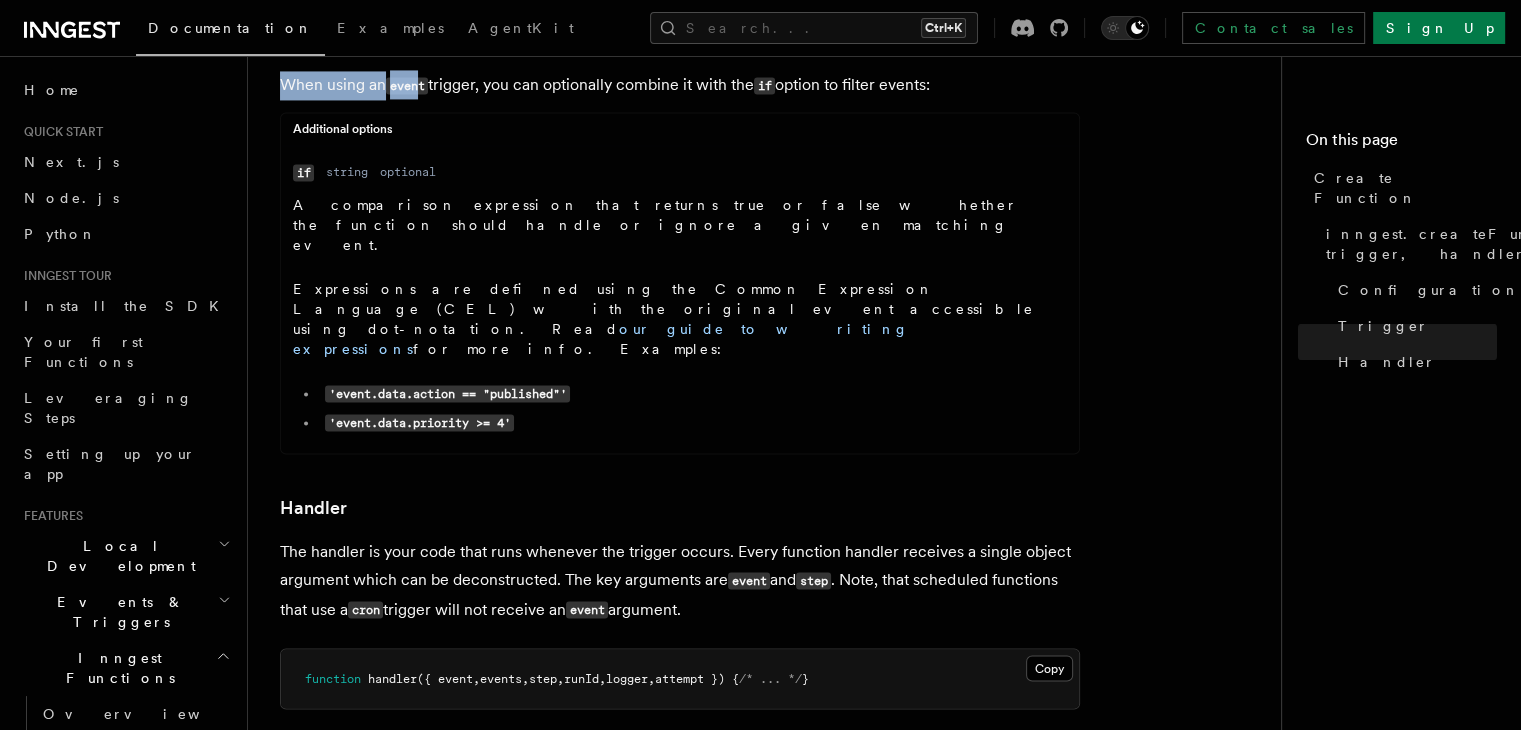 scroll, scrollTop: 3208, scrollLeft: 0, axis: vertical 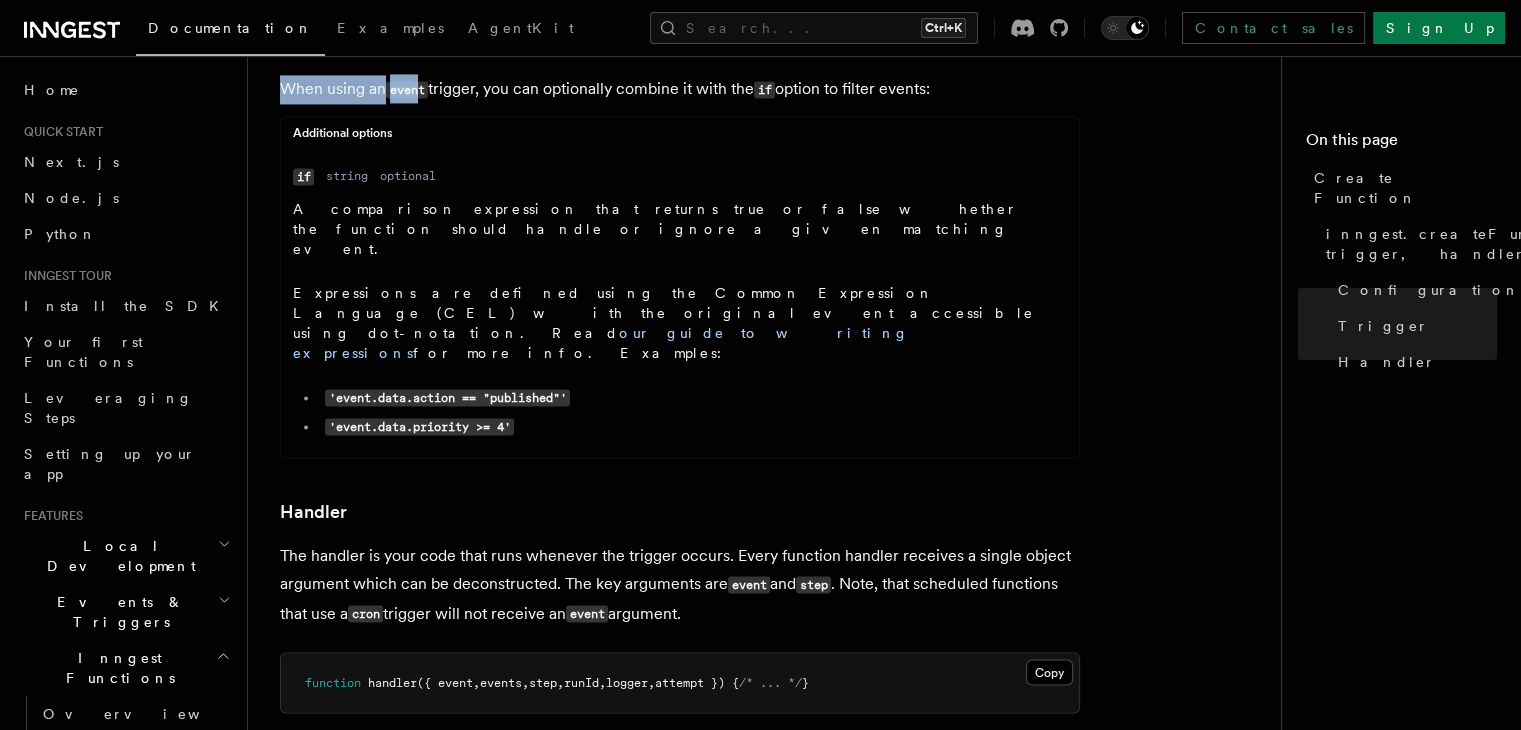 drag, startPoint x: 718, startPoint y: 228, endPoint x: 278, endPoint y: 154, distance: 446.17932 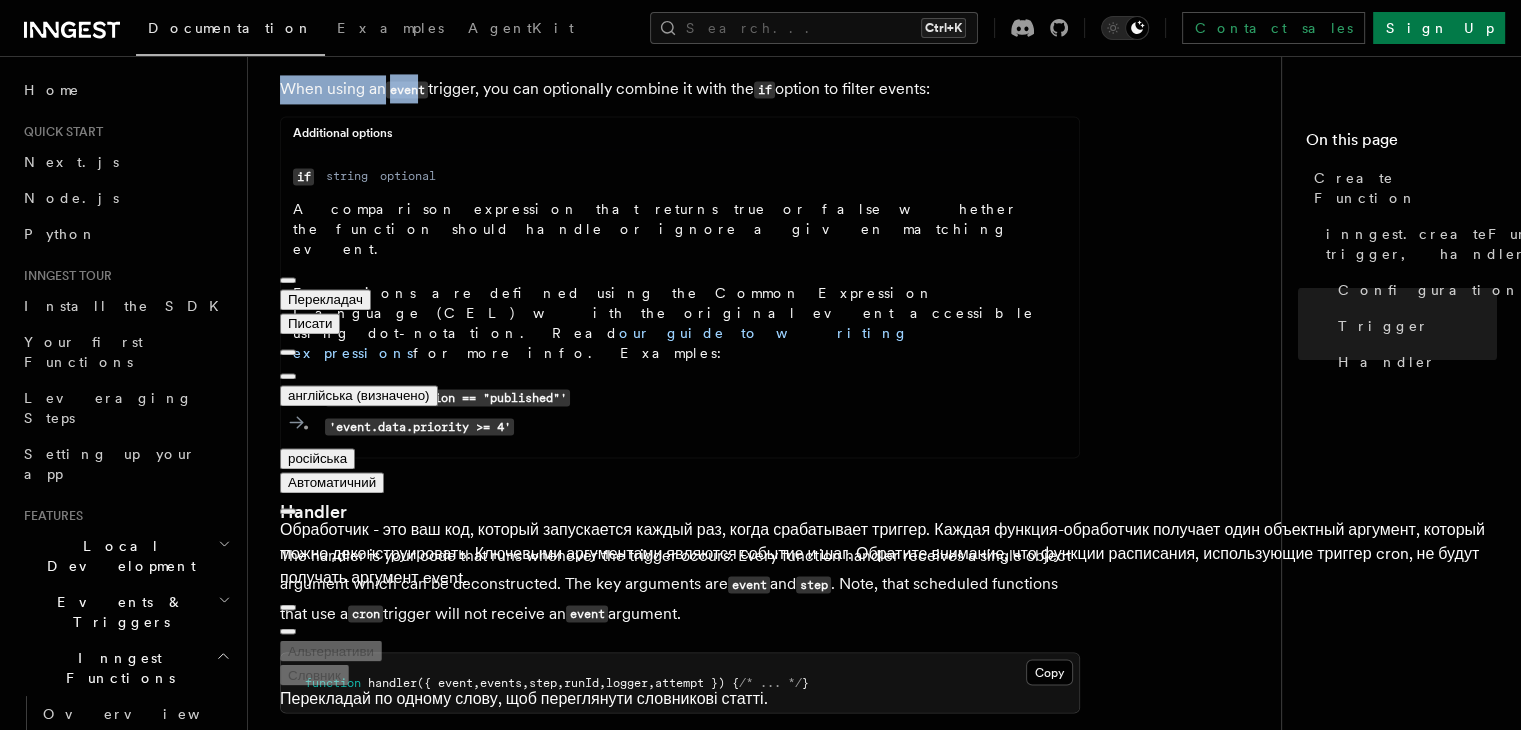 drag, startPoint x: 610, startPoint y: 445, endPoint x: 648, endPoint y: 445, distance: 38 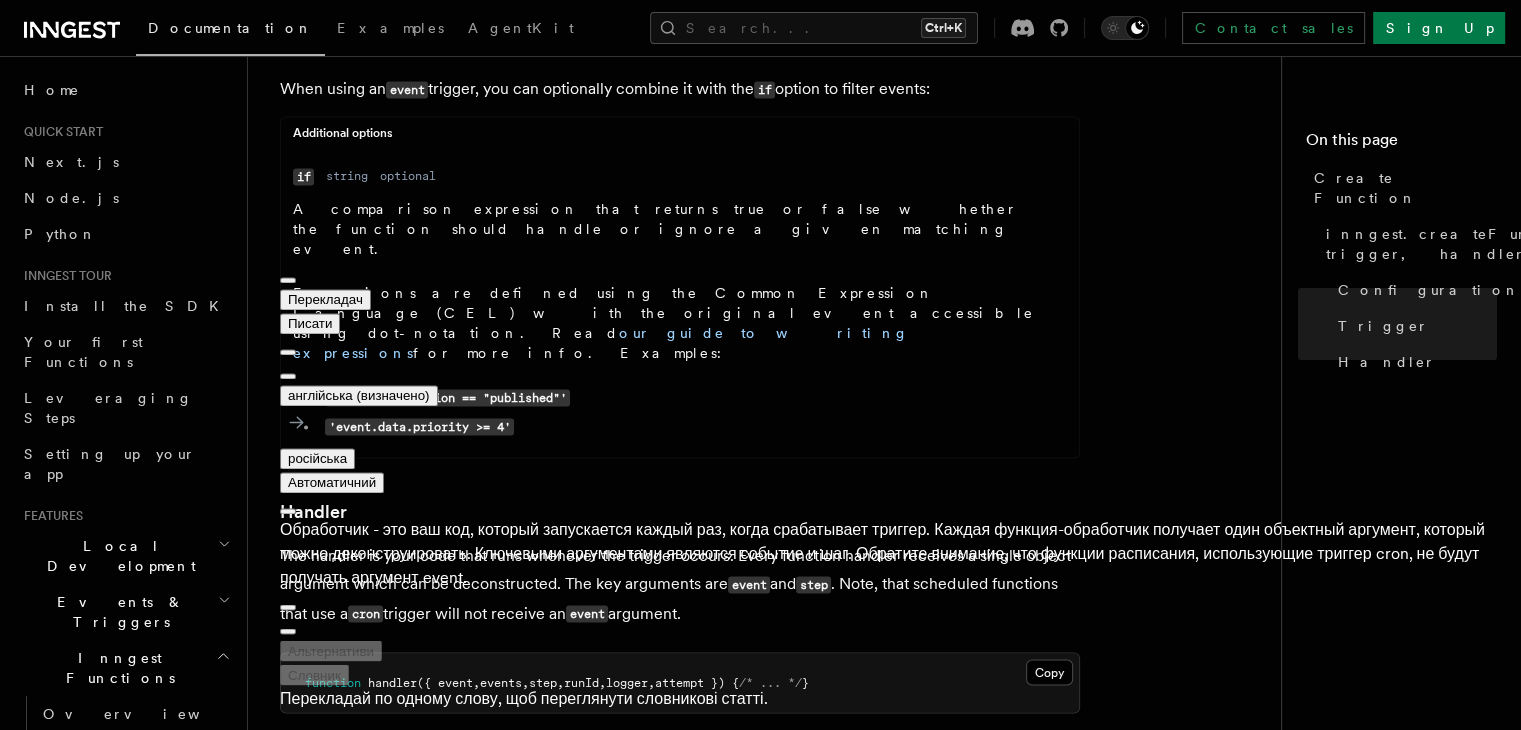 click on "References TypeScript SDK Create Function
Define your functions using the  createFunction  method on the  Inngest client .
Copy Copied import  { inngest }  from   "./client" ;
export   default   inngest .createFunction (
{ id :   "import-product-images"  } ,
{ event :   "shop/product.imported"  } ,
async  ({ event ,  step ,  runId })  =>  {
// Your function code
}
);
inngest.createFunction(configuration, trigger, handler): InngestFunction
The  createFunction  method accepts a series of arguments to define your function.
Configuration
Name id Type string Required required Description A unique identifier for your function. This should not change between deploys. Name name Type string Required optional Description A name for your function. If defined, this will be shown in the UI as a friendly display name instead of the ID. Name concurrency Type number | object | [object, object] Required optional Description Limit the number of concurrently running functions ( )" at bounding box center (772, -210) 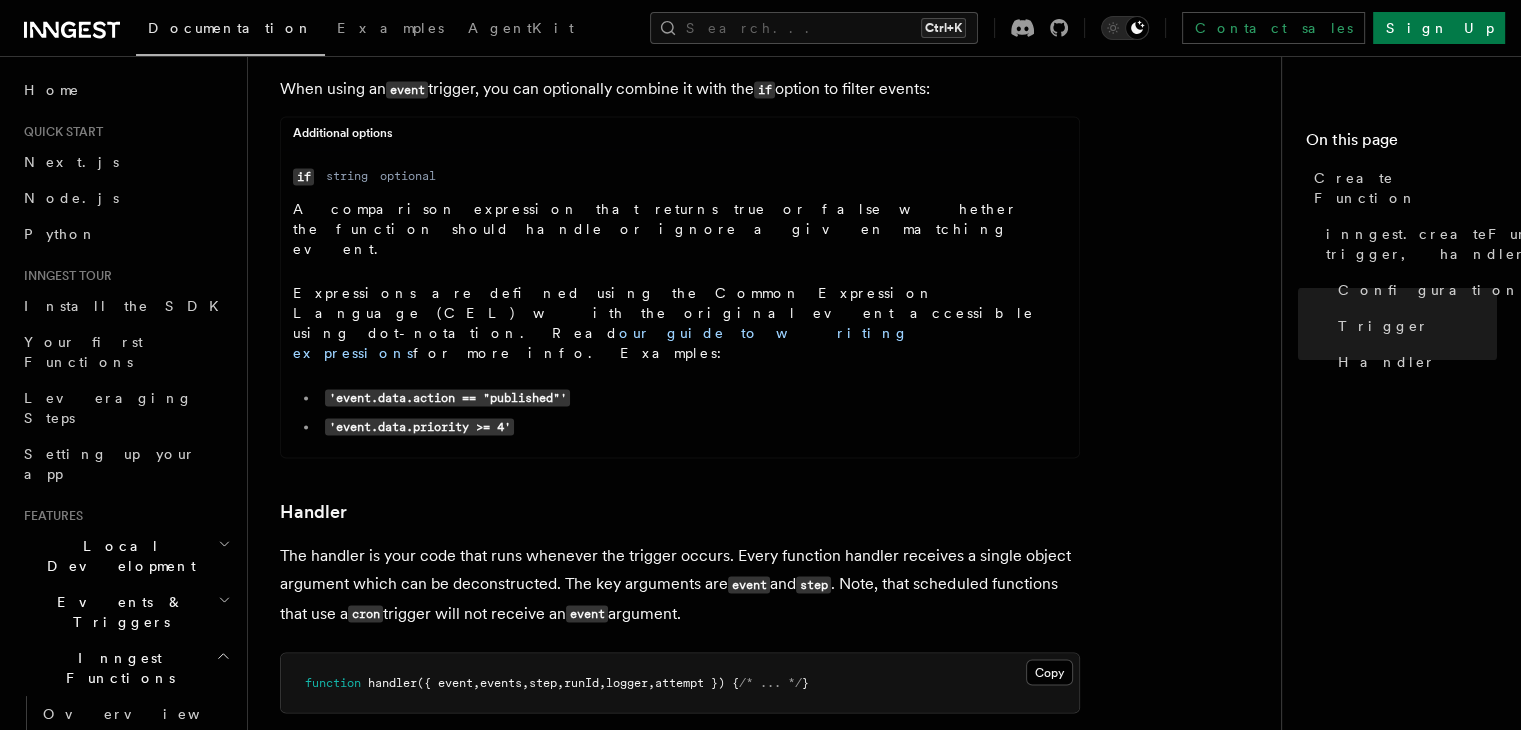 click on "handler" at bounding box center [392, 682] 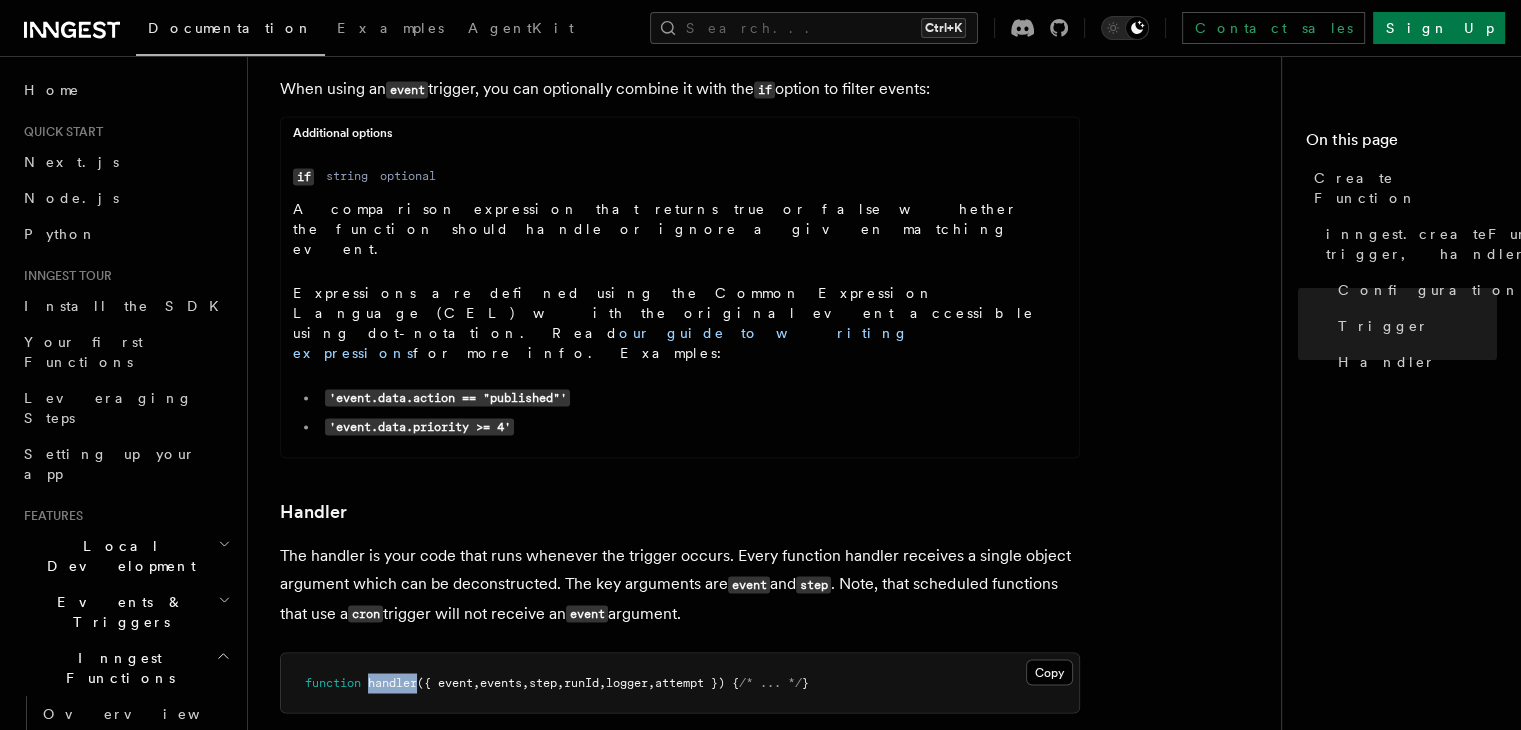 click on "handler" at bounding box center [392, 682] 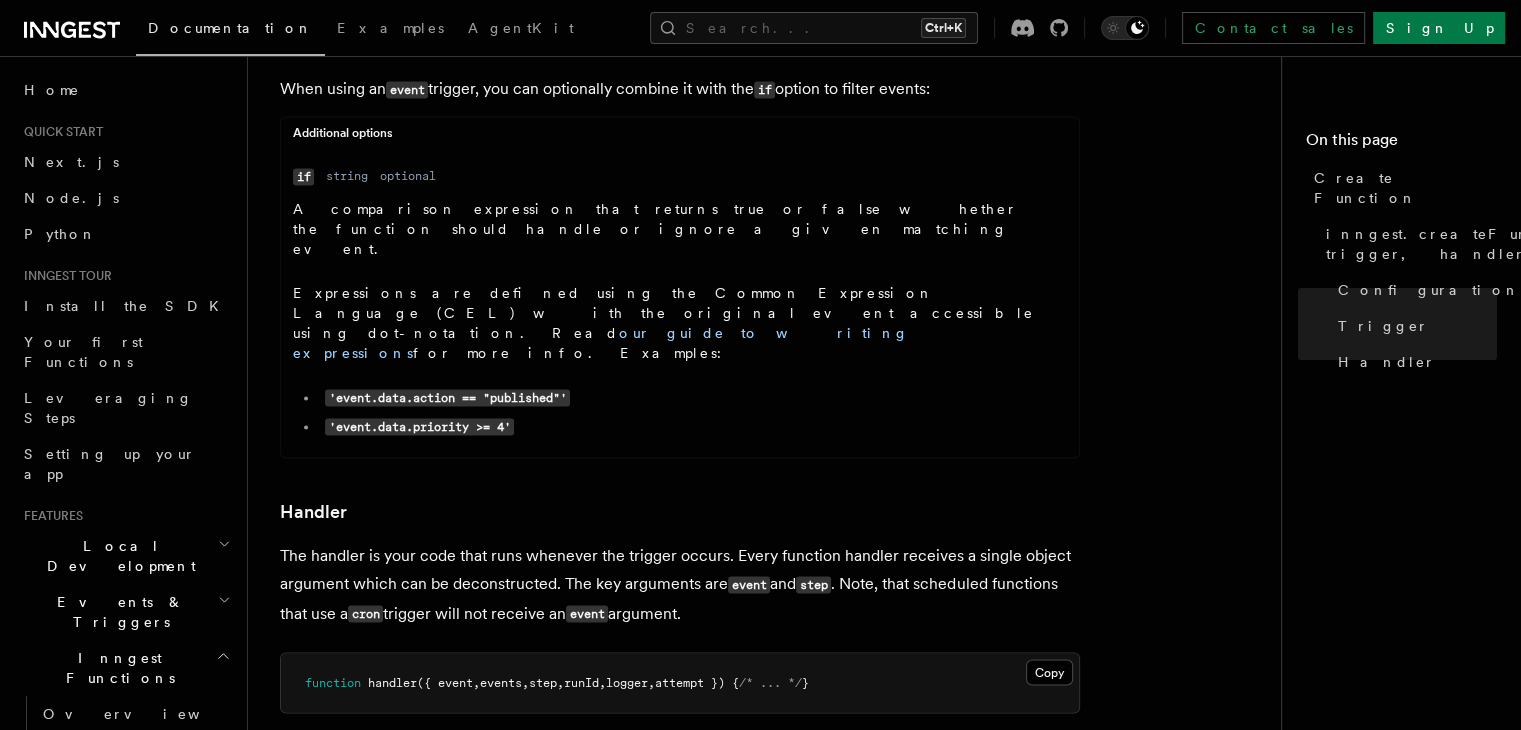 click on "handler" at bounding box center [392, 682] 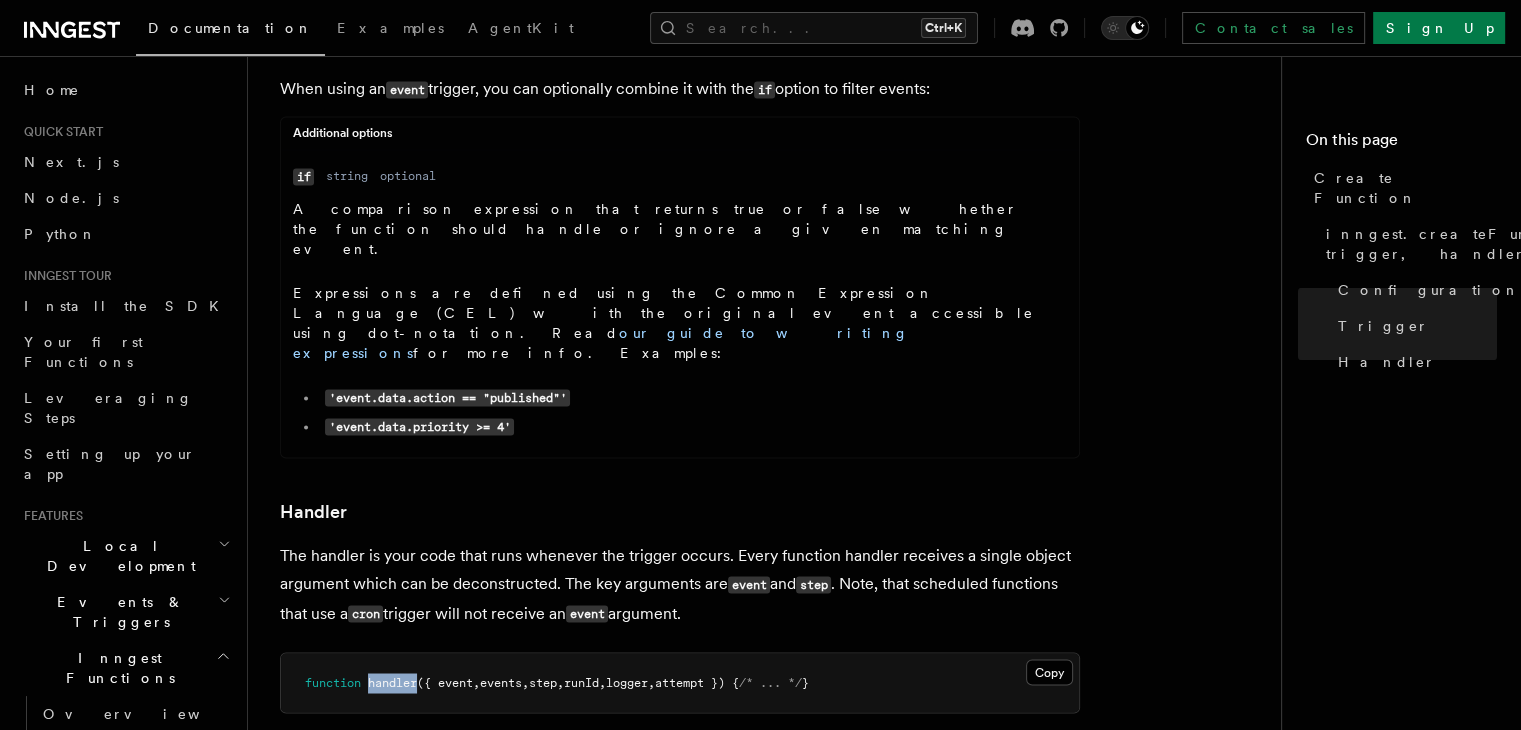 click on "handler" at bounding box center [392, 682] 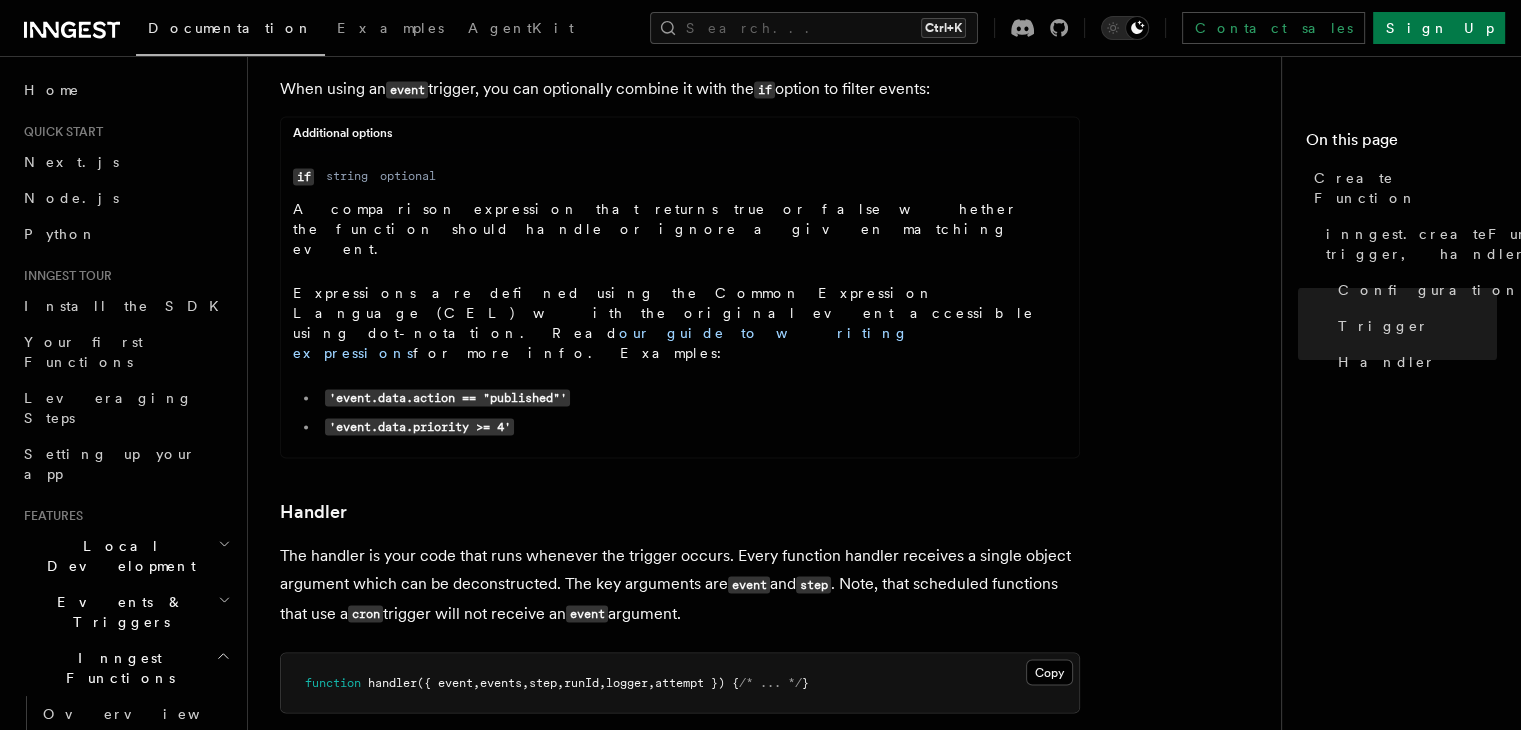 click on "({ event" at bounding box center (445, 682) 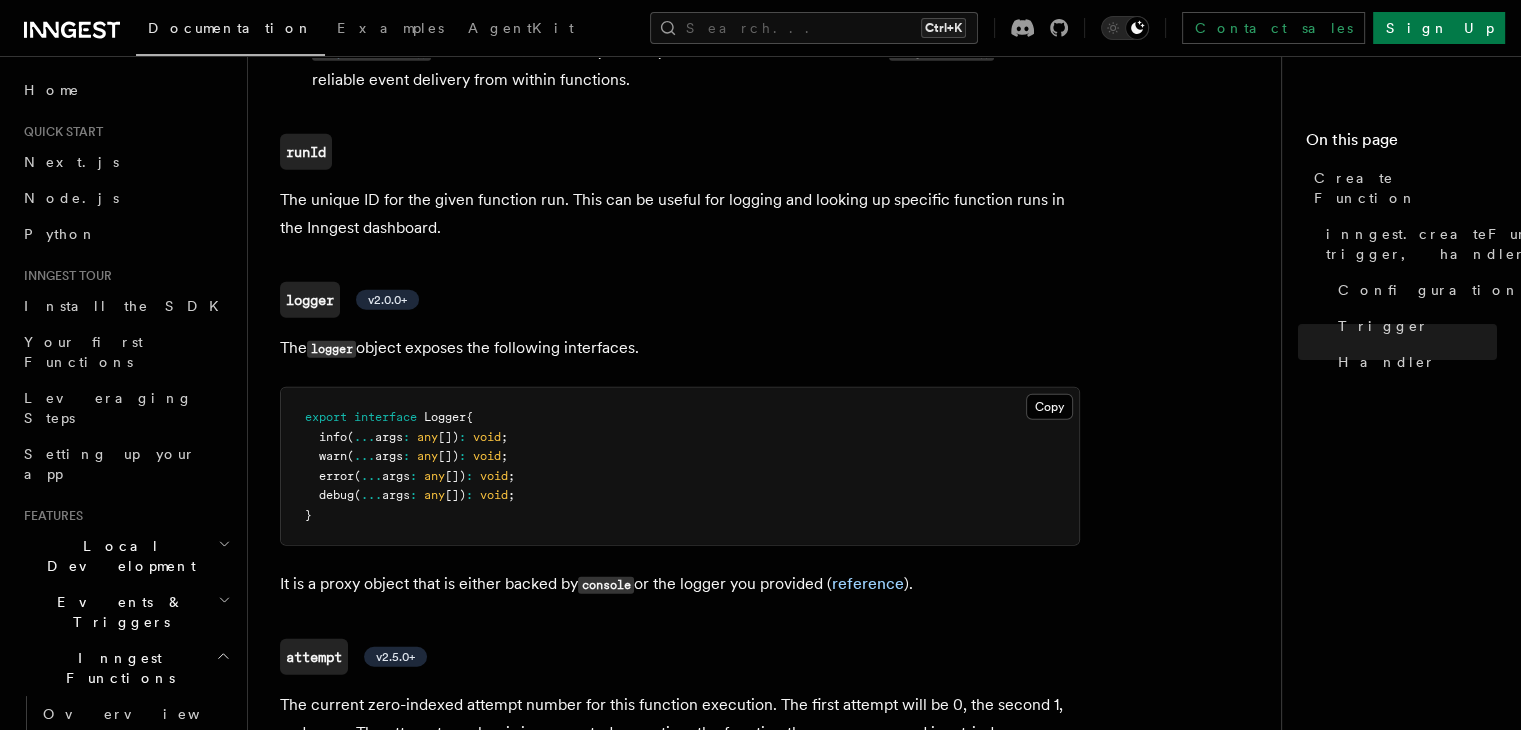 scroll, scrollTop: 4793, scrollLeft: 0, axis: vertical 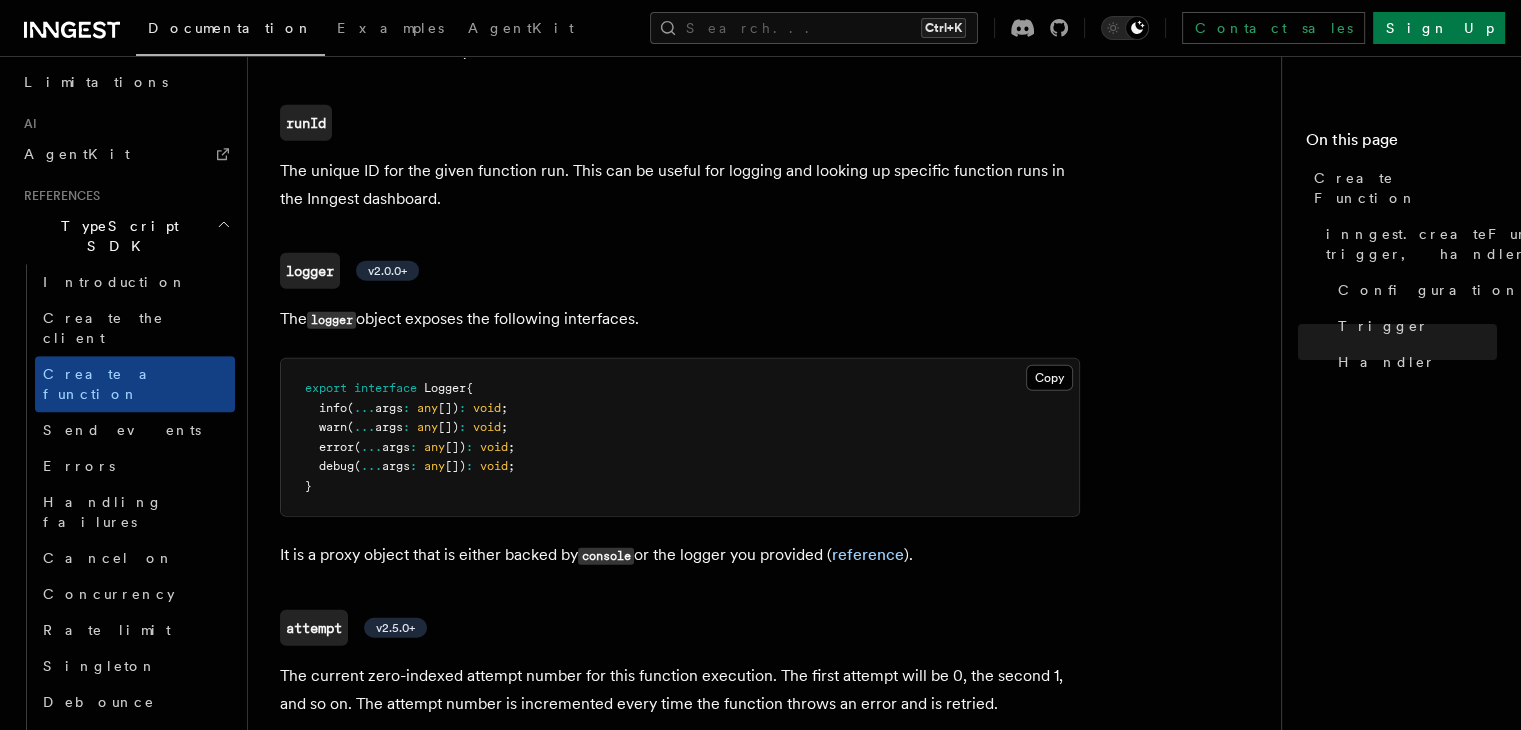 click on "The current zero-indexed attempt number for this function execution. The first attempt will be 0, the second 1, and so on. The attempt number is incremented every time the function throws an error and is retried." at bounding box center [680, 690] 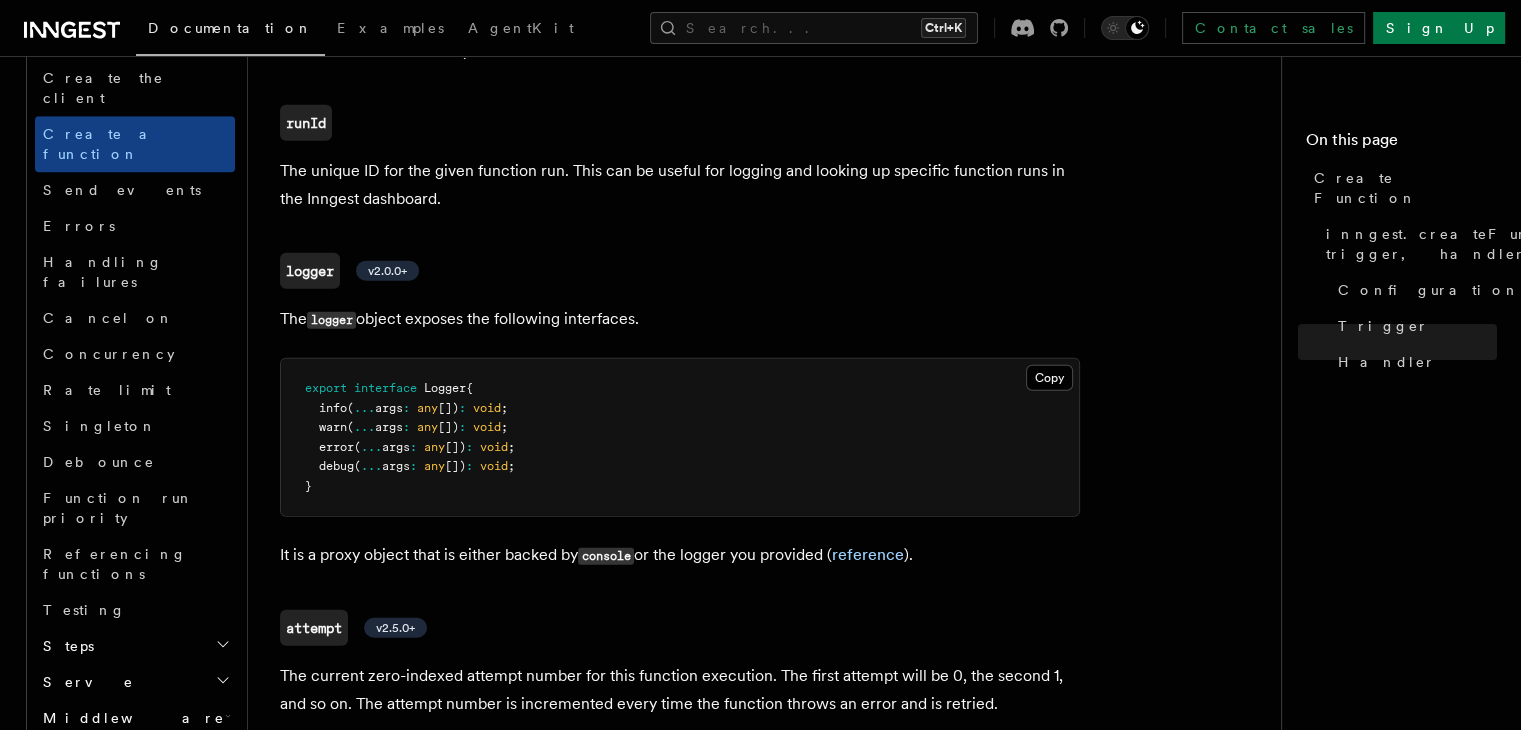 scroll, scrollTop: 1440, scrollLeft: 0, axis: vertical 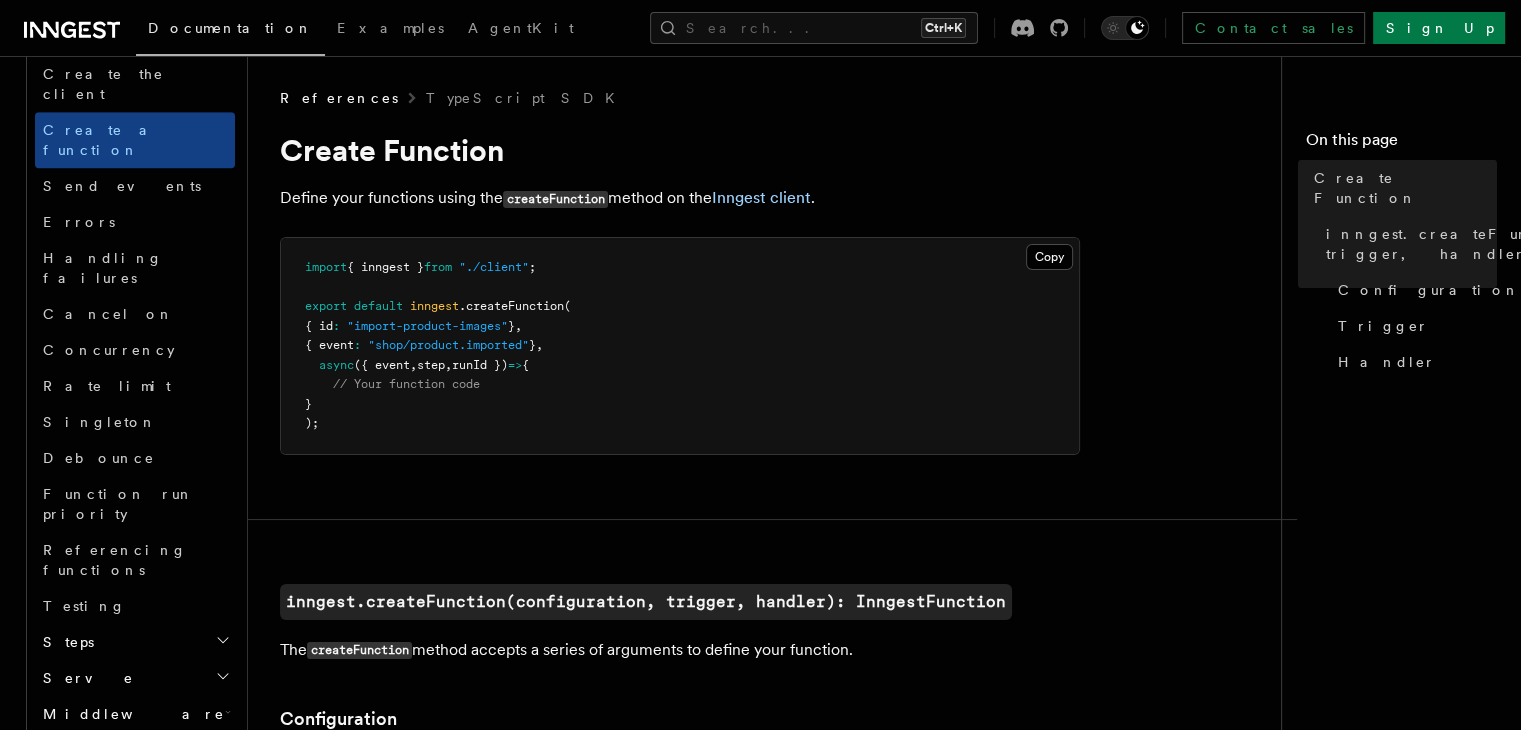 click on "References TypeScript SDK Create Function
Define your functions using the  createFunction  method on the  Inngest client .
Copy Copied import  { inngest }  from   "./client" ;
export   default   inngest .createFunction (
{ id :   "import-product-images"  } ,
{ event :   "shop/product.imported"  } ,
async  ({ event ,  step ,  runId })  =>  {
// Your function code
}
);
inngest.createFunction(configuration, trigger, handler): InngestFunction
The  createFunction  method accepts a series of arguments to define your function.
Configuration
Name id Type string Required required Description A unique identifier for your function. This should not change between deploys. Name name Type string Required optional Description A name for your function. If defined, this will be shown in the UI as a friendly display name instead of the ID. Name concurrency Type number | object | [object, object] Required optional Description Limit the number of concurrently running functions ( )" at bounding box center [772, 2998] 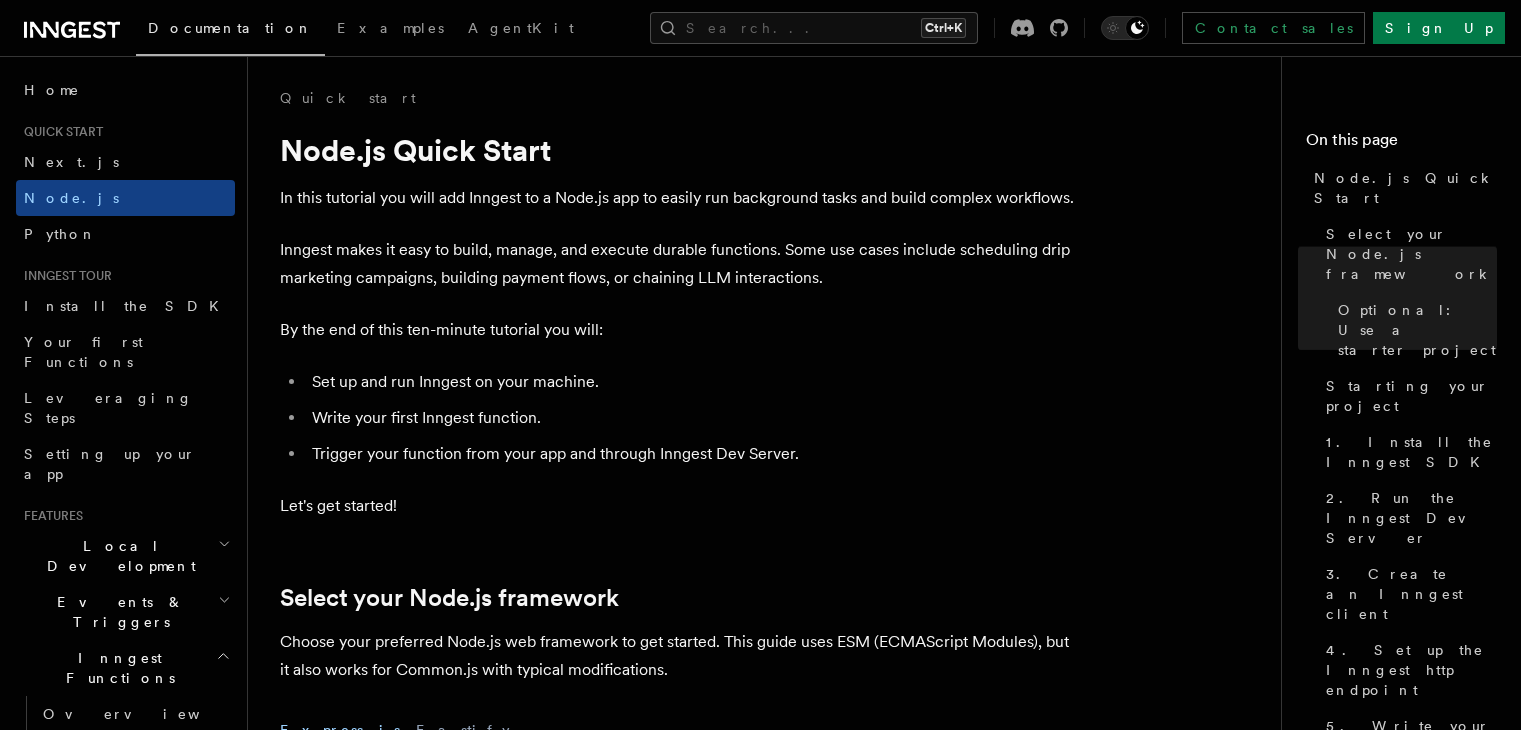 scroll, scrollTop: 1283, scrollLeft: 0, axis: vertical 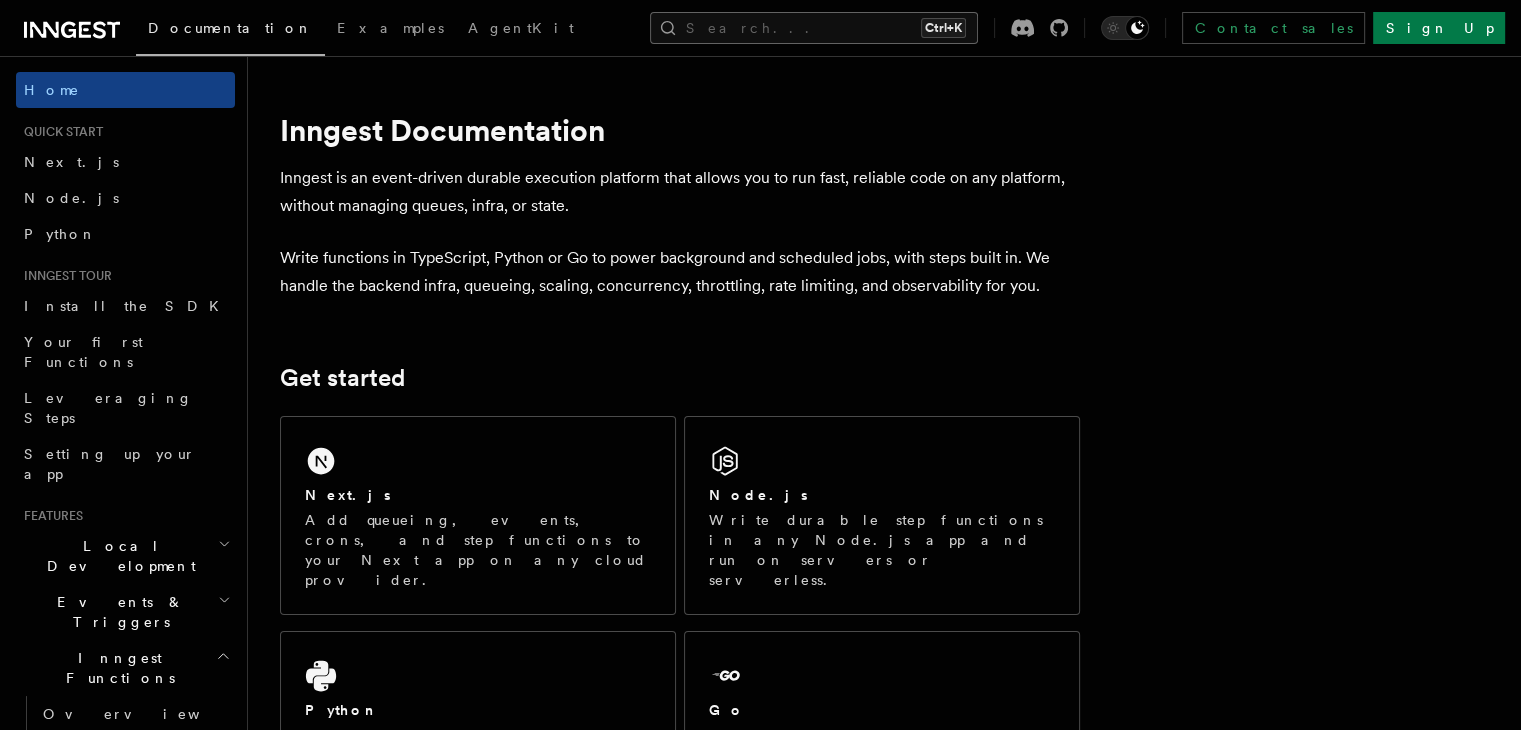 click on "Search... Ctrl+K" at bounding box center [814, 28] 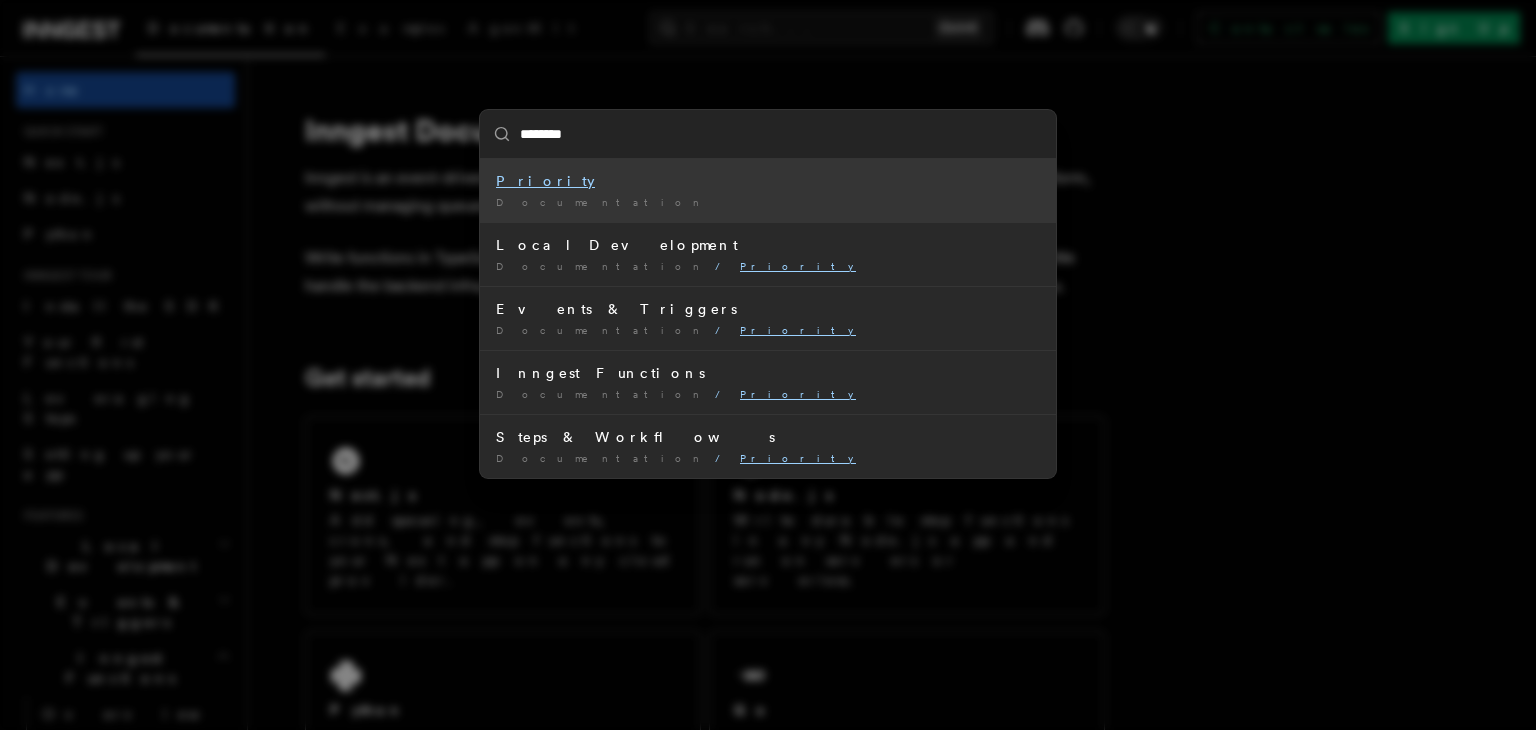 click on "Priority" at bounding box center (545, 181) 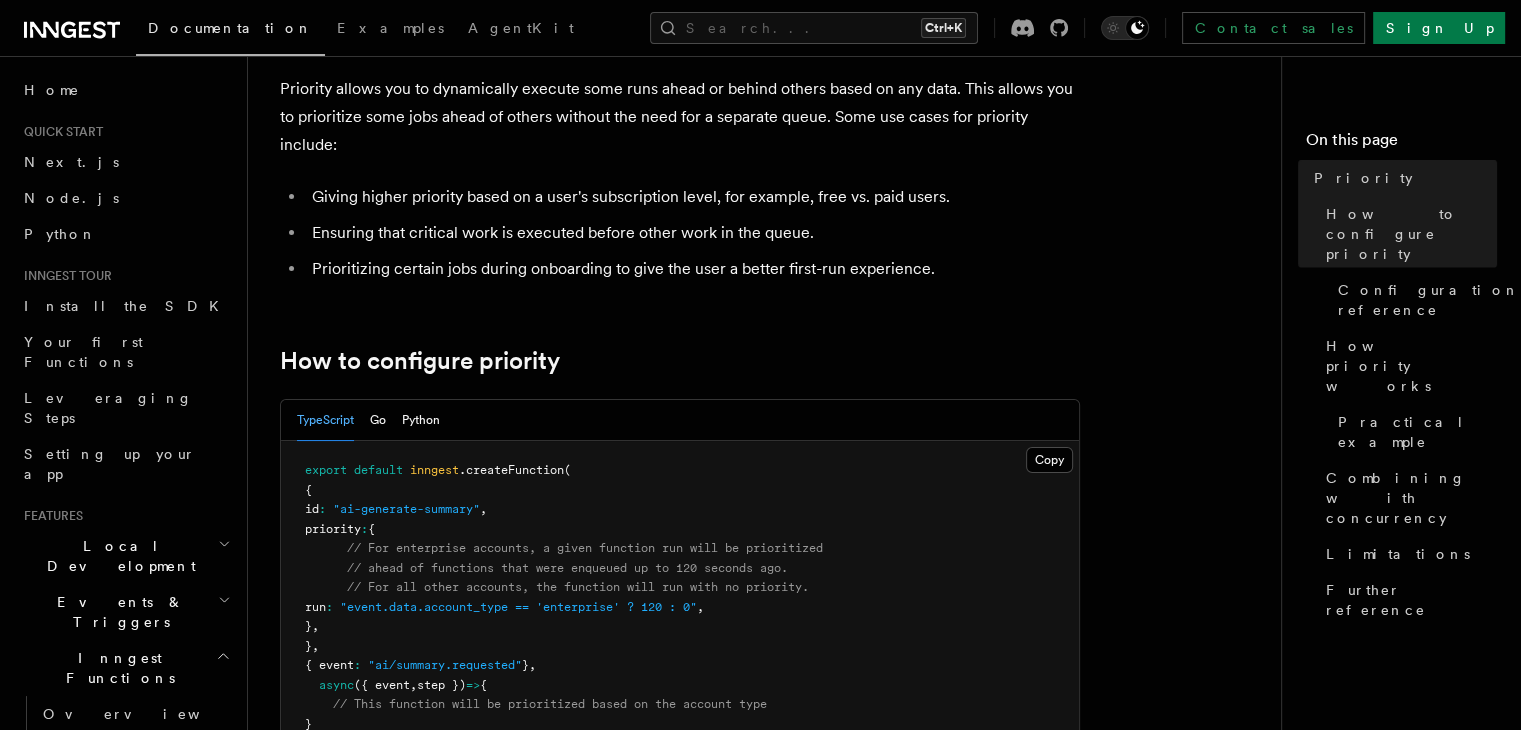 scroll, scrollTop: 0, scrollLeft: 0, axis: both 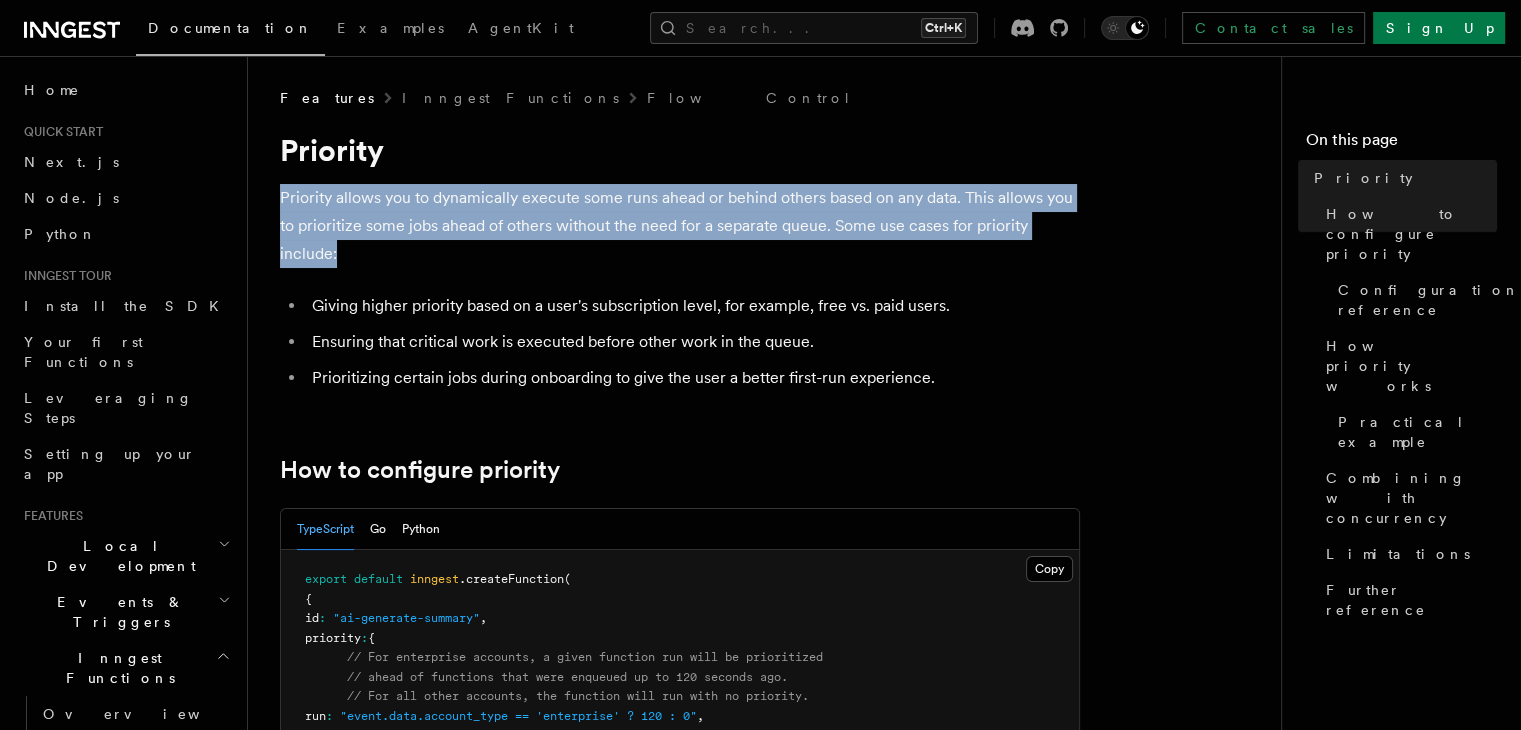 drag, startPoint x: 342, startPoint y: 253, endPoint x: 272, endPoint y: 200, distance: 87.80091 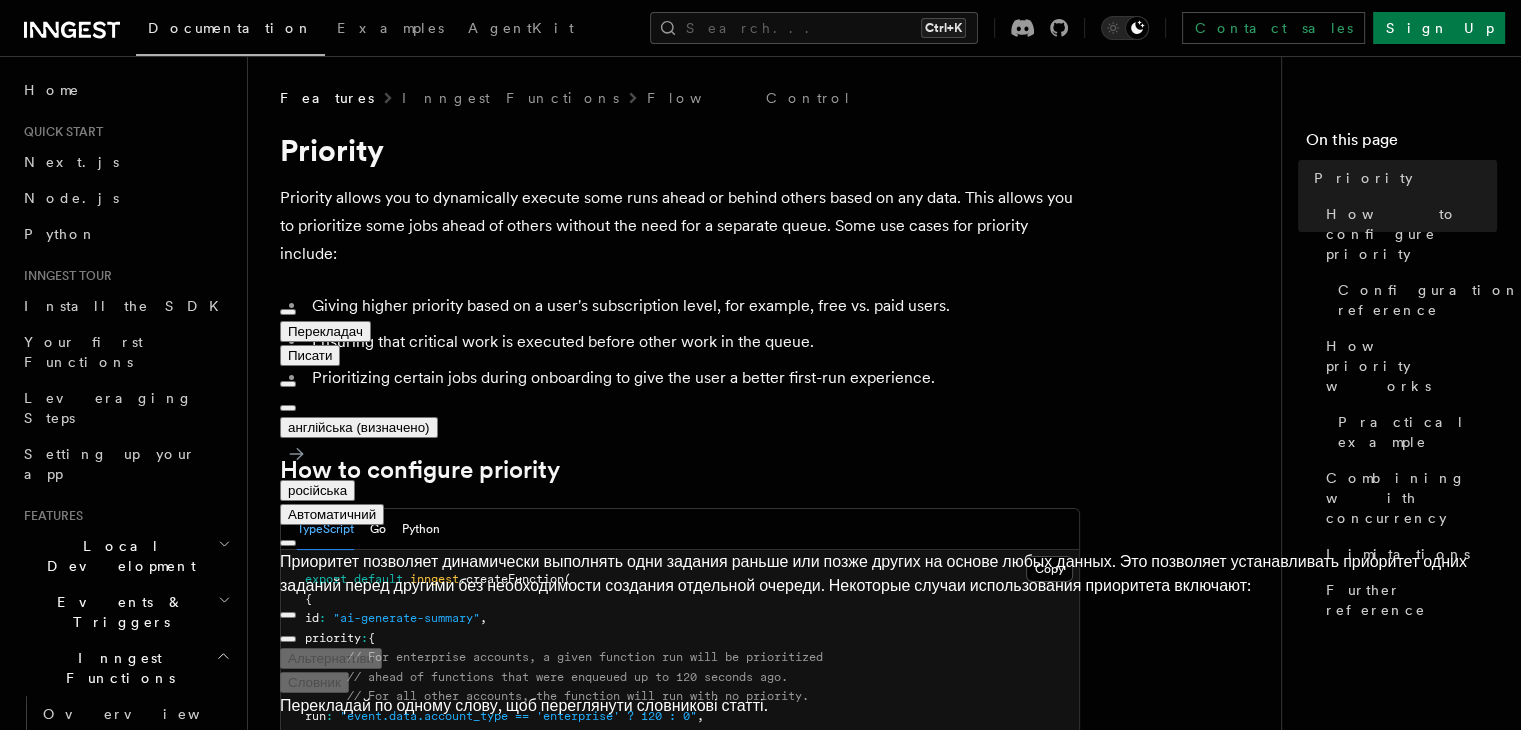 click on "How to configure priority" at bounding box center [680, 470] 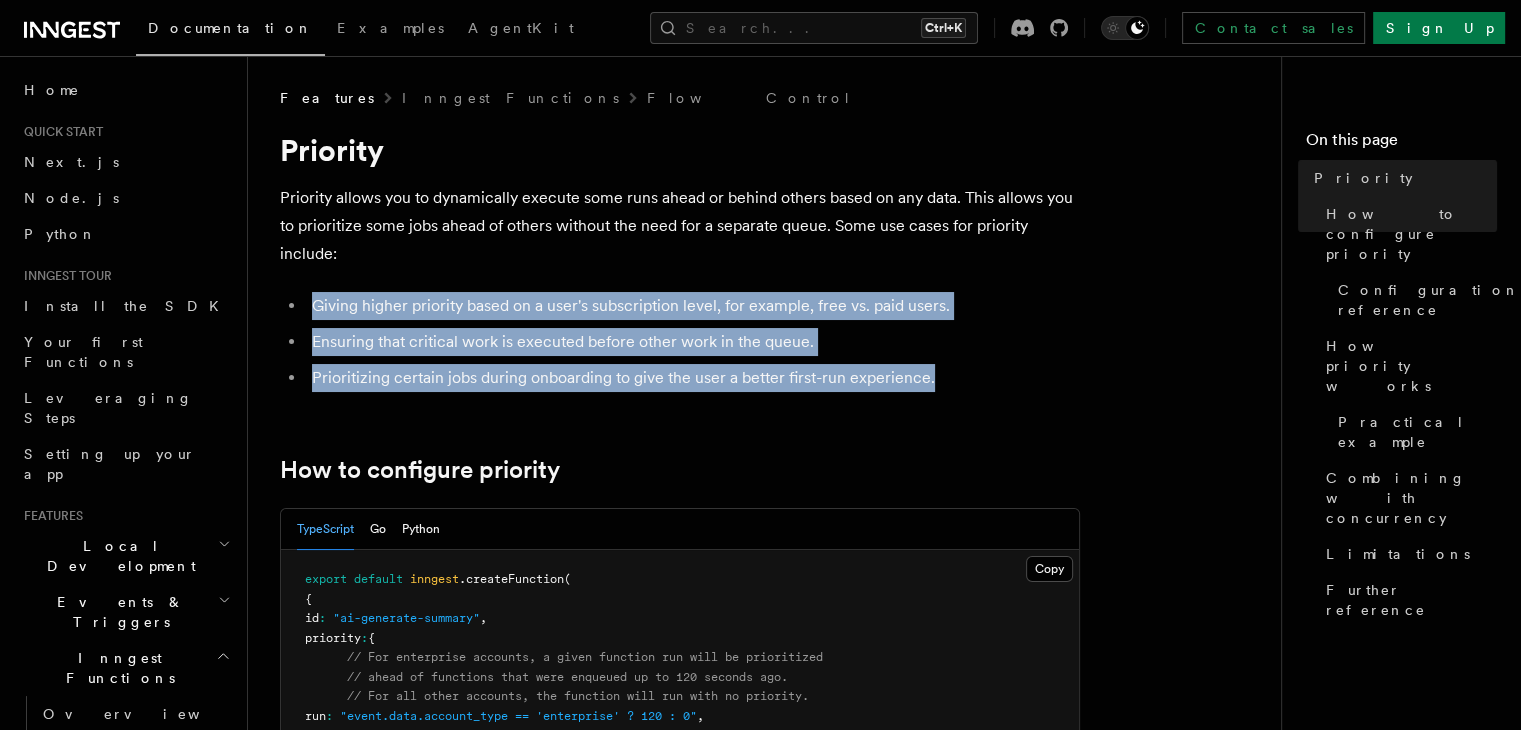 drag, startPoint x: 639, startPoint y: 361, endPoint x: 307, endPoint y: 292, distance: 339.0944 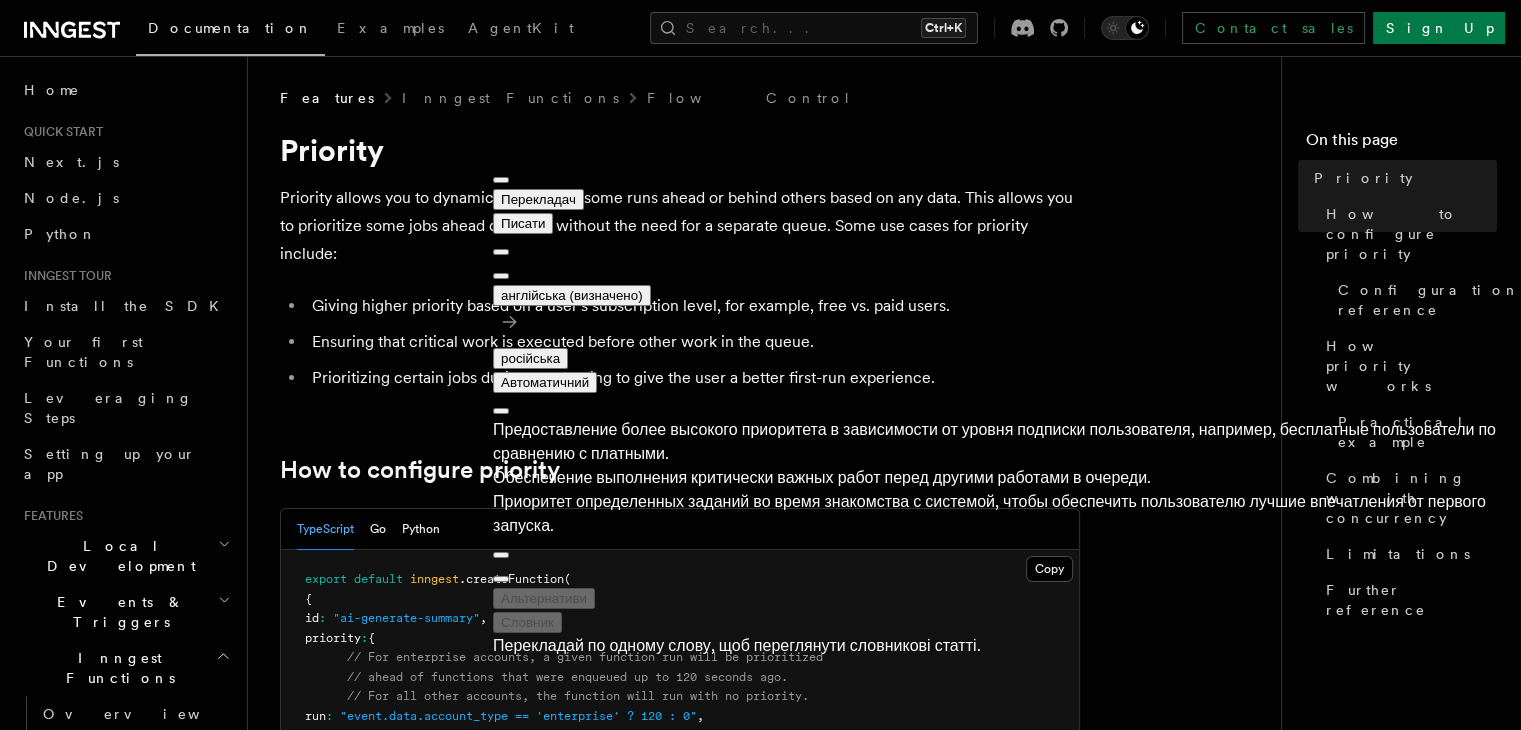 click on "On this page Priority How to configure priority Configuration reference How priority works Practical example Combining with concurrency Limitations Further reference" at bounding box center [1401, 393] 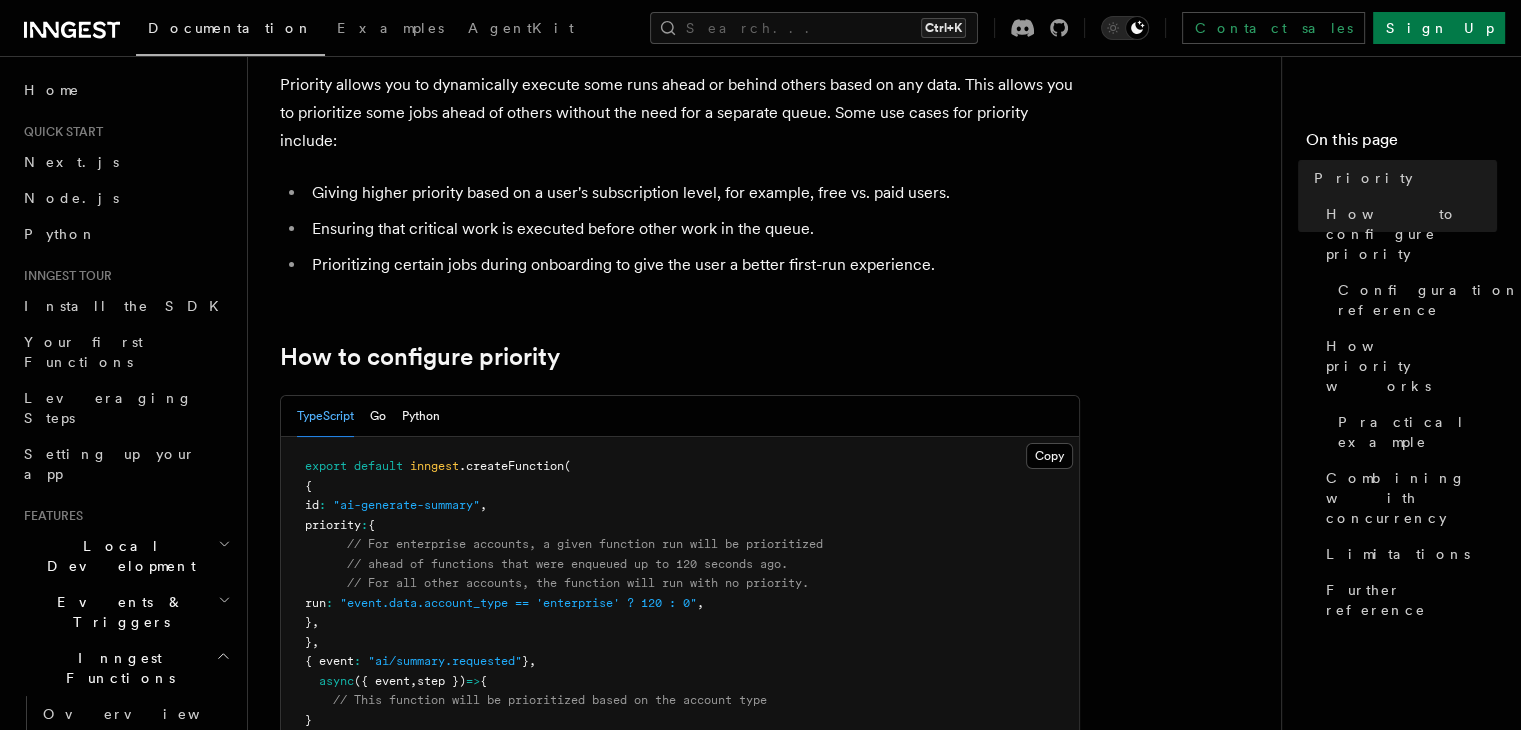 scroll, scrollTop: 200, scrollLeft: 0, axis: vertical 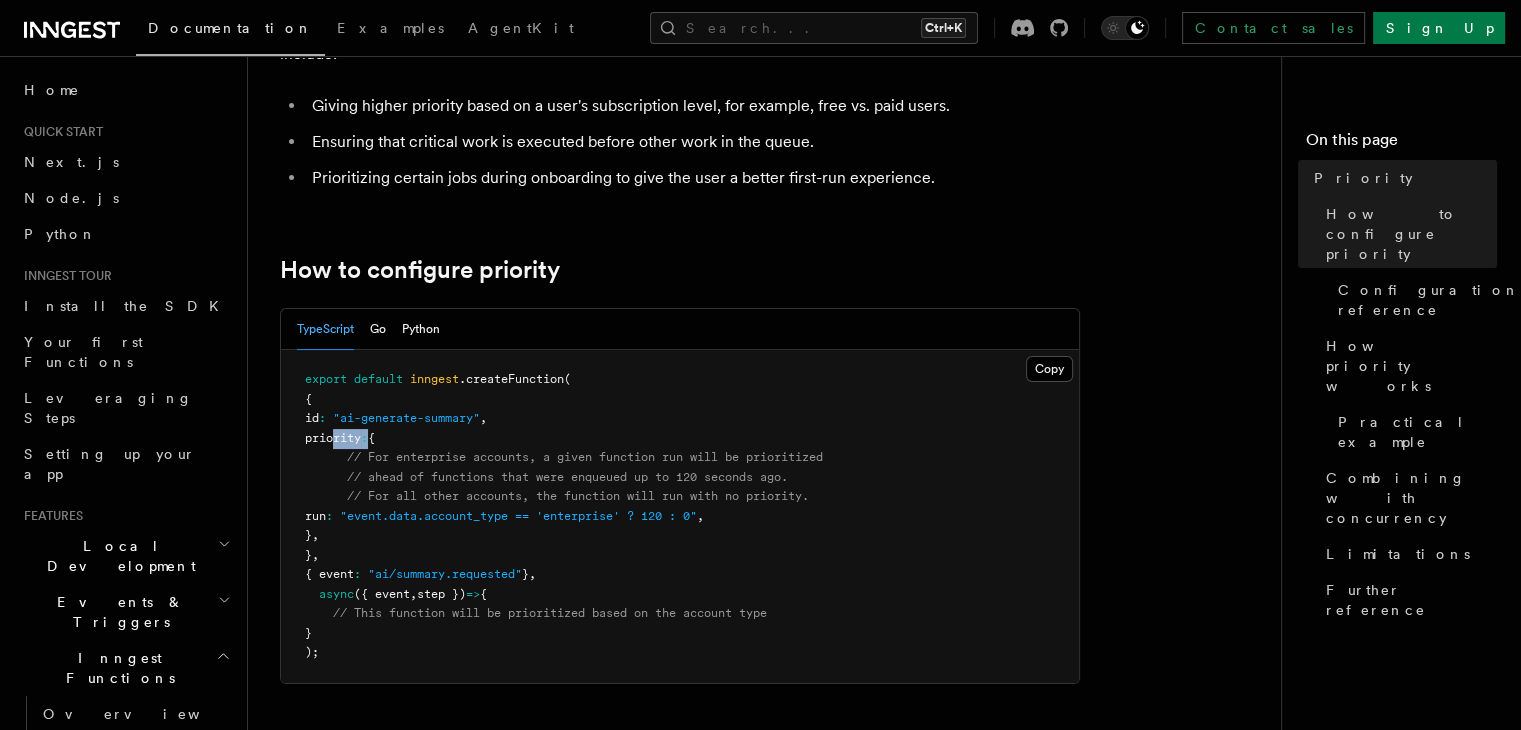 drag, startPoint x: 330, startPoint y: 433, endPoint x: 395, endPoint y: 433, distance: 65 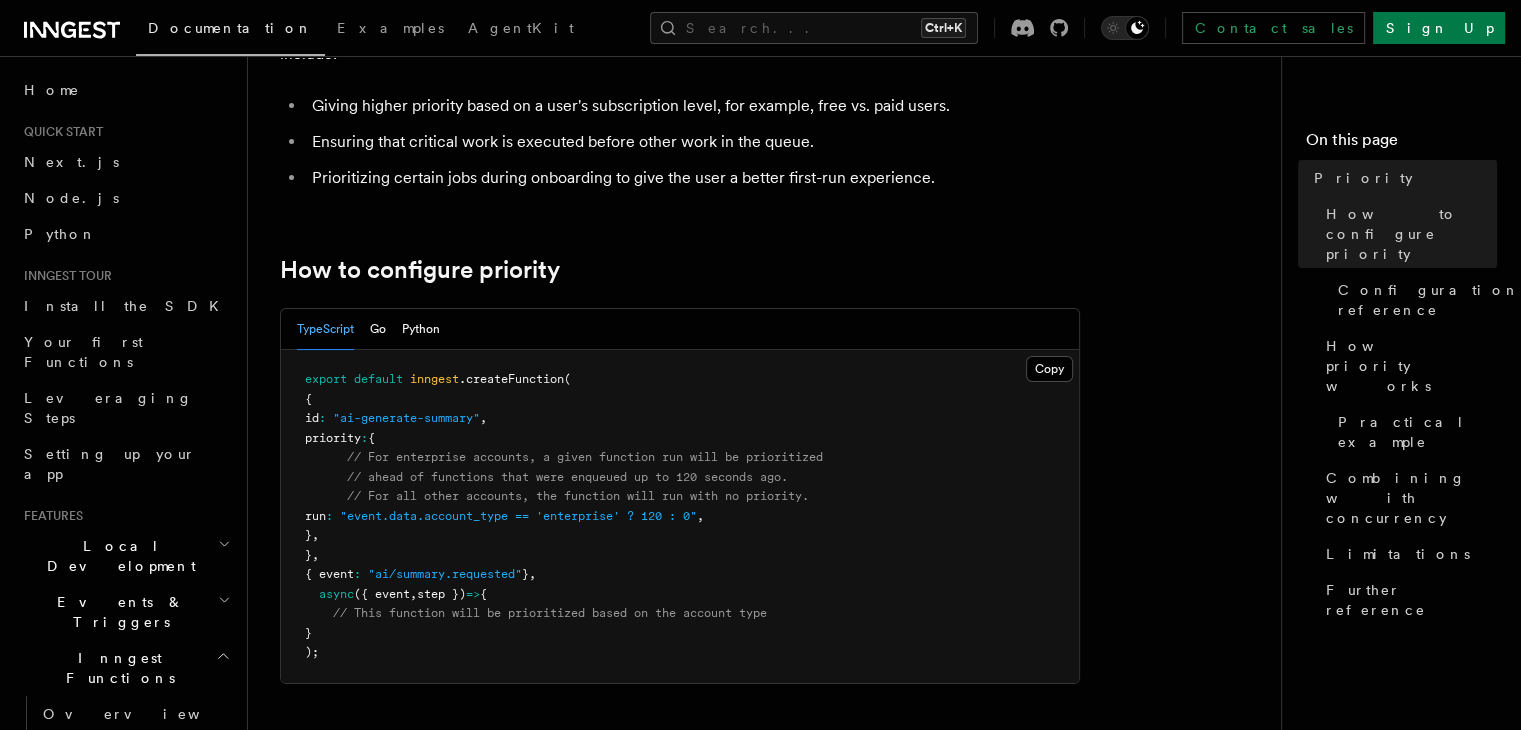 click on ""event.data.account_type == 'enterprise' ? 120 : 0"" at bounding box center [518, 516] 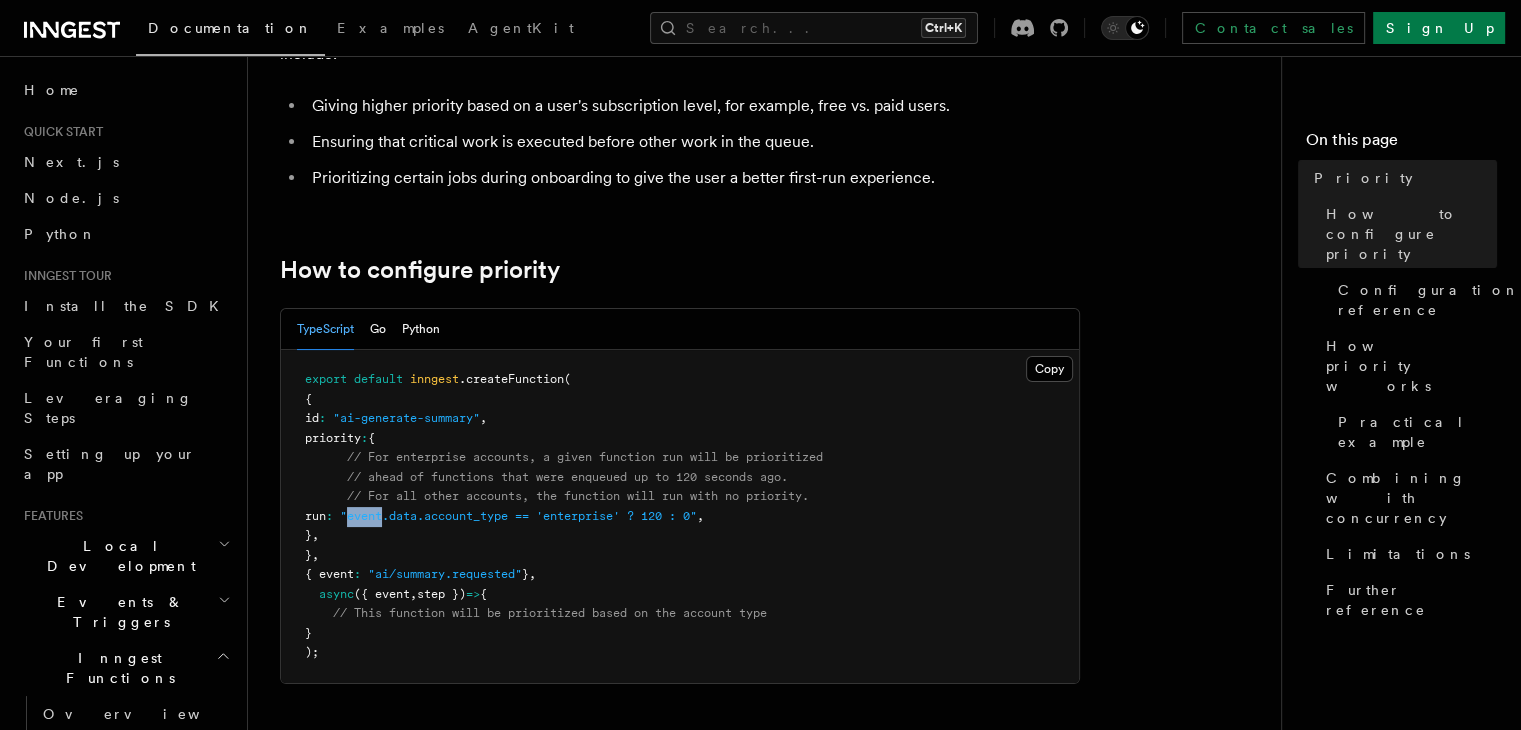 drag, startPoint x: 388, startPoint y: 513, endPoint x: 427, endPoint y: 511, distance: 39.051247 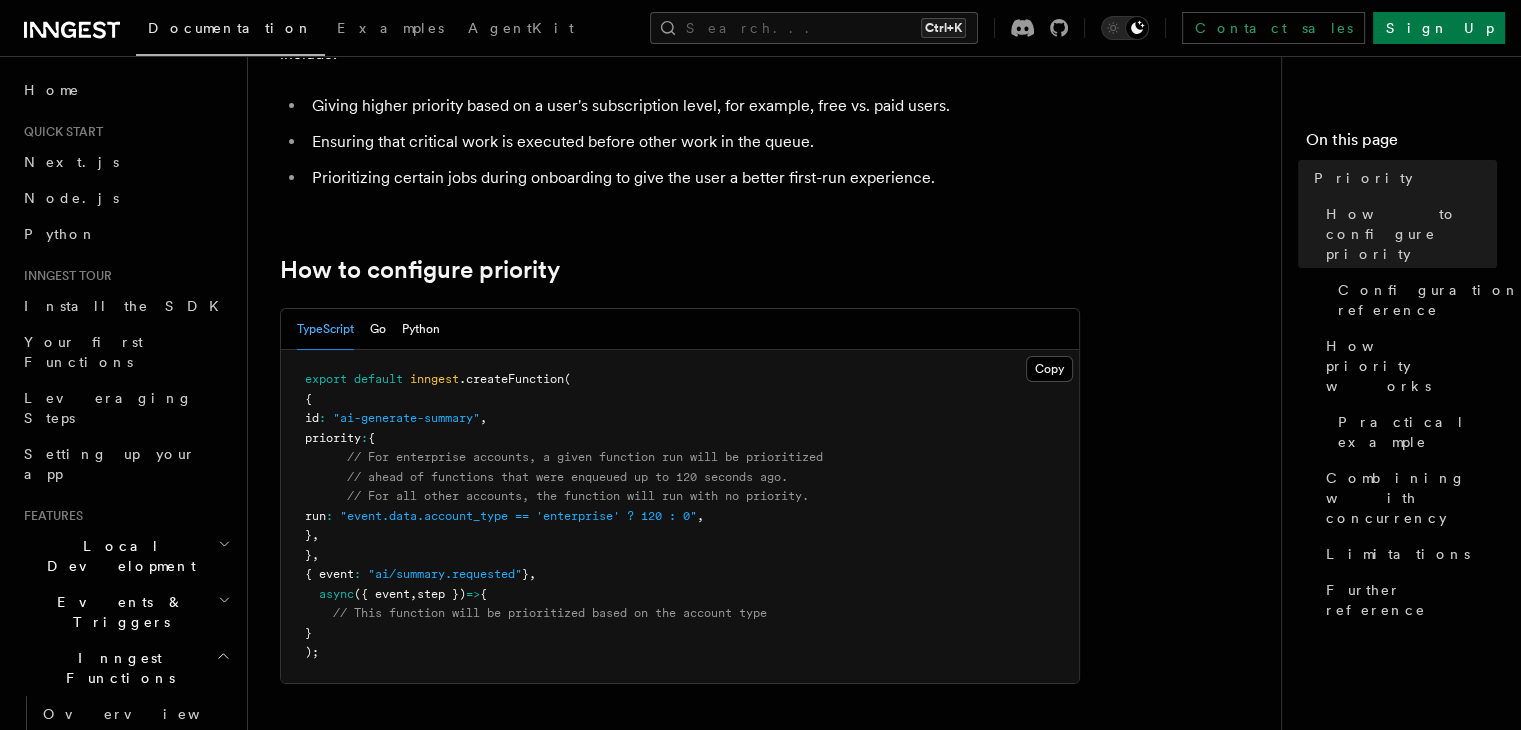 click on ""event.data.account_type == 'enterprise' ? 120 : 0"" at bounding box center (518, 516) 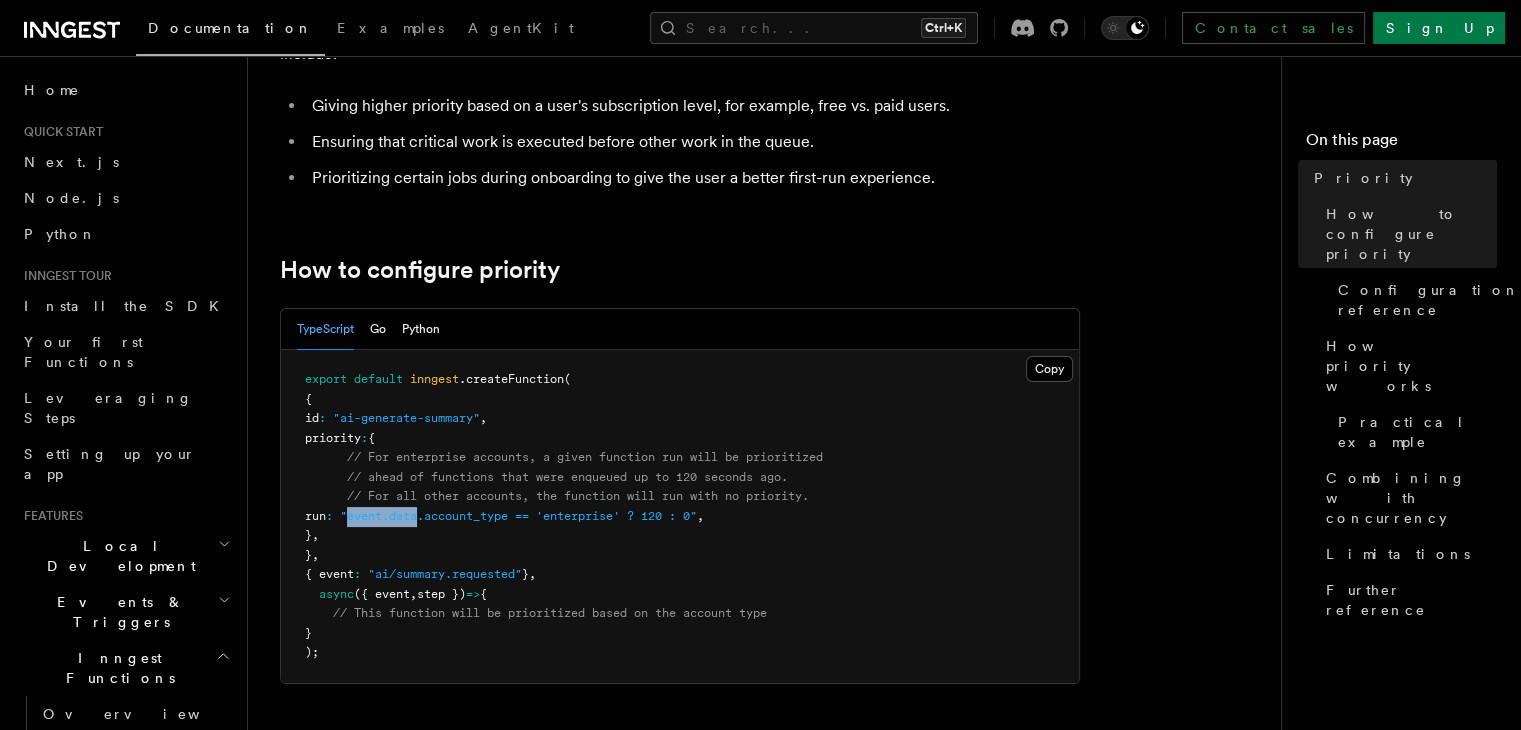 drag, startPoint x: 388, startPoint y: 512, endPoint x: 464, endPoint y: 513, distance: 76.00658 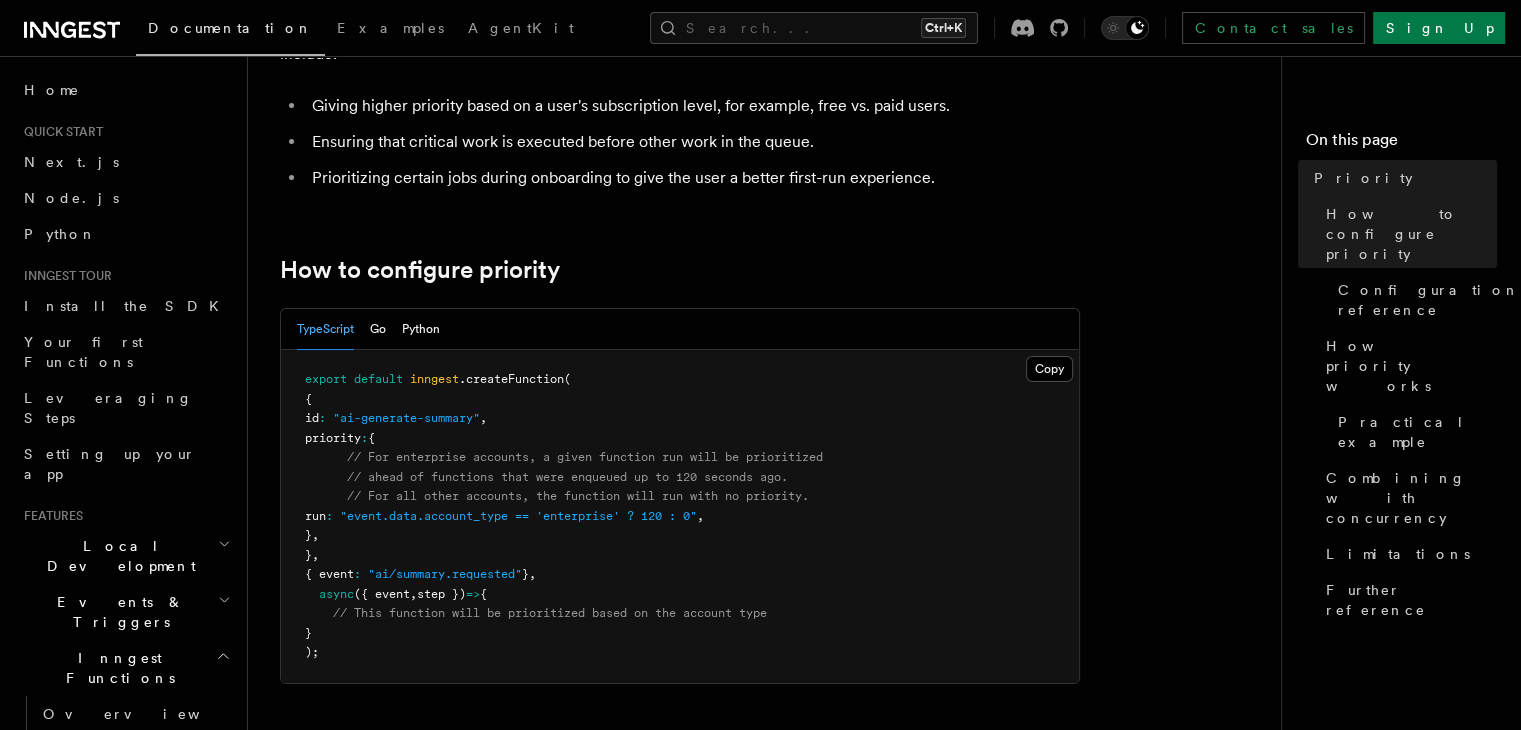 click on ""event.data.account_type == 'enterprise' ? 120 : 0"" at bounding box center [518, 516] 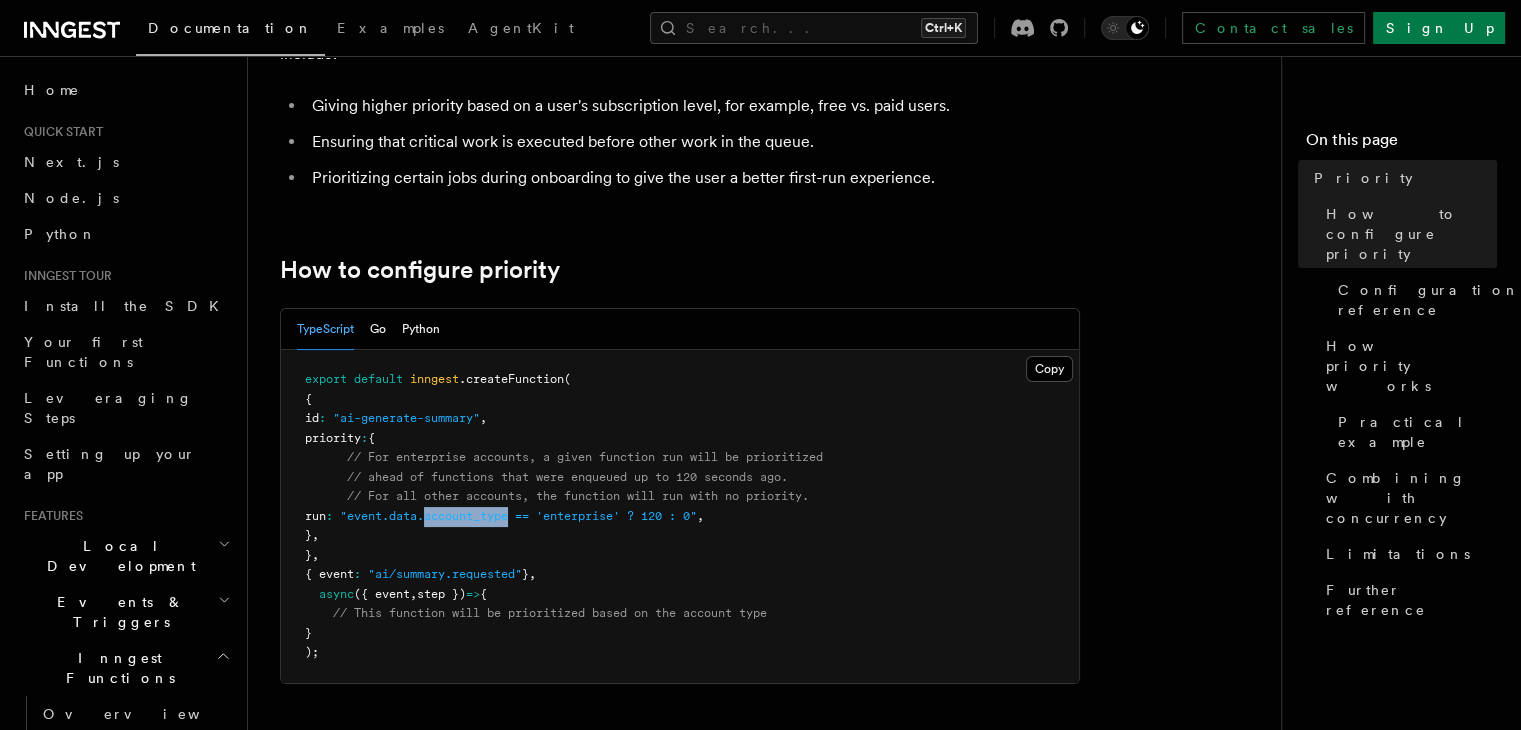 drag, startPoint x: 556, startPoint y: 512, endPoint x: 469, endPoint y: 509, distance: 87.05171 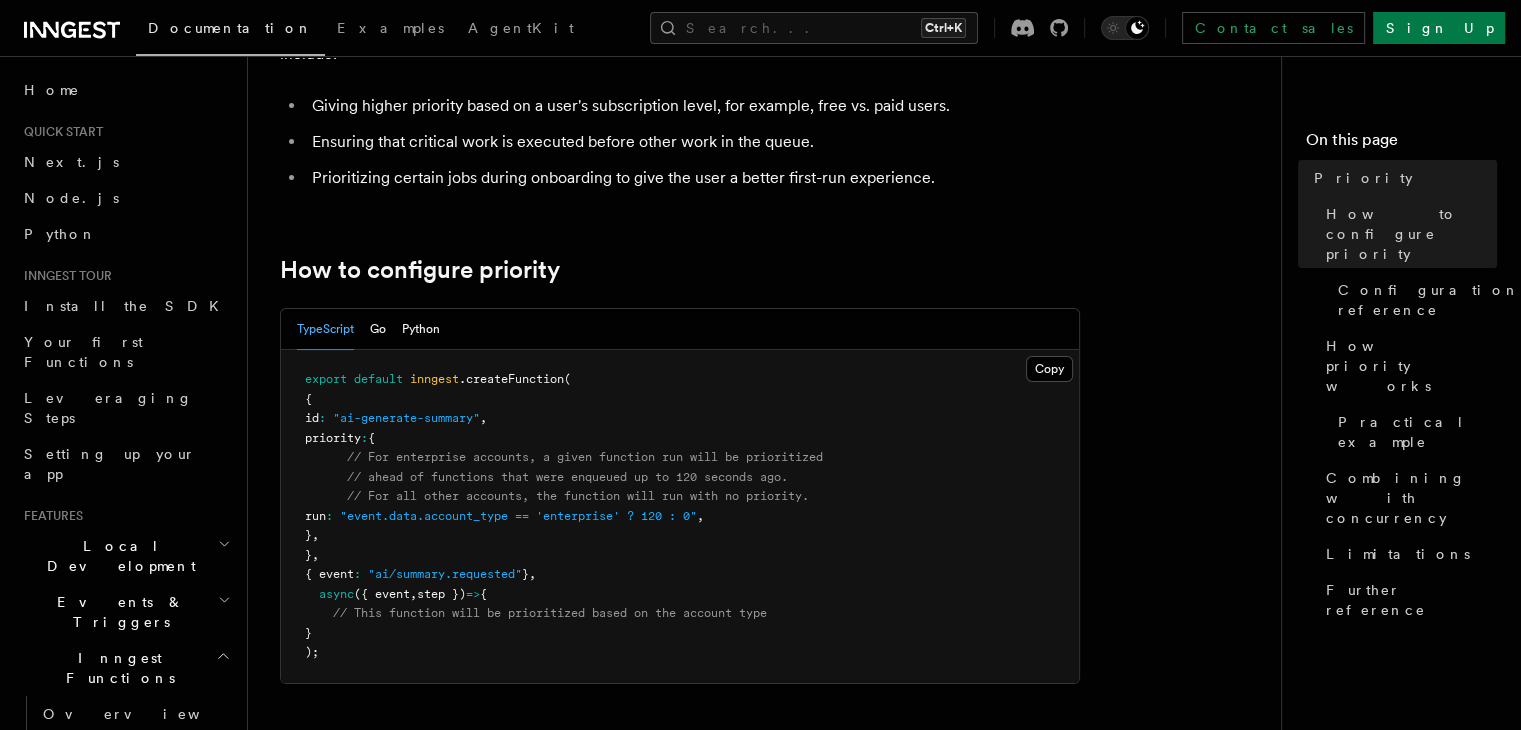 click on ""event.data.account_type == 'enterprise' ? 120 : 0"" at bounding box center [518, 516] 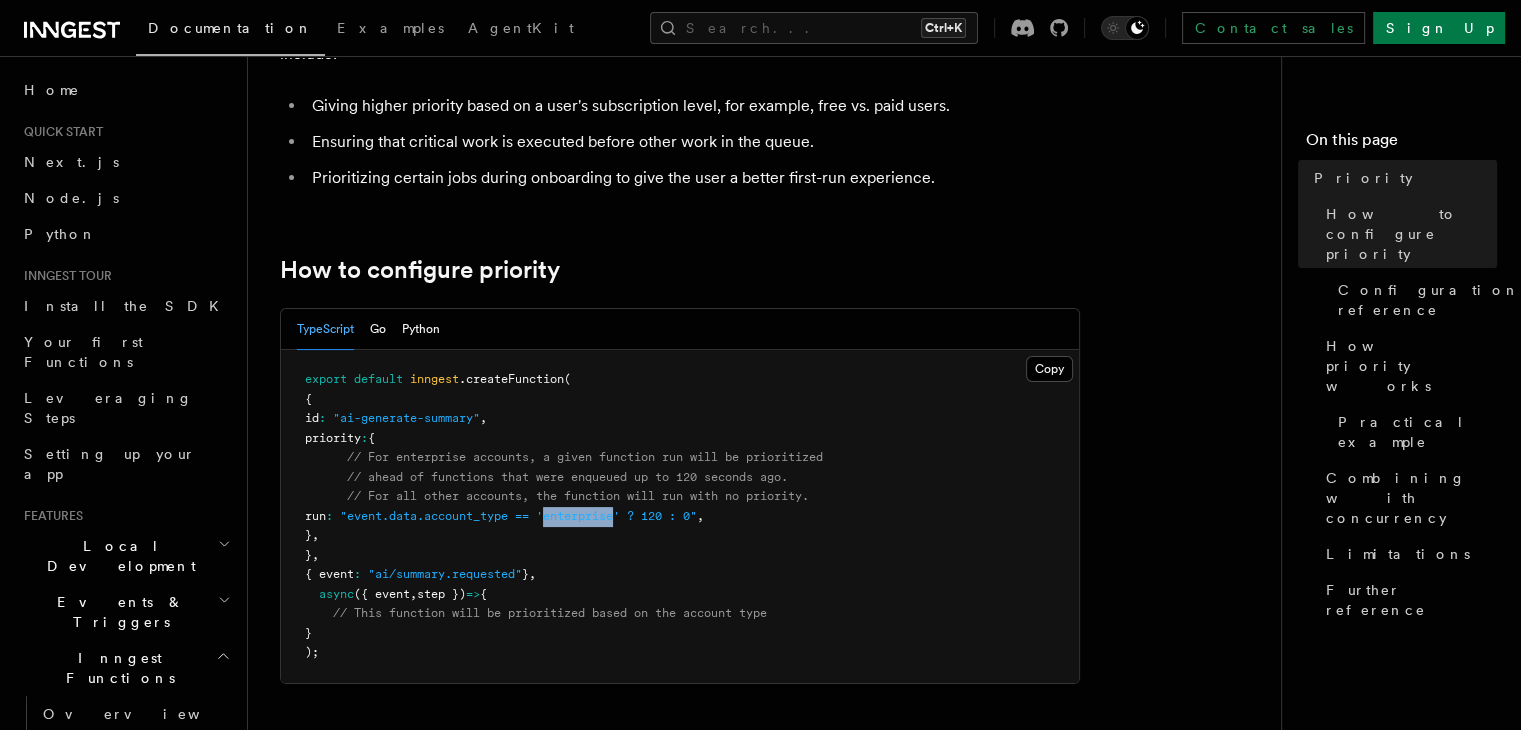click on ""event.data.account_type == 'enterprise' ? 120 : 0"" at bounding box center [518, 516] 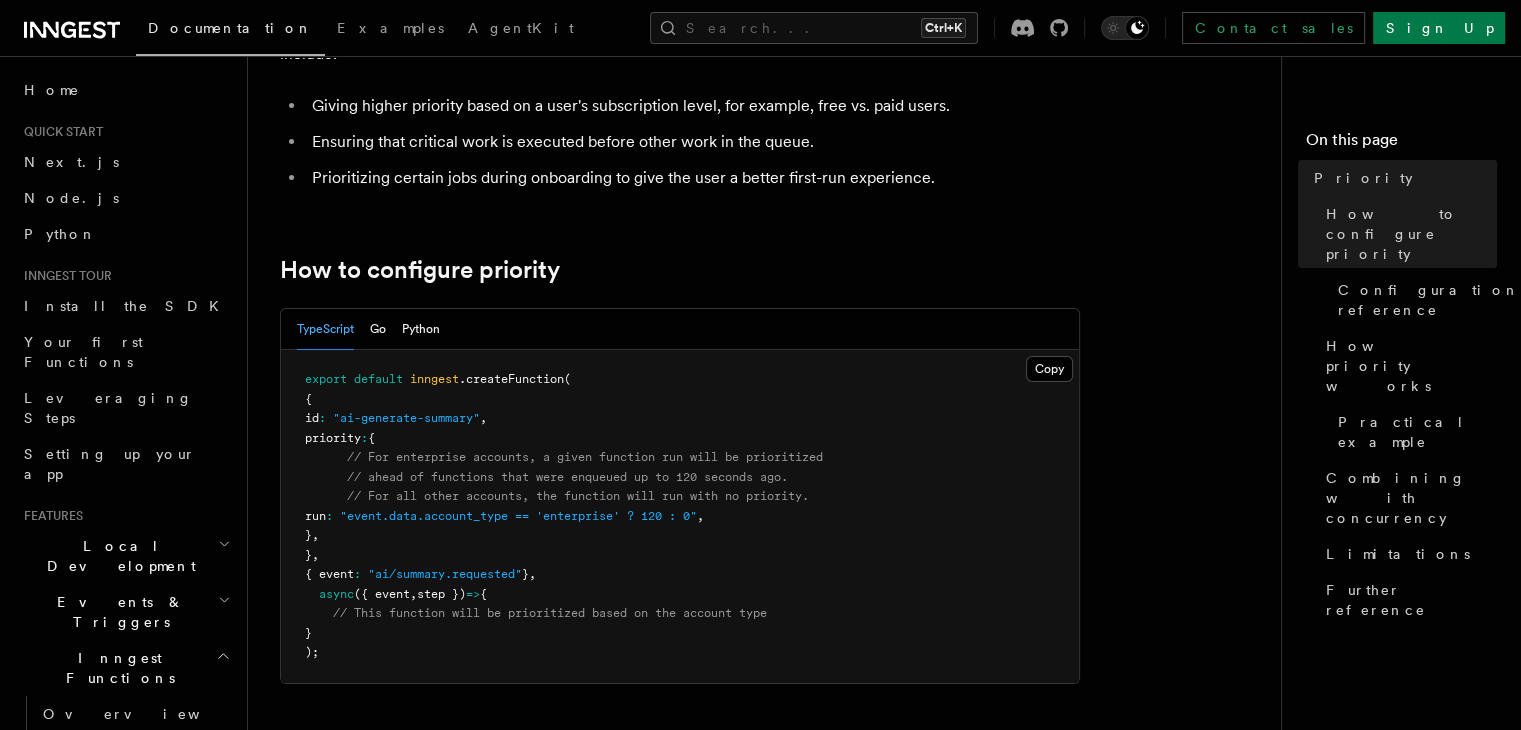 click on ""event.data.account_type == 'enterprise' ? 120 : 0"" at bounding box center [518, 516] 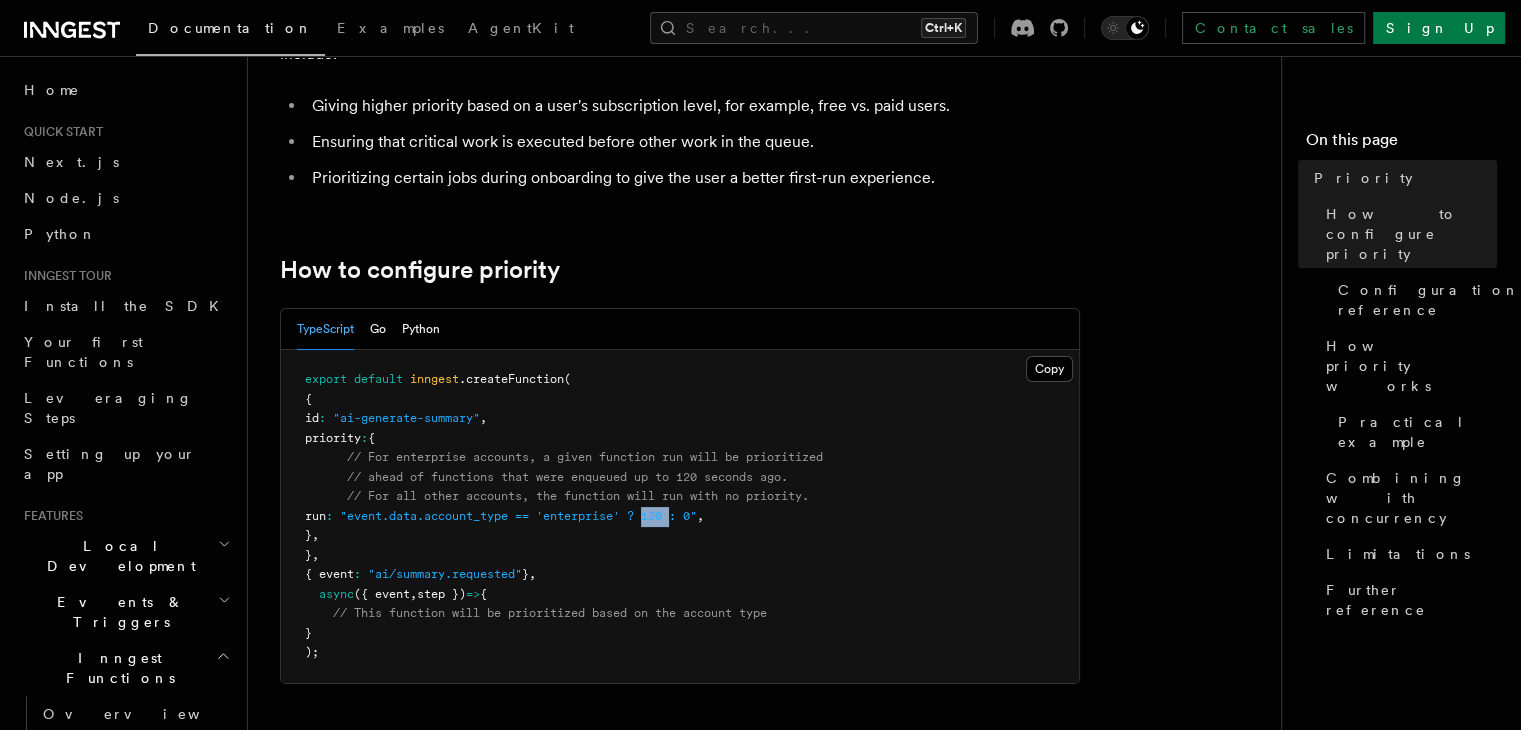 click on ""event.data.account_type == 'enterprise' ? 120 : 0"" at bounding box center [518, 516] 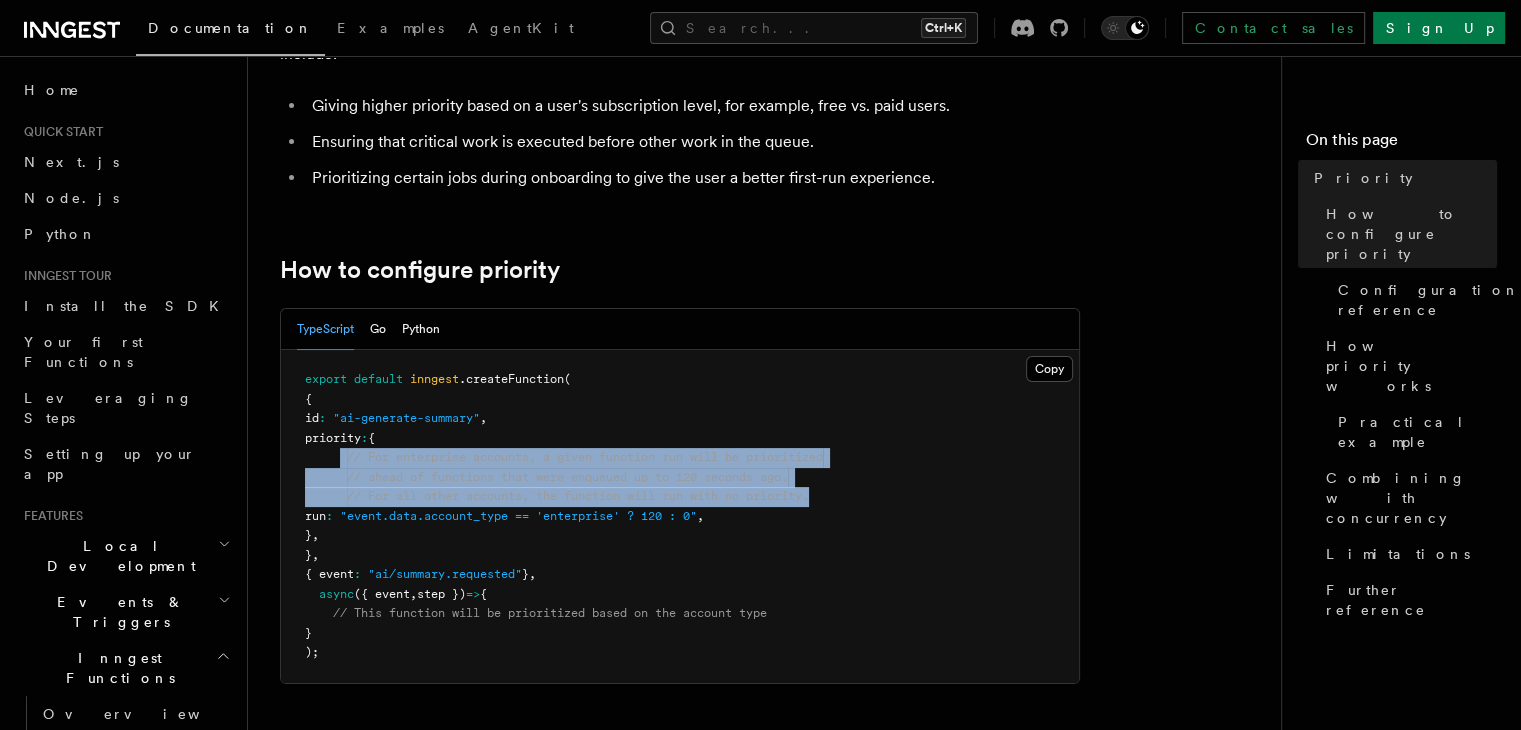 drag, startPoint x: 824, startPoint y: 497, endPoint x: 343, endPoint y: 458, distance: 482.5785 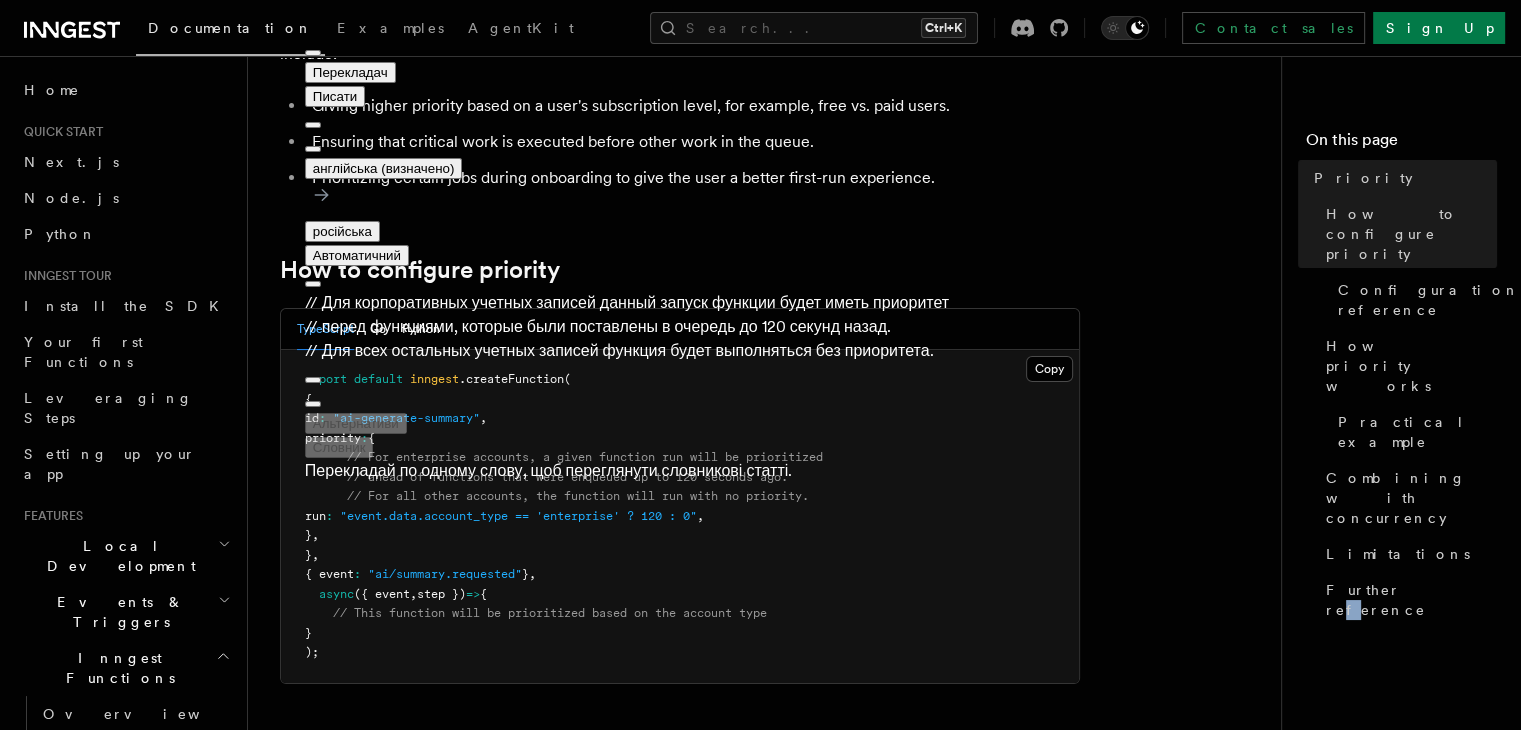 click on "On this page Priority How to configure priority Configuration reference How priority works Practical example Combining with concurrency Limitations Further reference" at bounding box center (1401, 393) 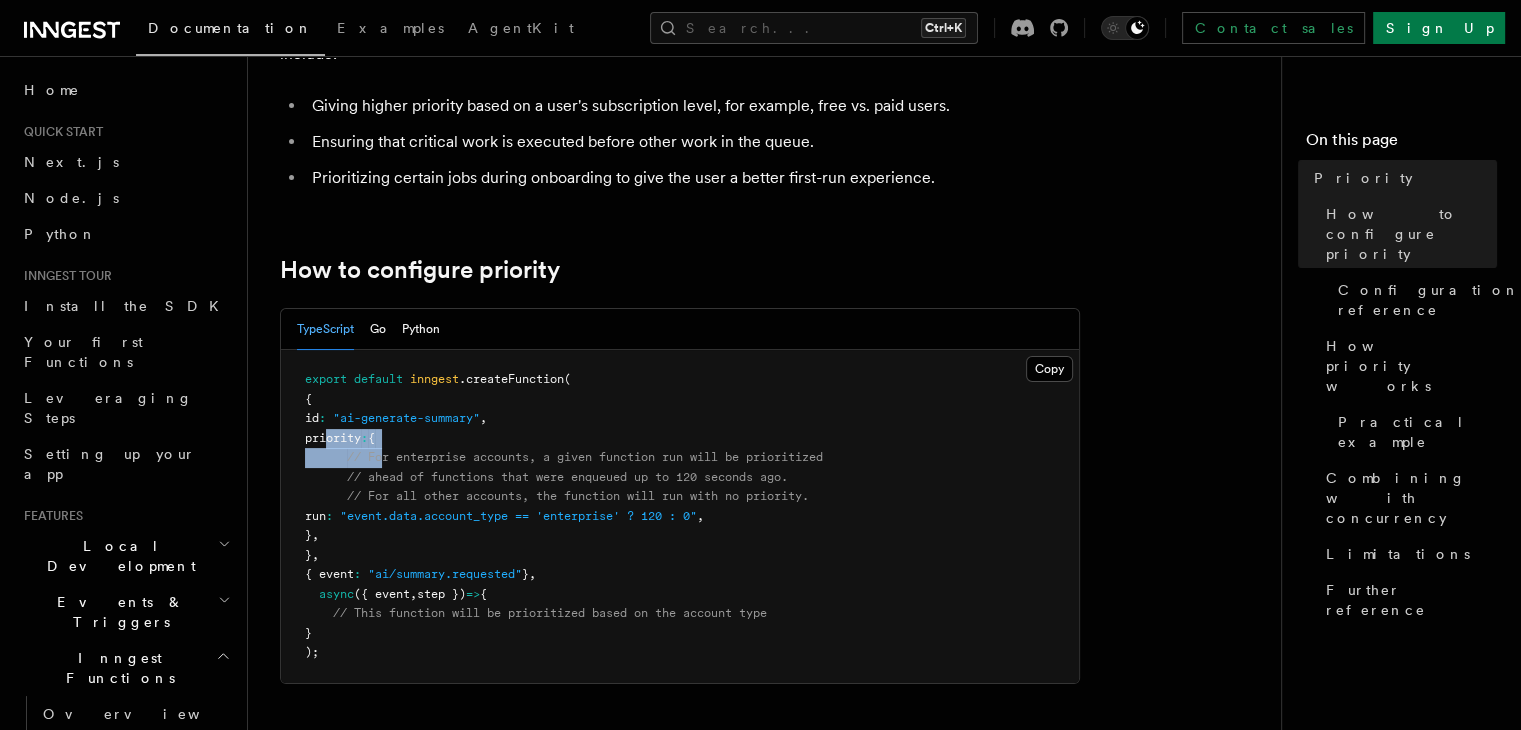 drag, startPoint x: 328, startPoint y: 439, endPoint x: 383, endPoint y: 464, distance: 60.41523 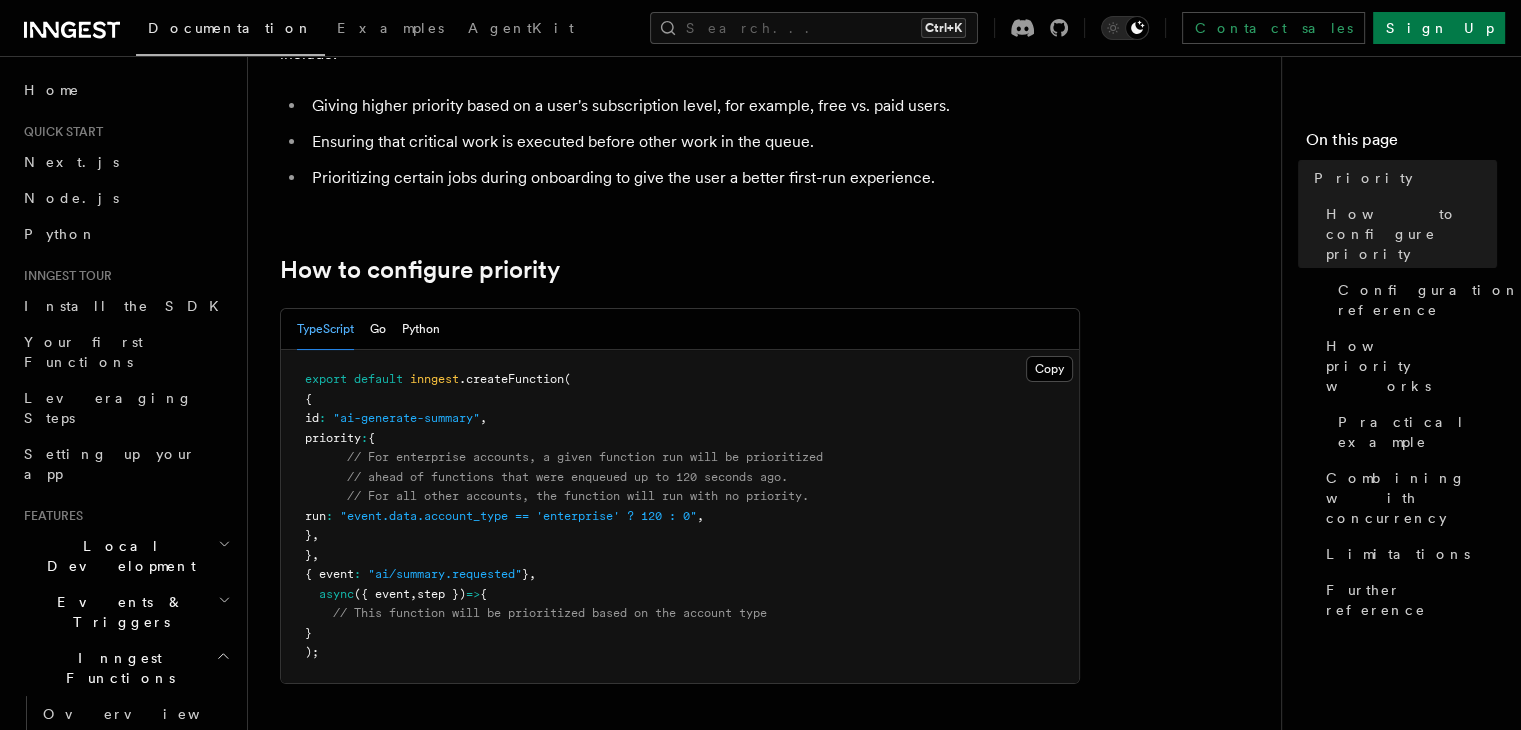 click on "priority" at bounding box center (333, 438) 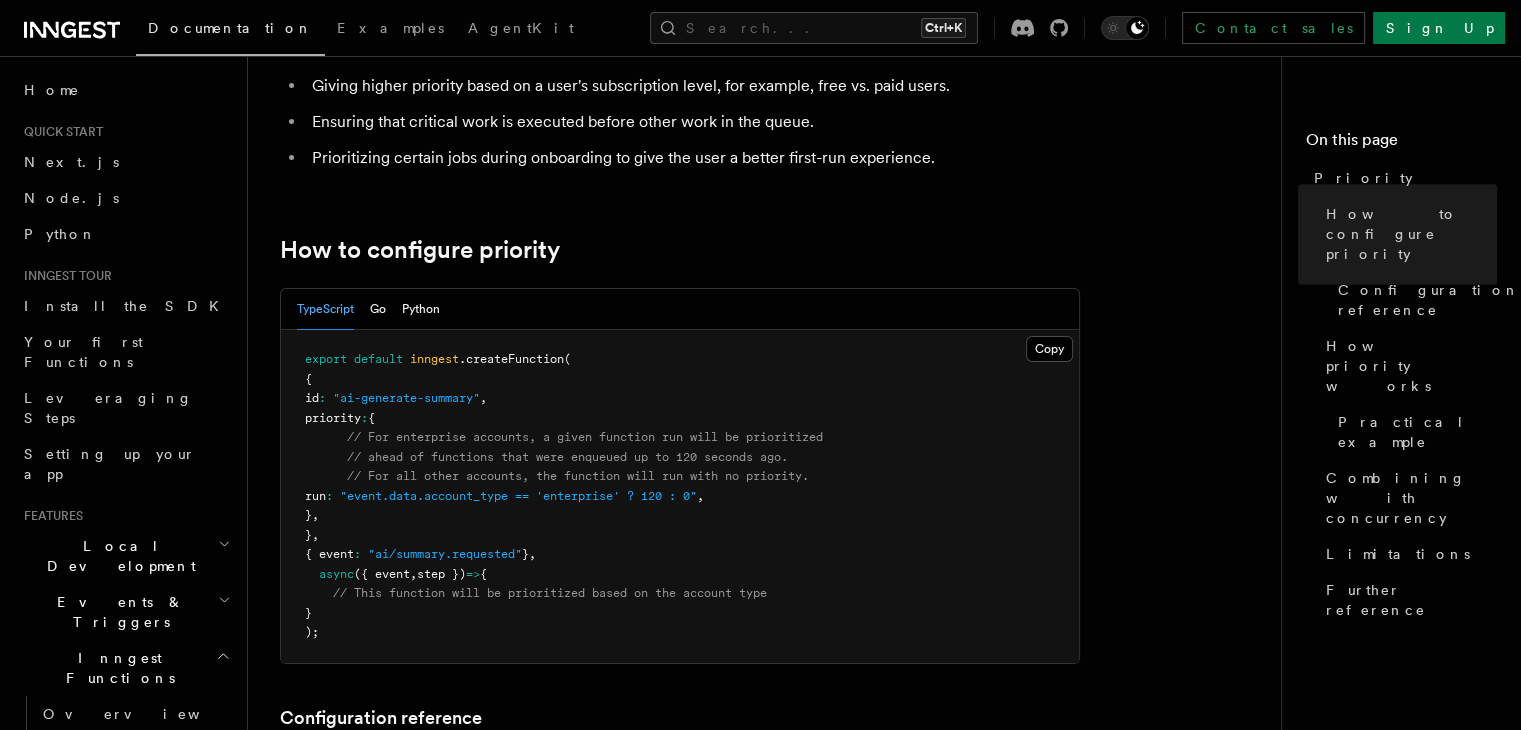 scroll, scrollTop: 100, scrollLeft: 0, axis: vertical 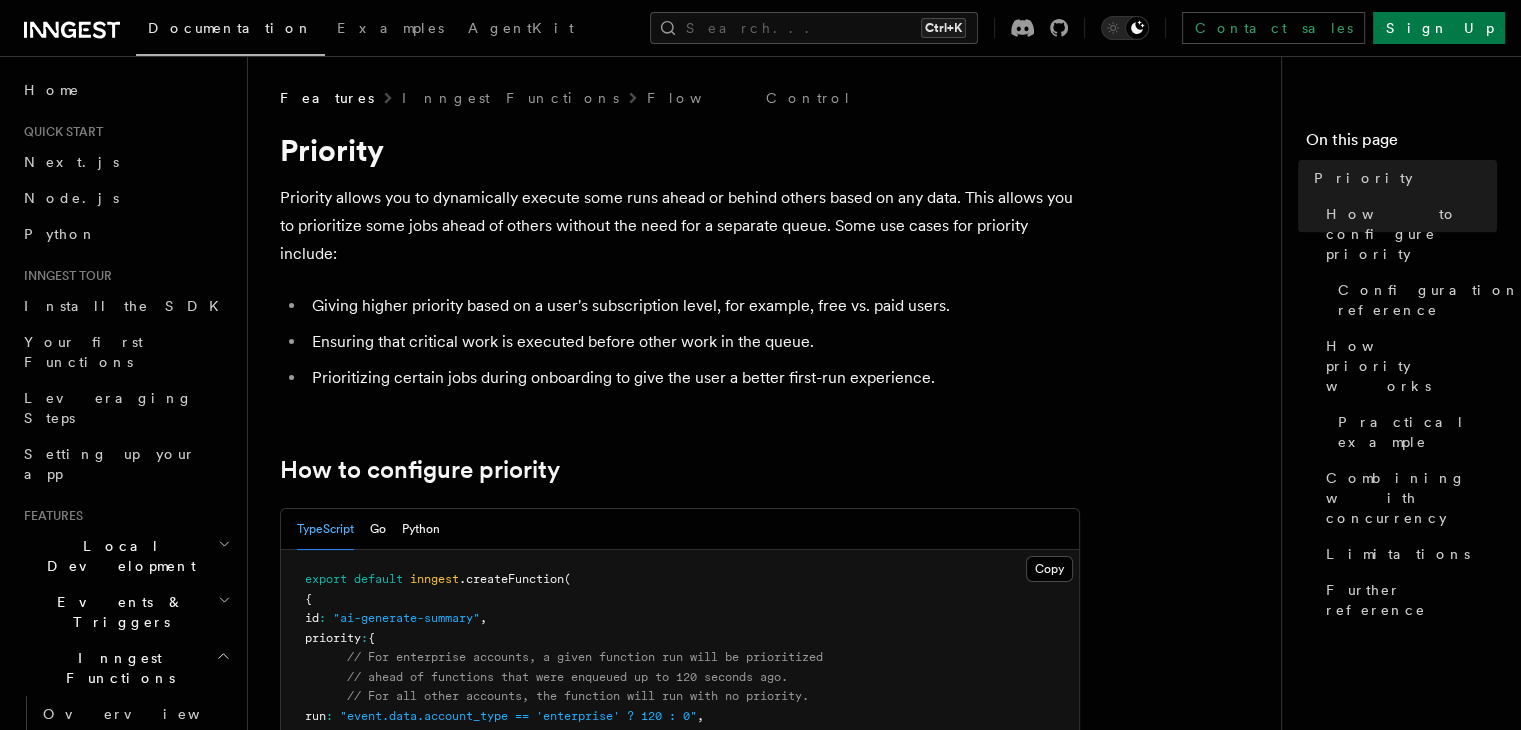 drag, startPoint x: 1058, startPoint y: 170, endPoint x: 1103, endPoint y: 51, distance: 127.22421 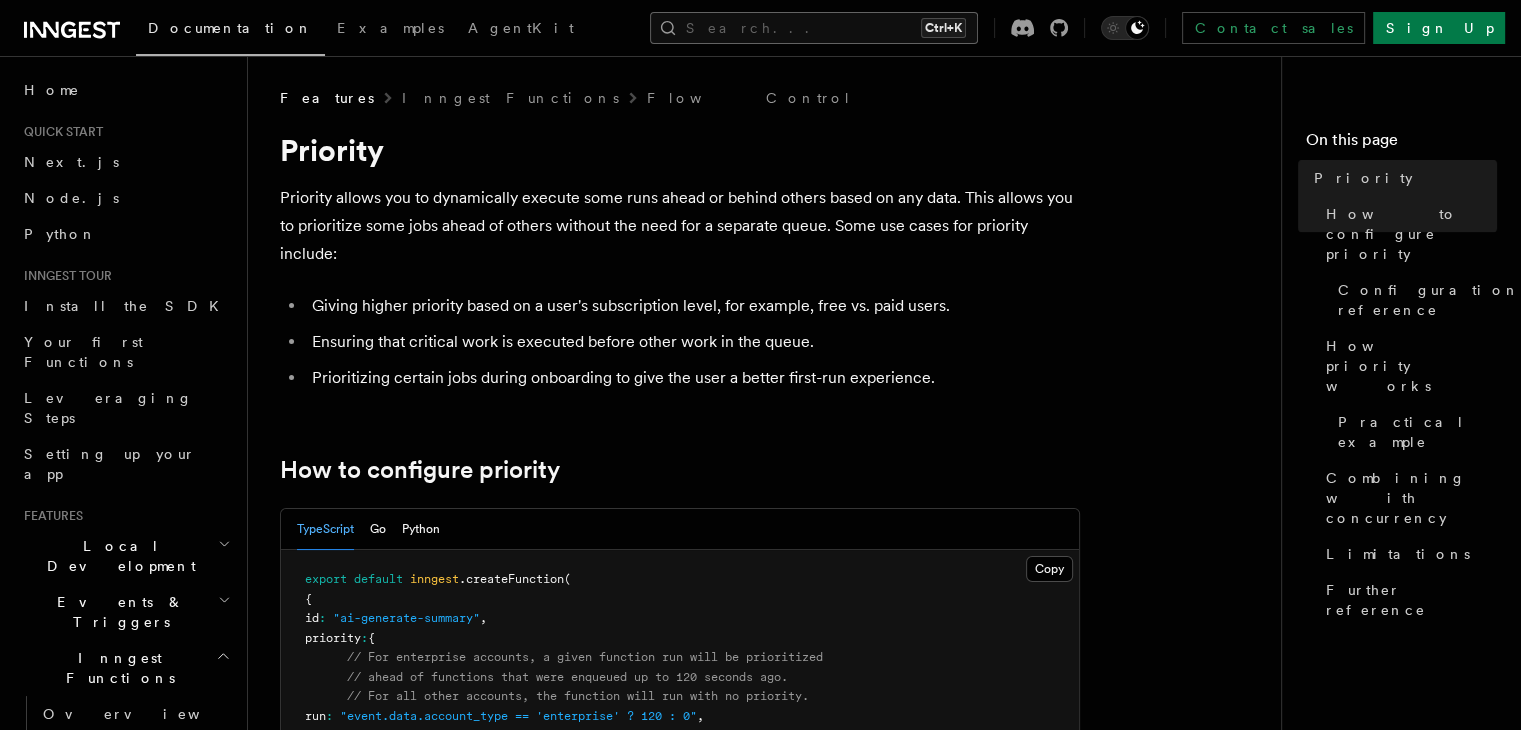 click on "Search... Ctrl+K" at bounding box center (814, 28) 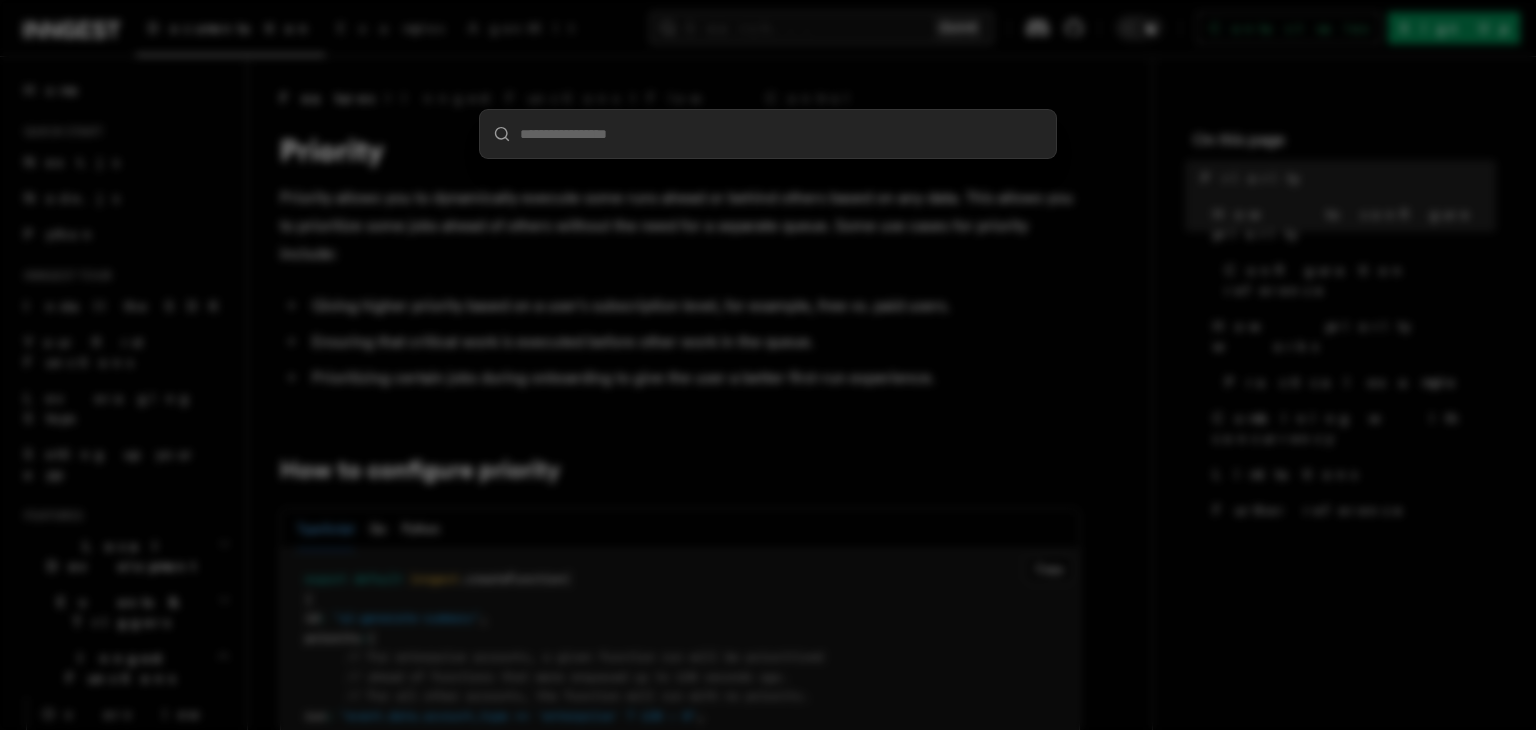 type on "******" 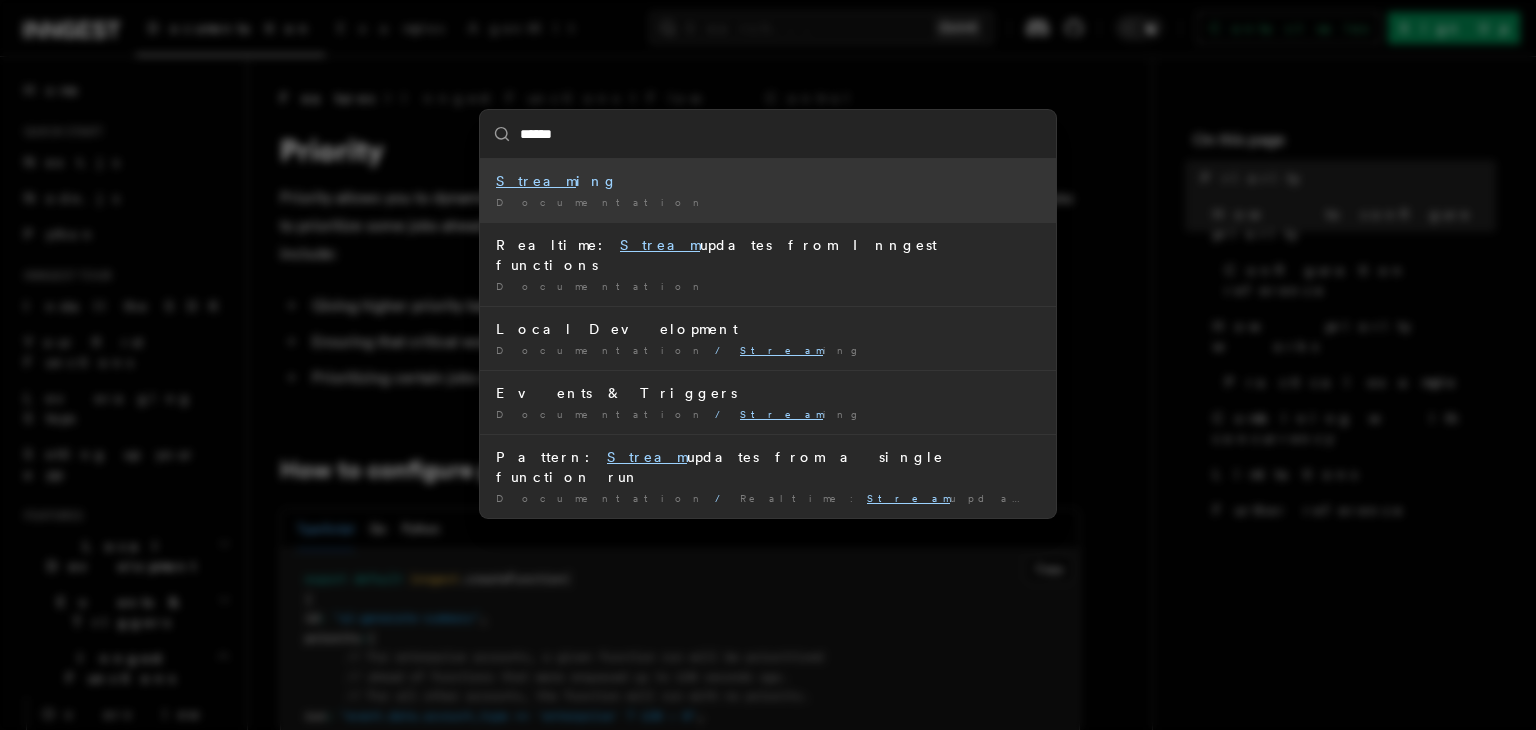 click on "Stream ing" at bounding box center [768, 181] 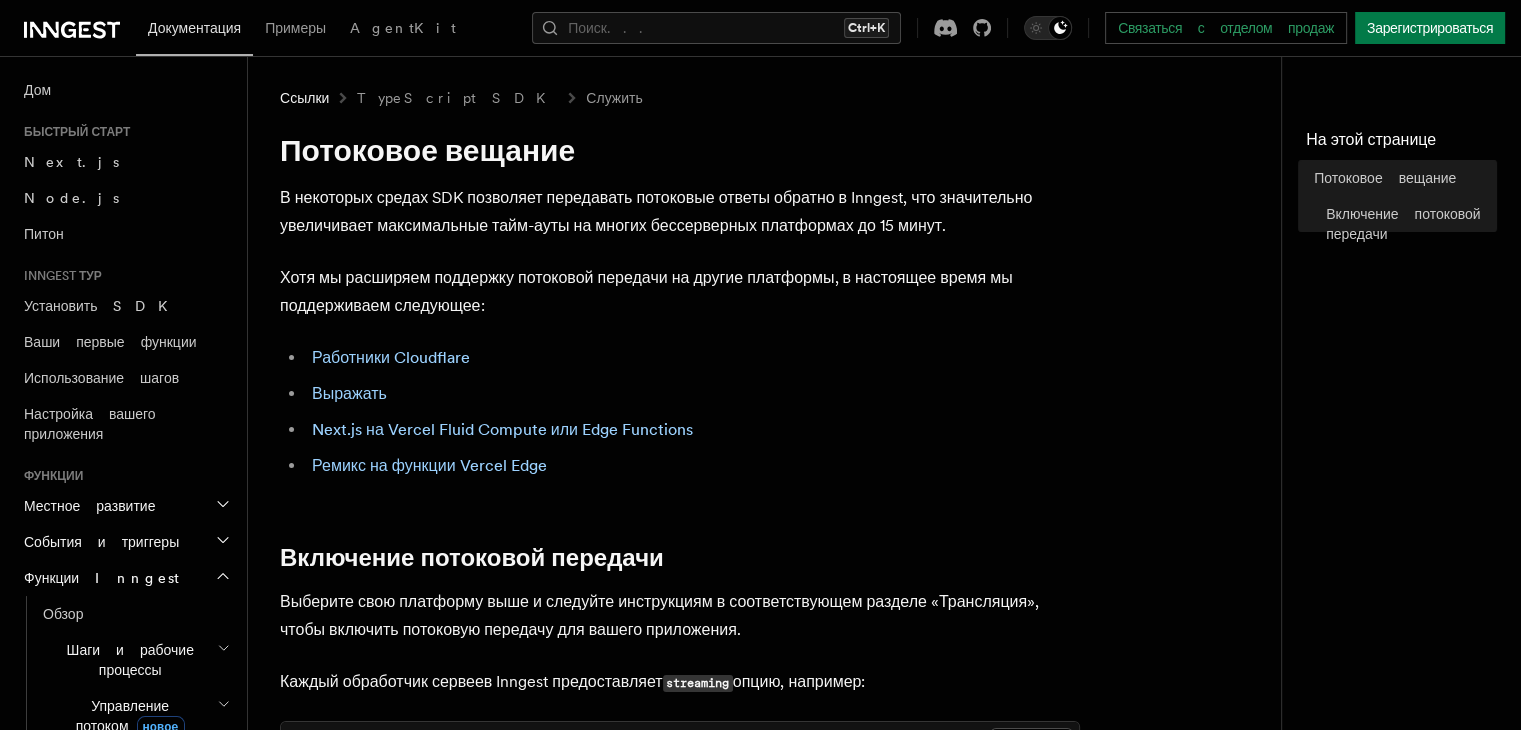 click on "Ремикс на функции Vercel Edge" at bounding box center (693, 466) 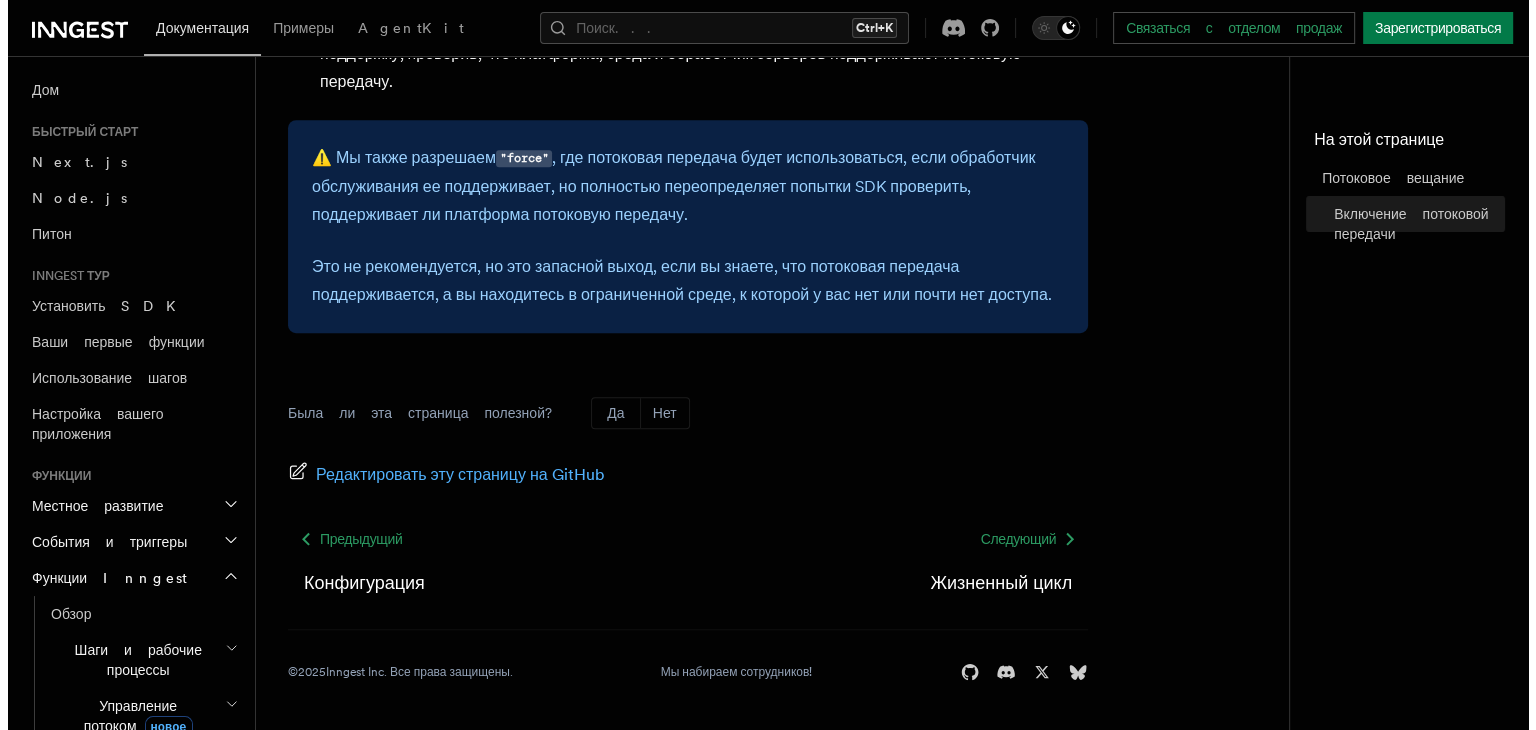 scroll, scrollTop: 0, scrollLeft: 0, axis: both 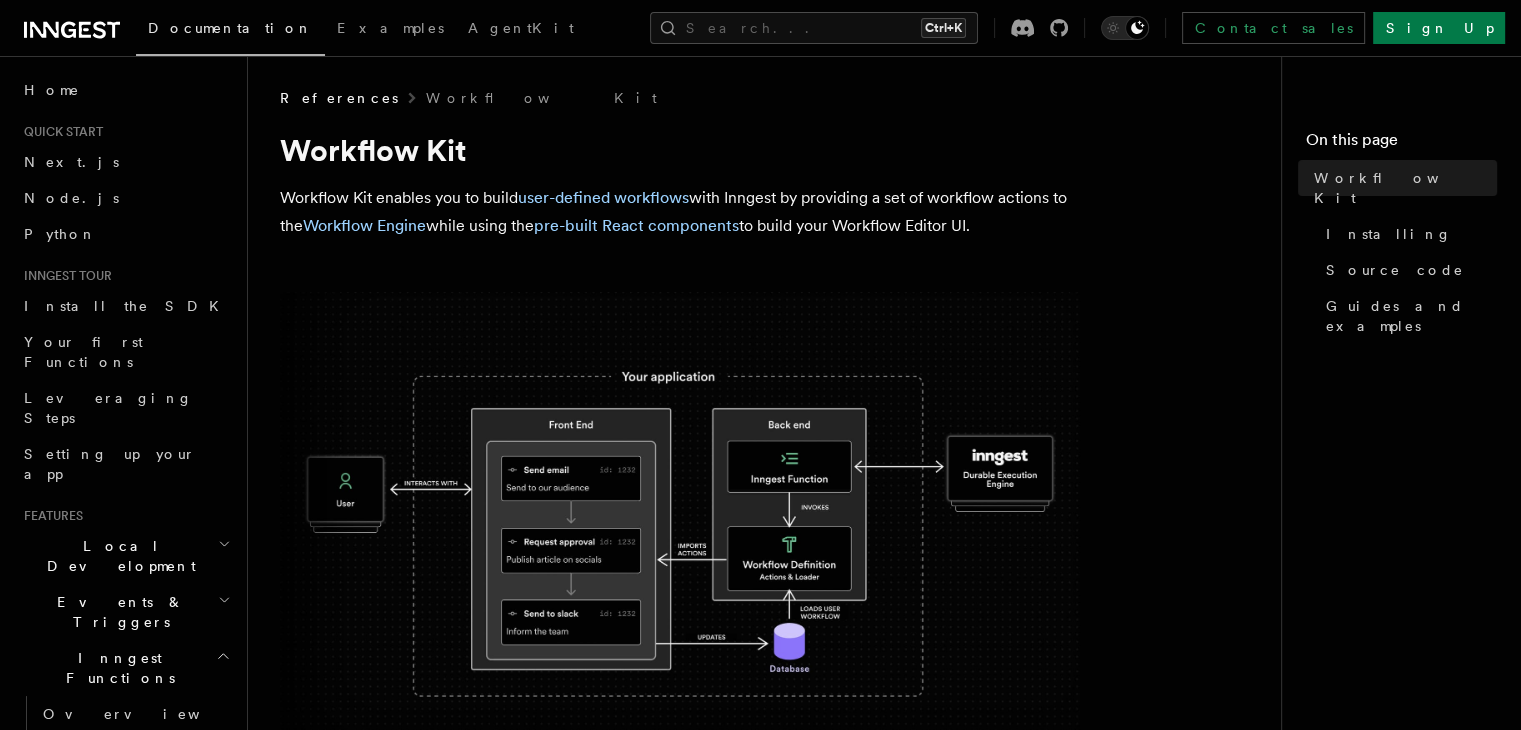 click at bounding box center [680, 531] 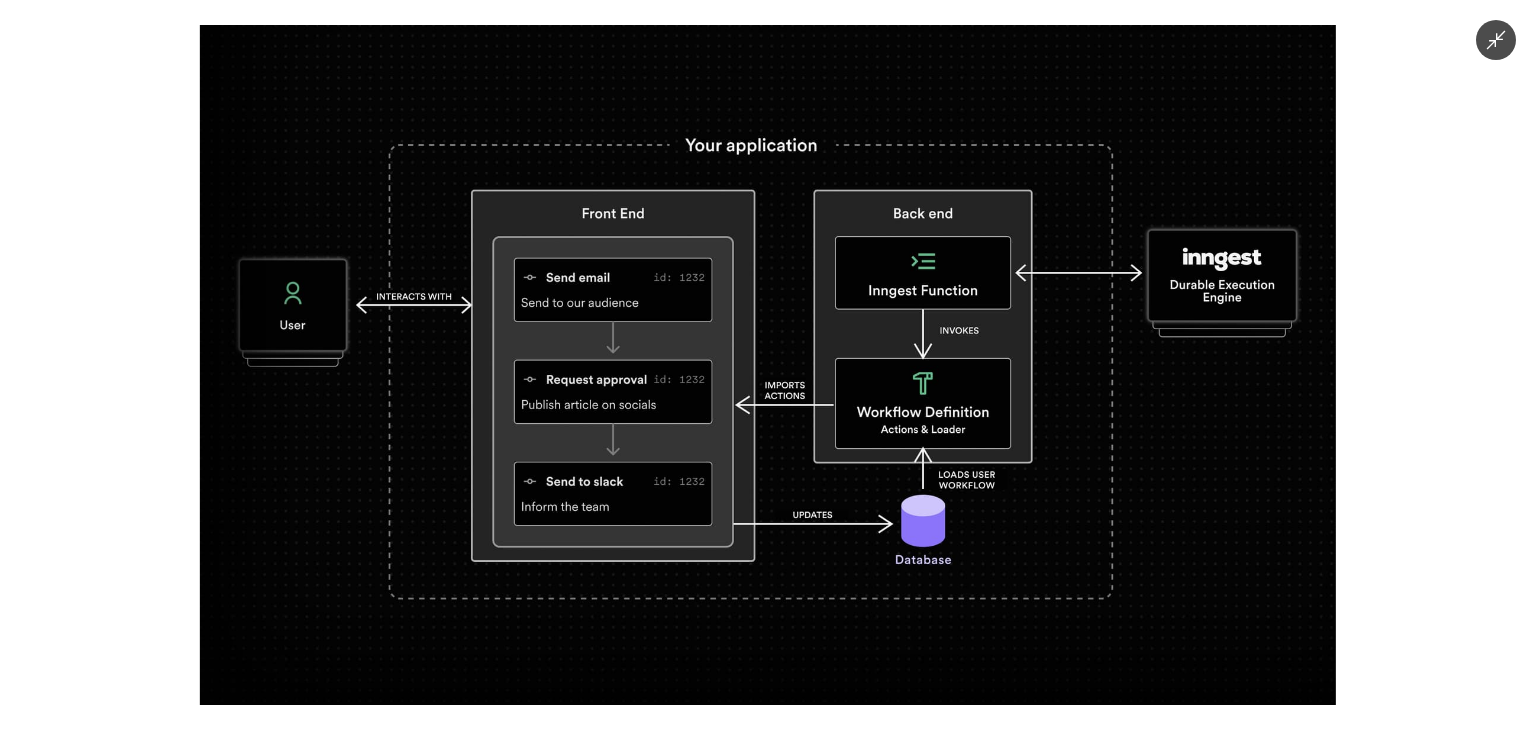 click 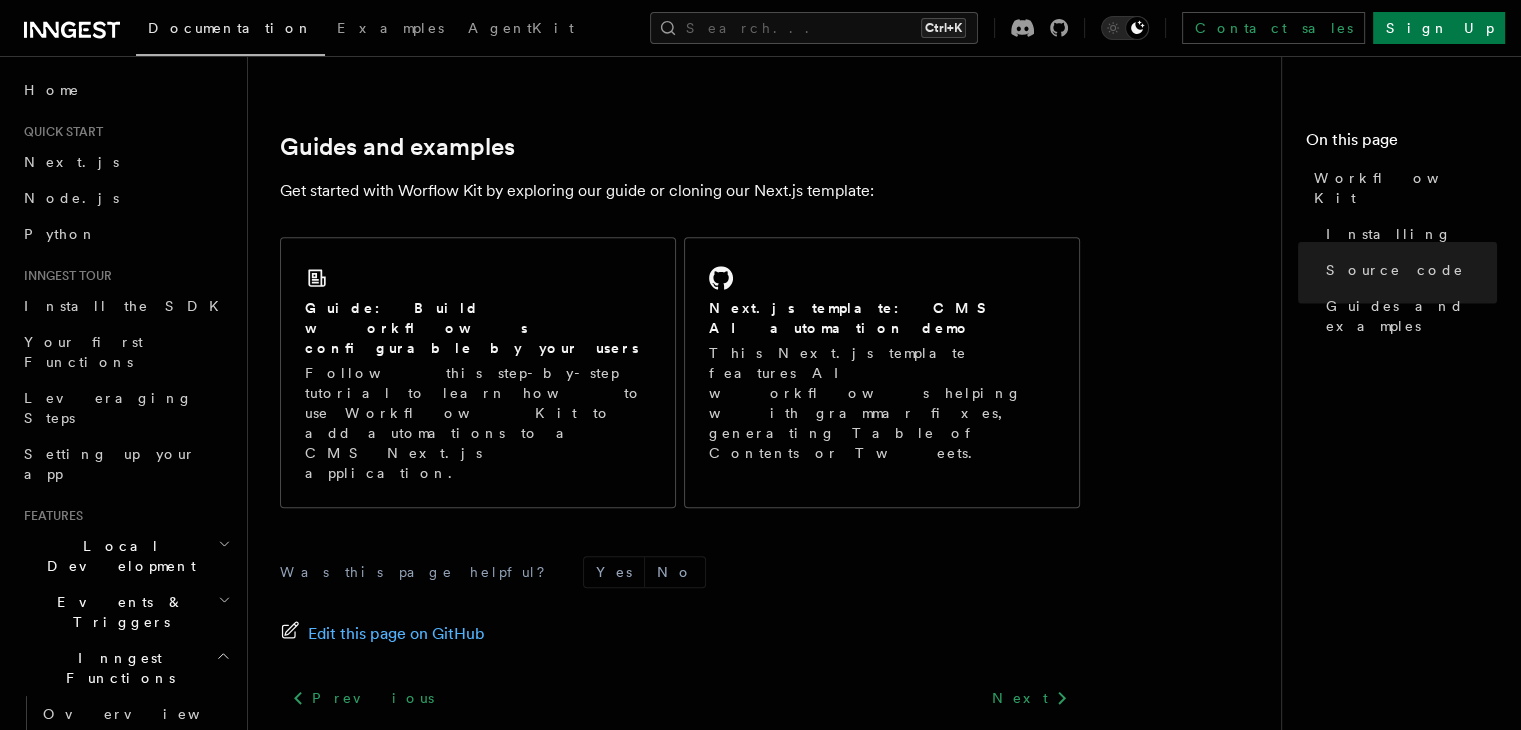 scroll, scrollTop: 1394, scrollLeft: 0, axis: vertical 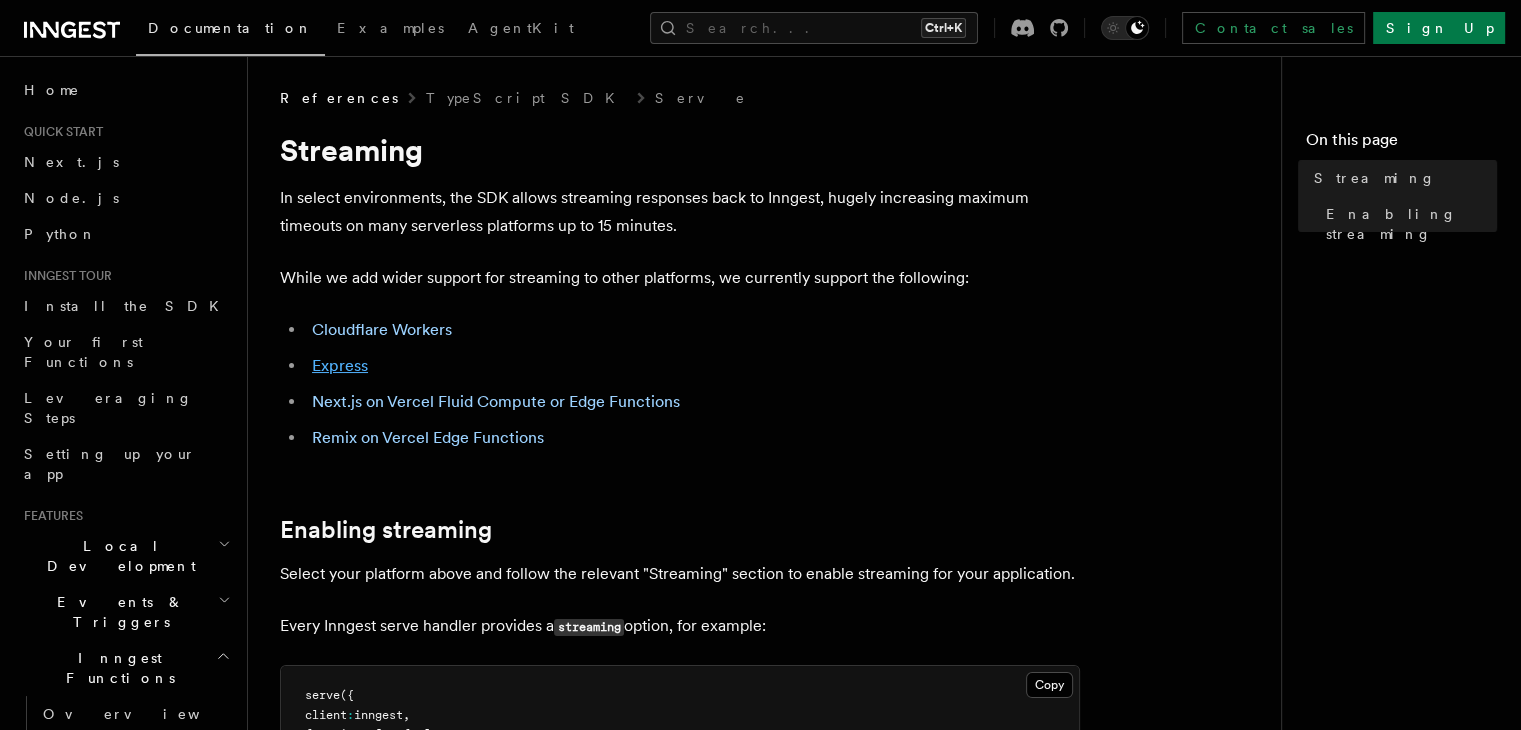 click on "Express" at bounding box center [340, 365] 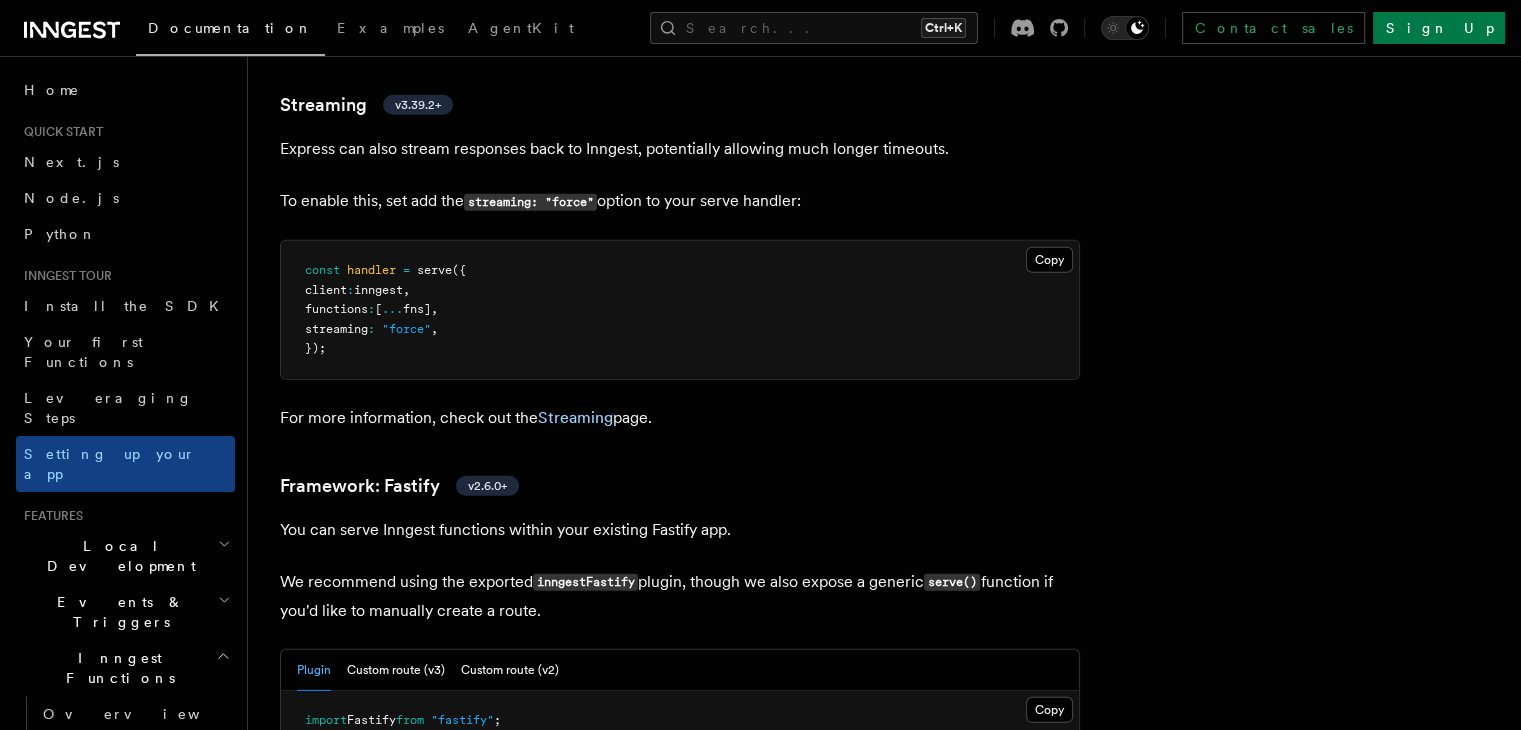 scroll, scrollTop: 5943, scrollLeft: 0, axis: vertical 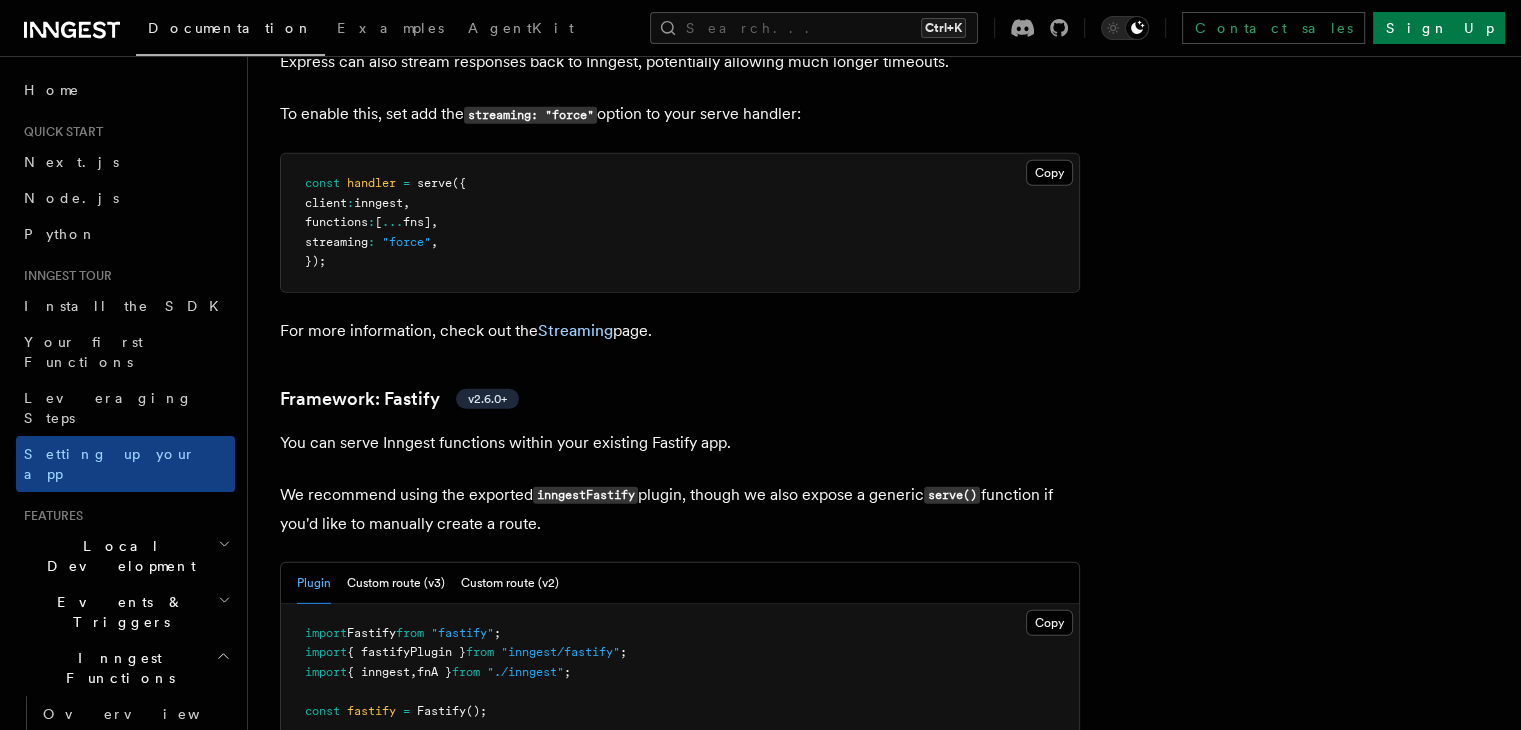 click on "streaming" at bounding box center (336, 242) 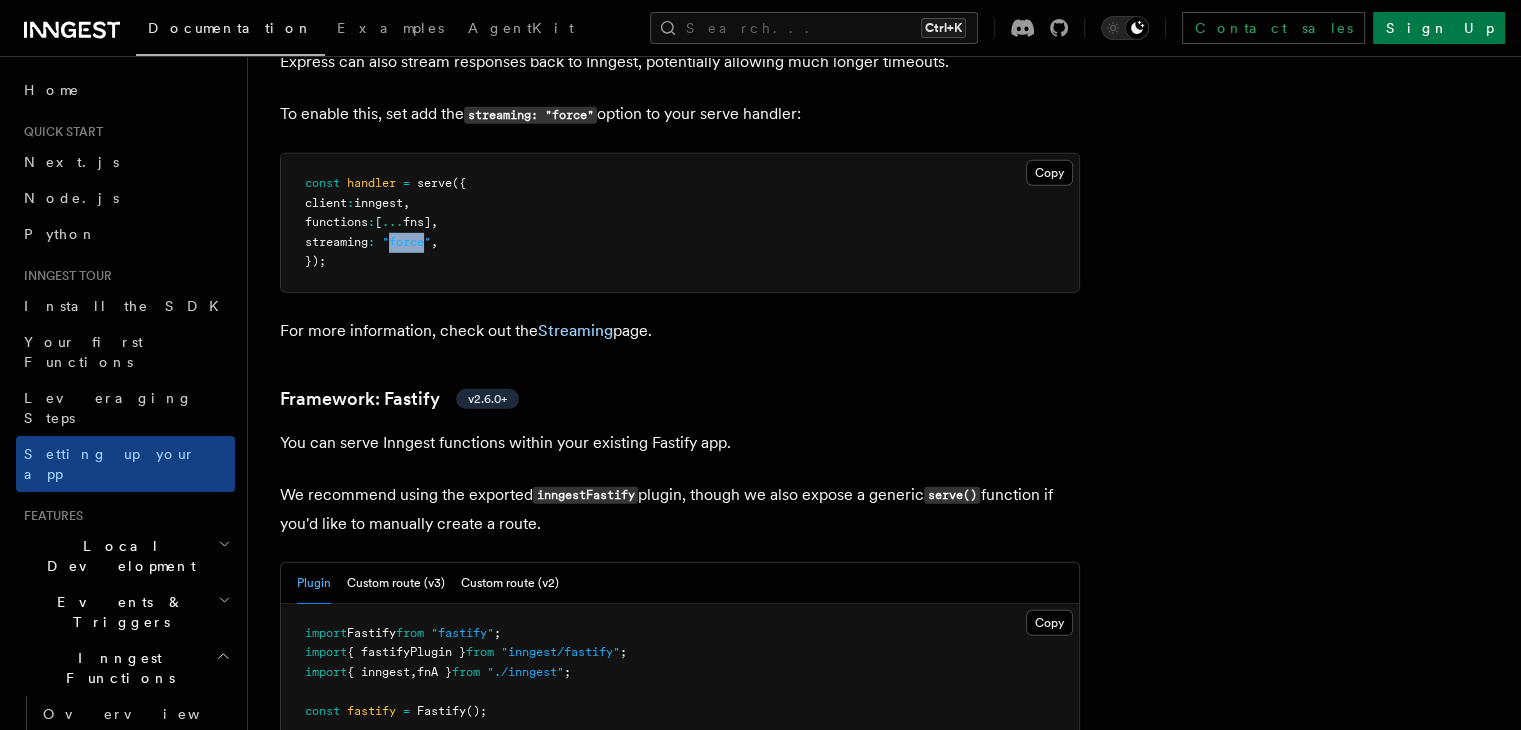 click on ""force"" at bounding box center (406, 242) 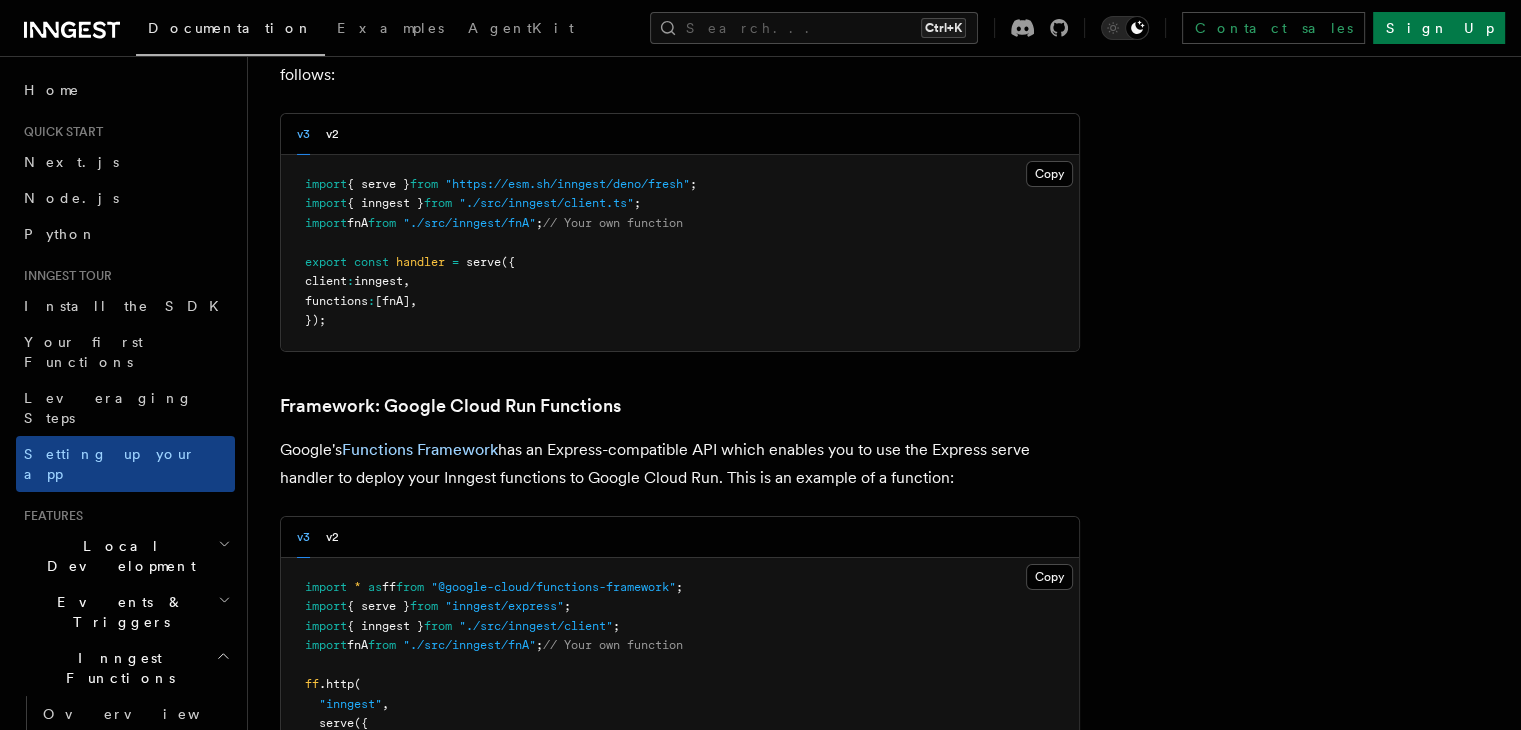scroll, scrollTop: 7643, scrollLeft: 0, axis: vertical 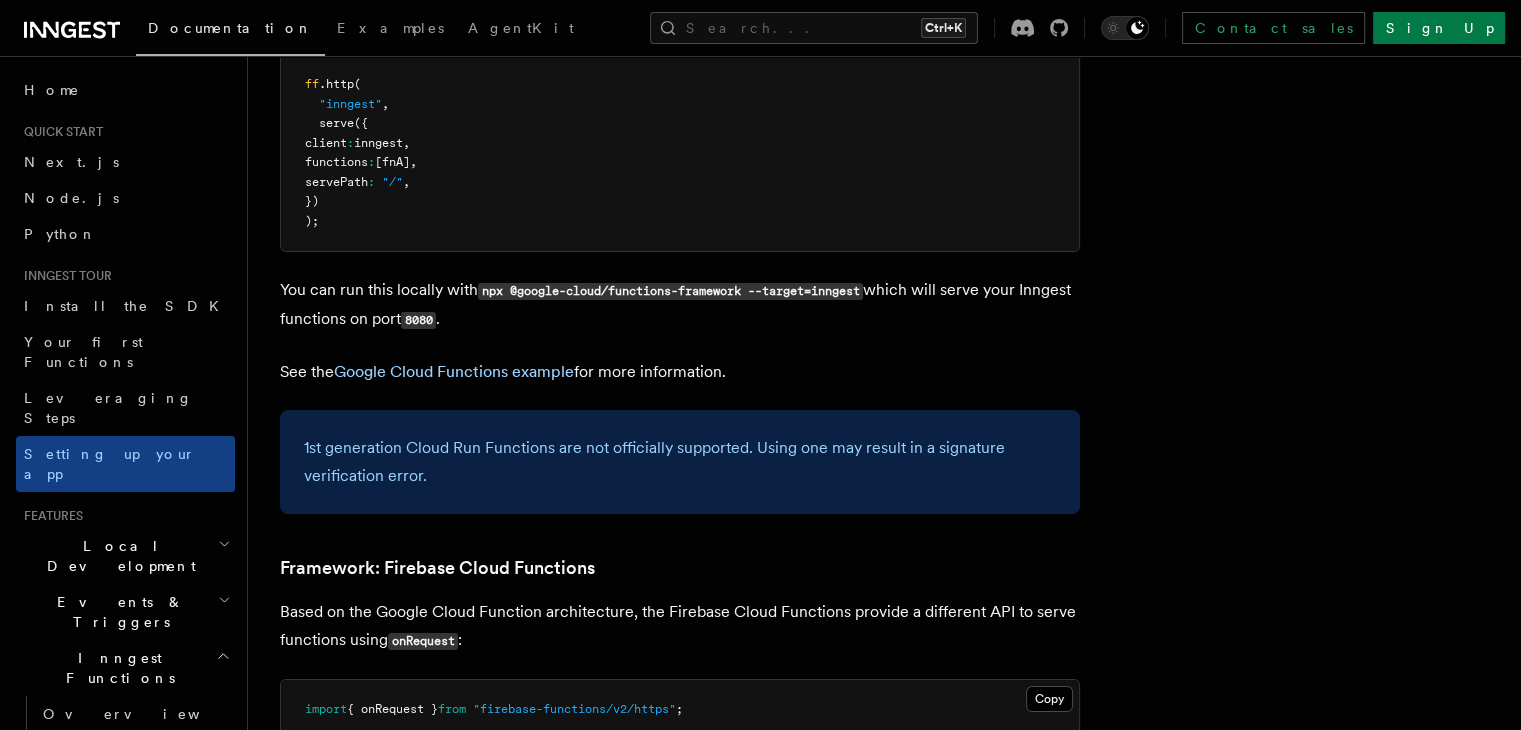 drag, startPoint x: 1227, startPoint y: 239, endPoint x: 1210, endPoint y: 240, distance: 17.029387 